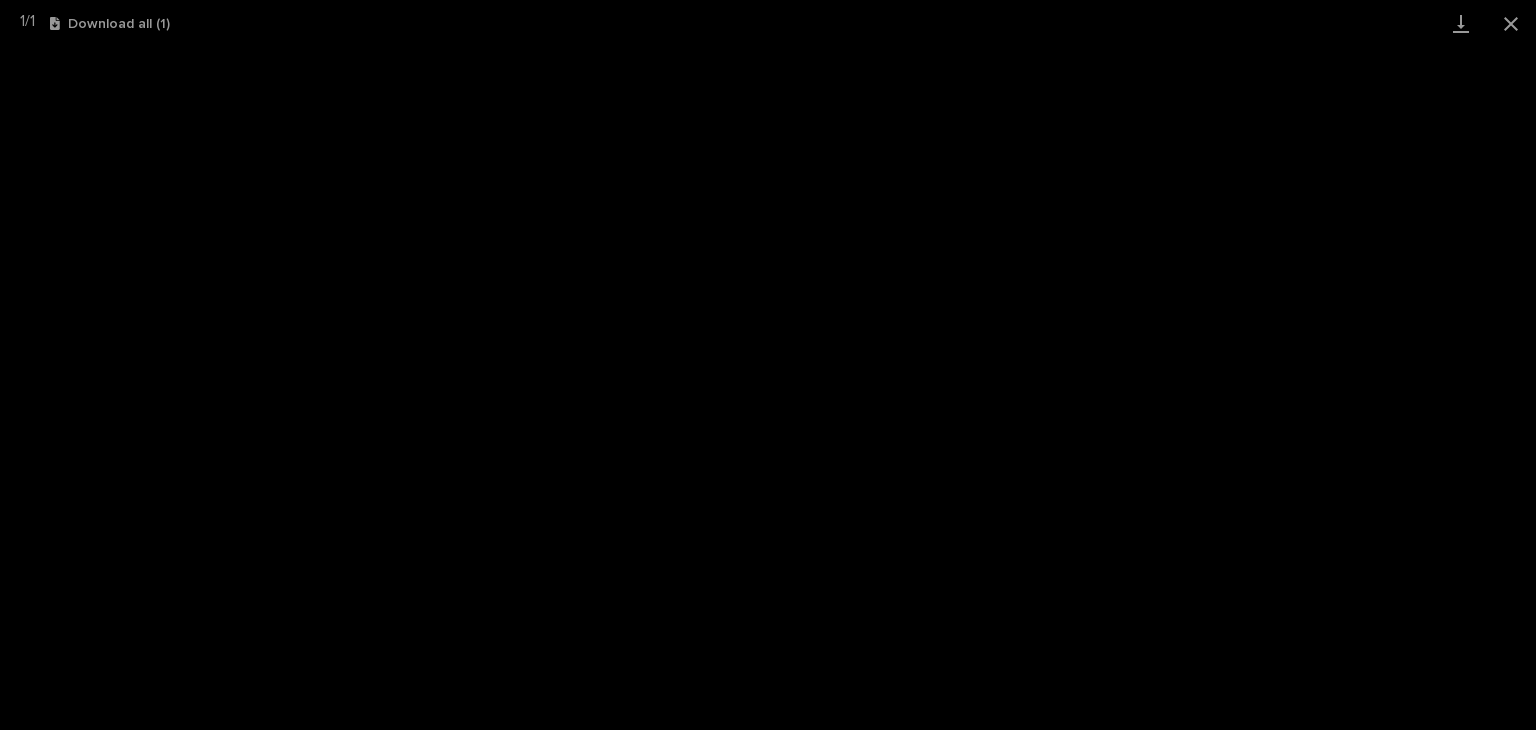 scroll, scrollTop: 0, scrollLeft: 0, axis: both 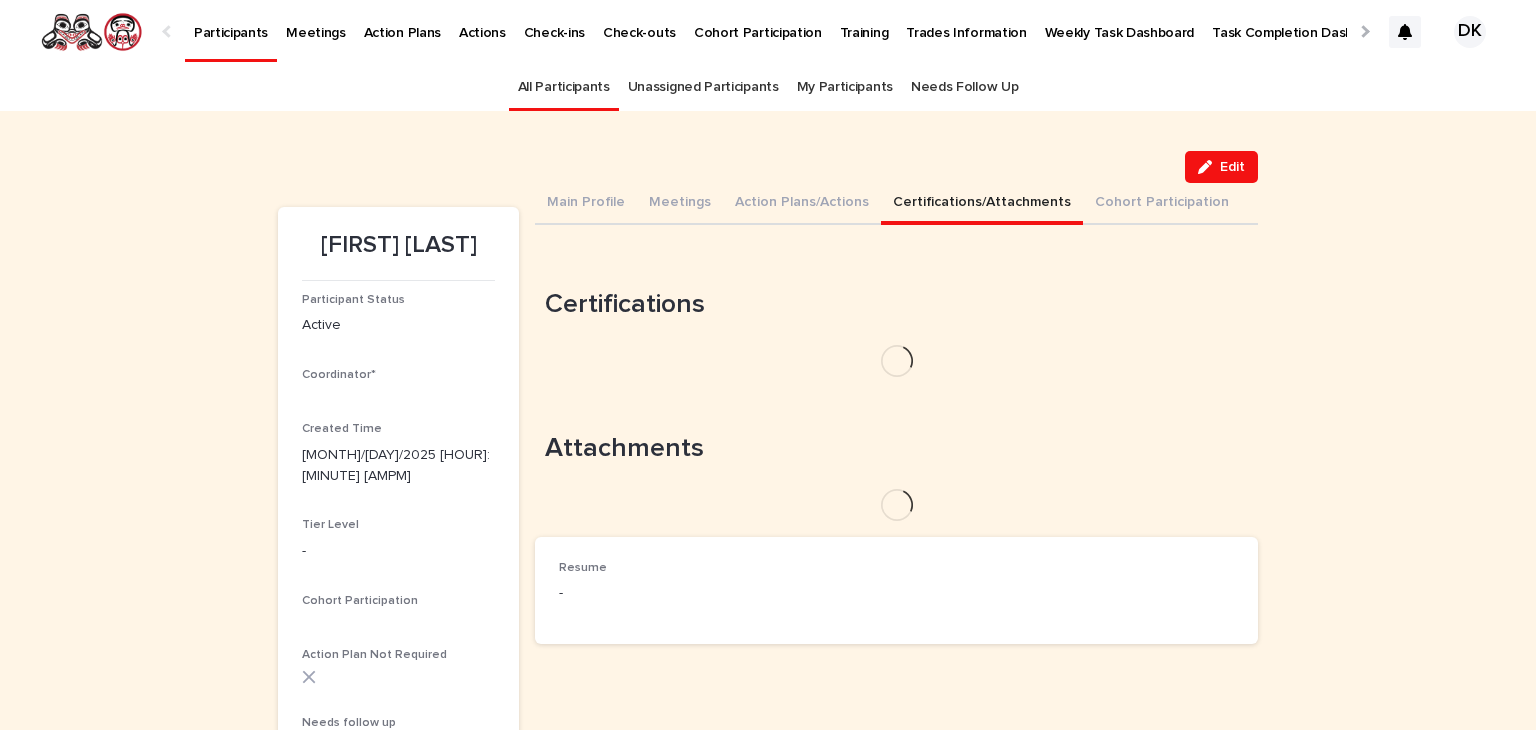 click on "Participants" at bounding box center [231, 21] 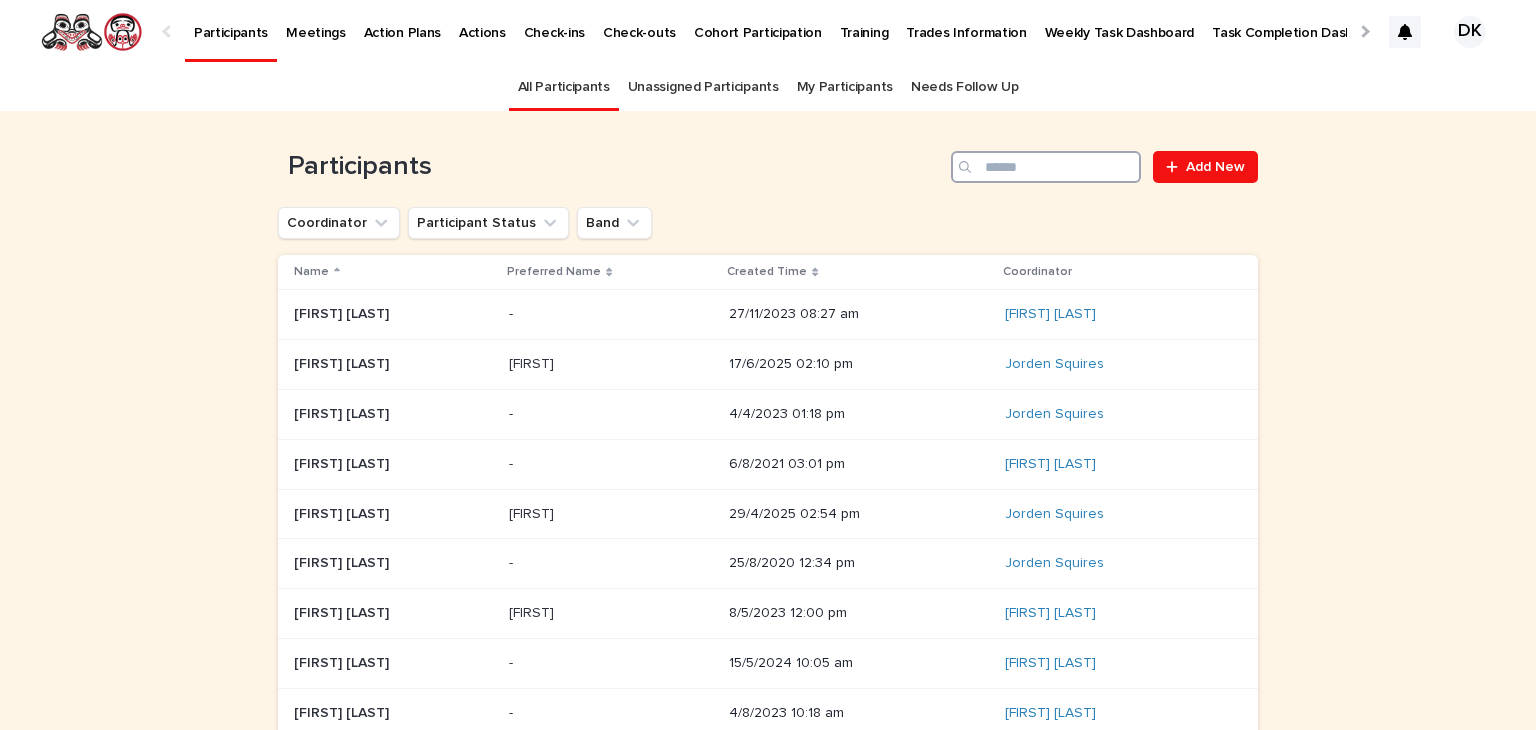 click at bounding box center (1046, 167) 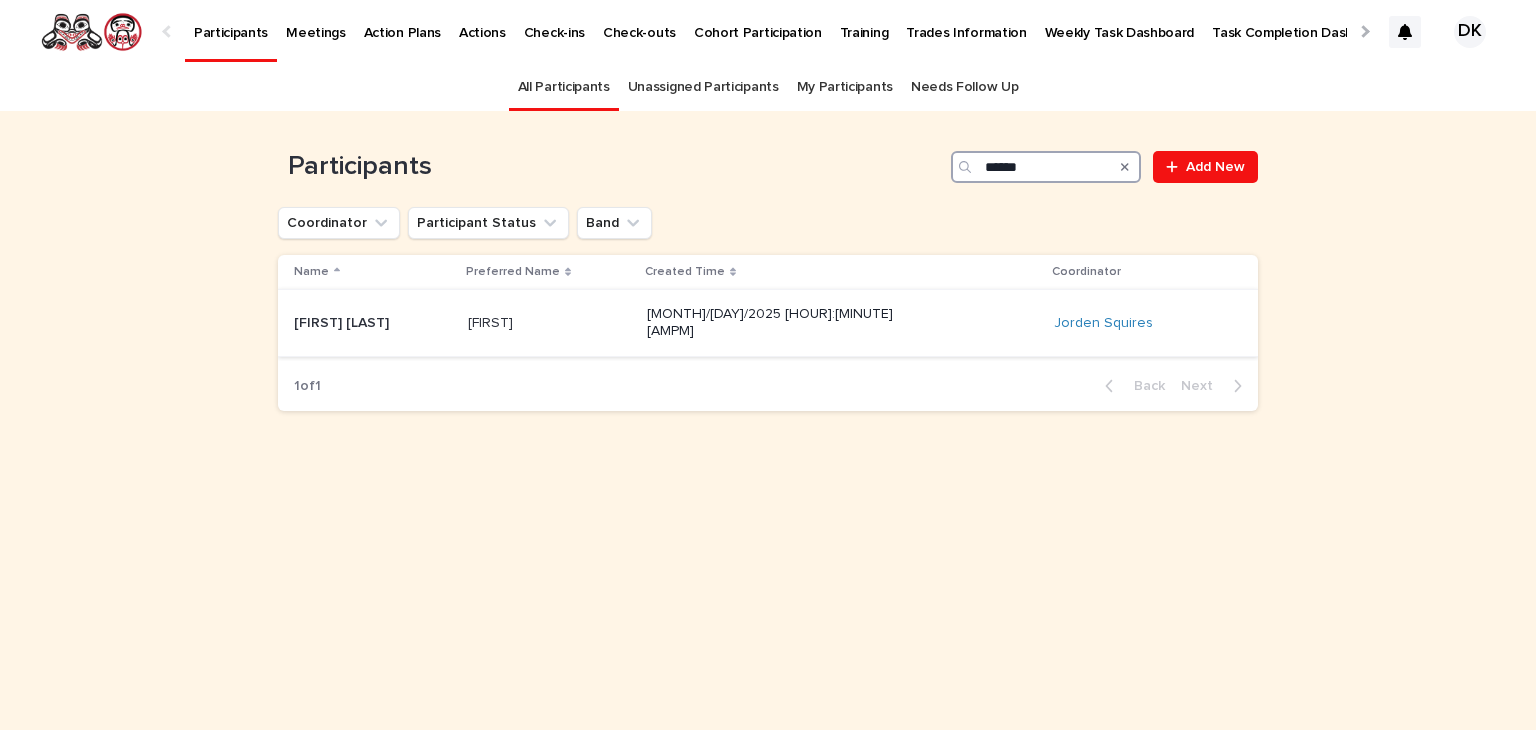 type on "******" 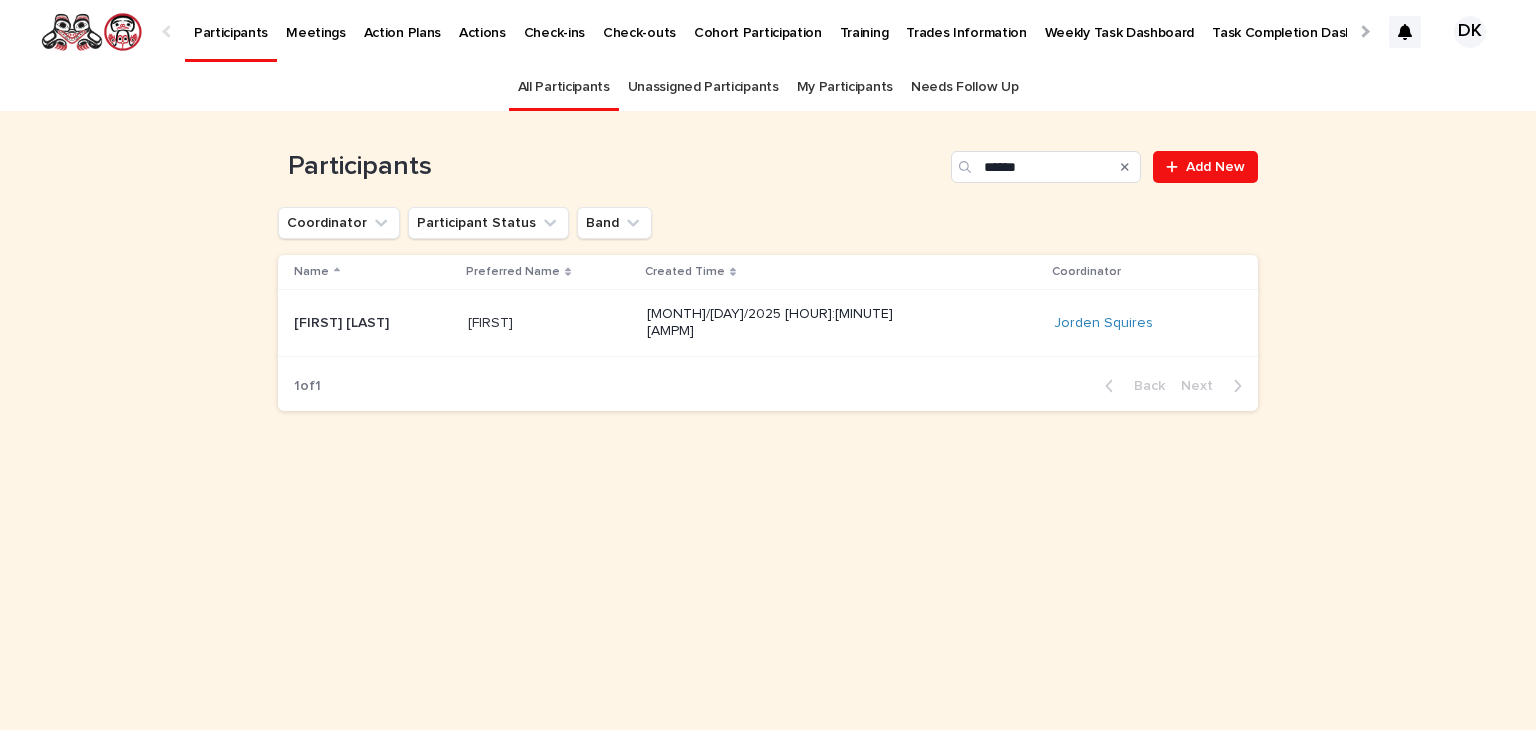 click on "[FIRST] [LAST]" at bounding box center [343, 321] 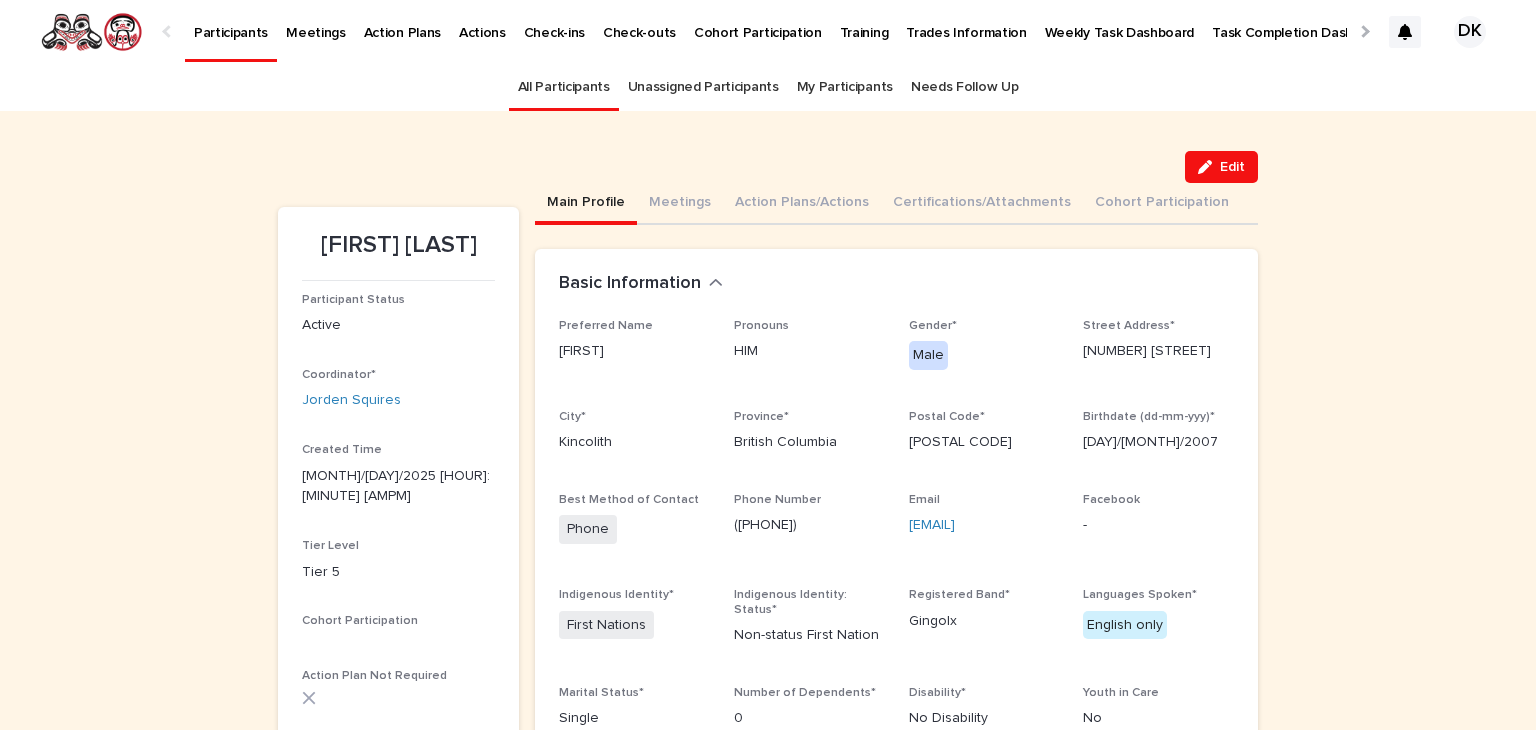 scroll, scrollTop: 0, scrollLeft: 0, axis: both 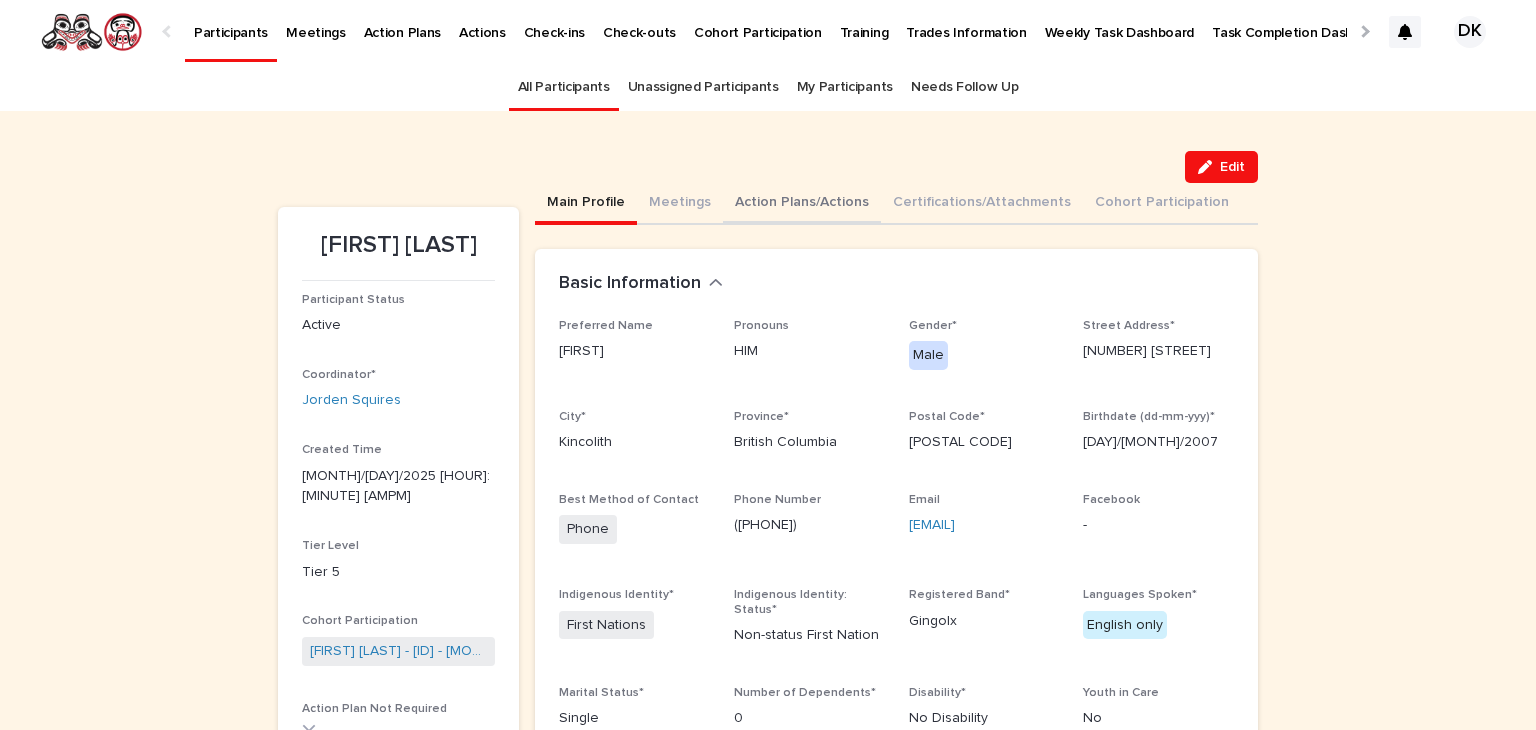 click on "Action Plans/Actions" at bounding box center [802, 204] 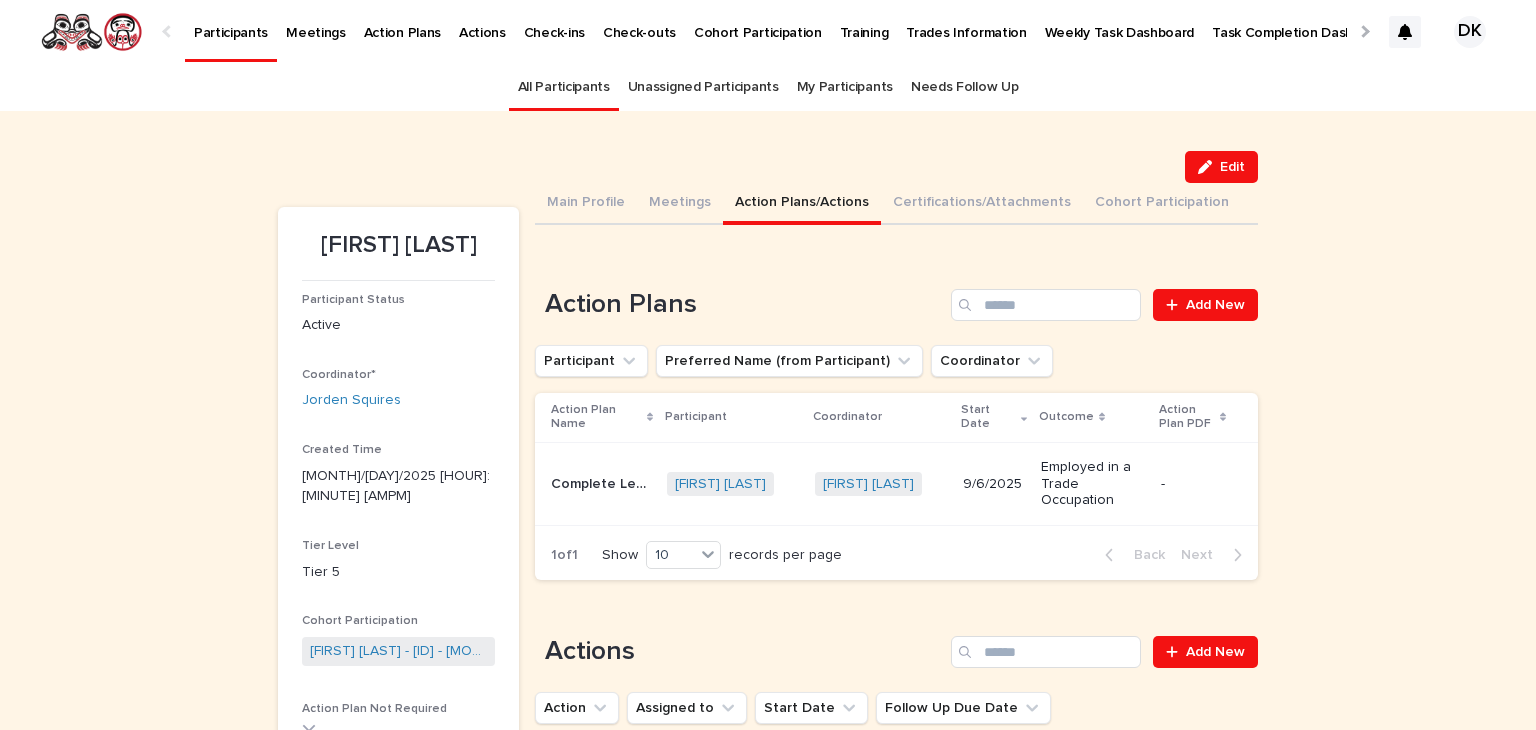 click on "Complete Level 2 Red Seal Carpentry Program" at bounding box center (603, 482) 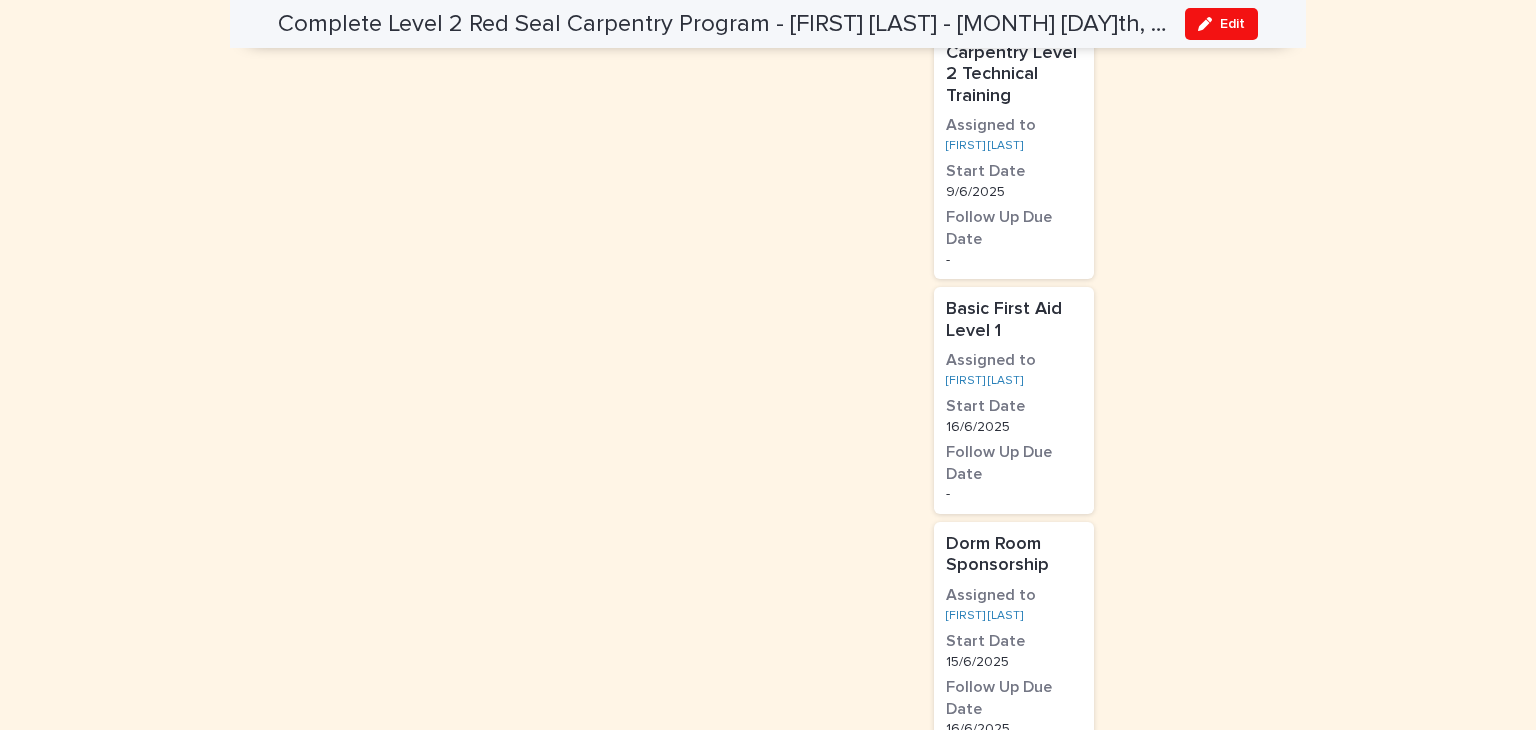 scroll, scrollTop: 1686, scrollLeft: 0, axis: vertical 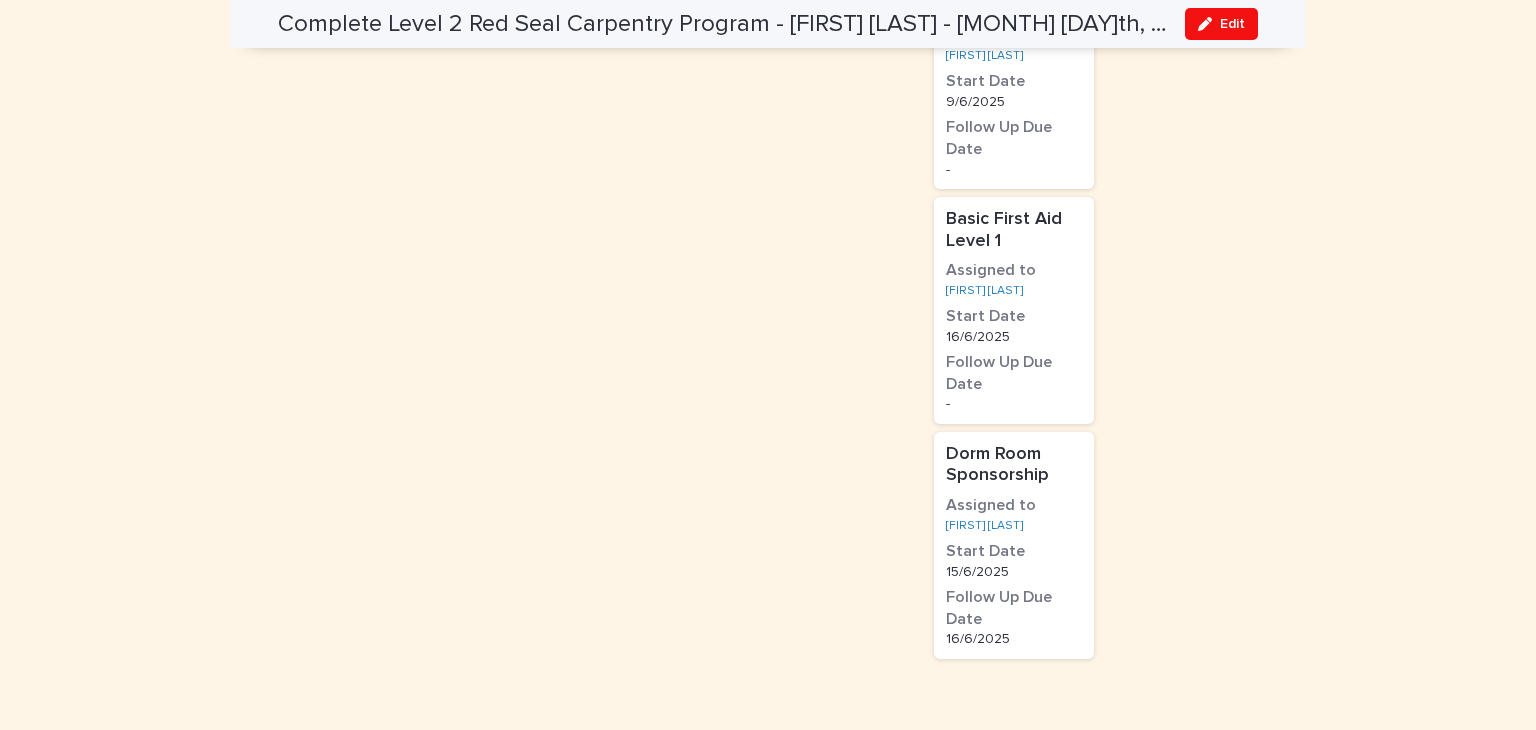 drag, startPoint x: 652, startPoint y: 405, endPoint x: 606, endPoint y: 458, distance: 70.178345 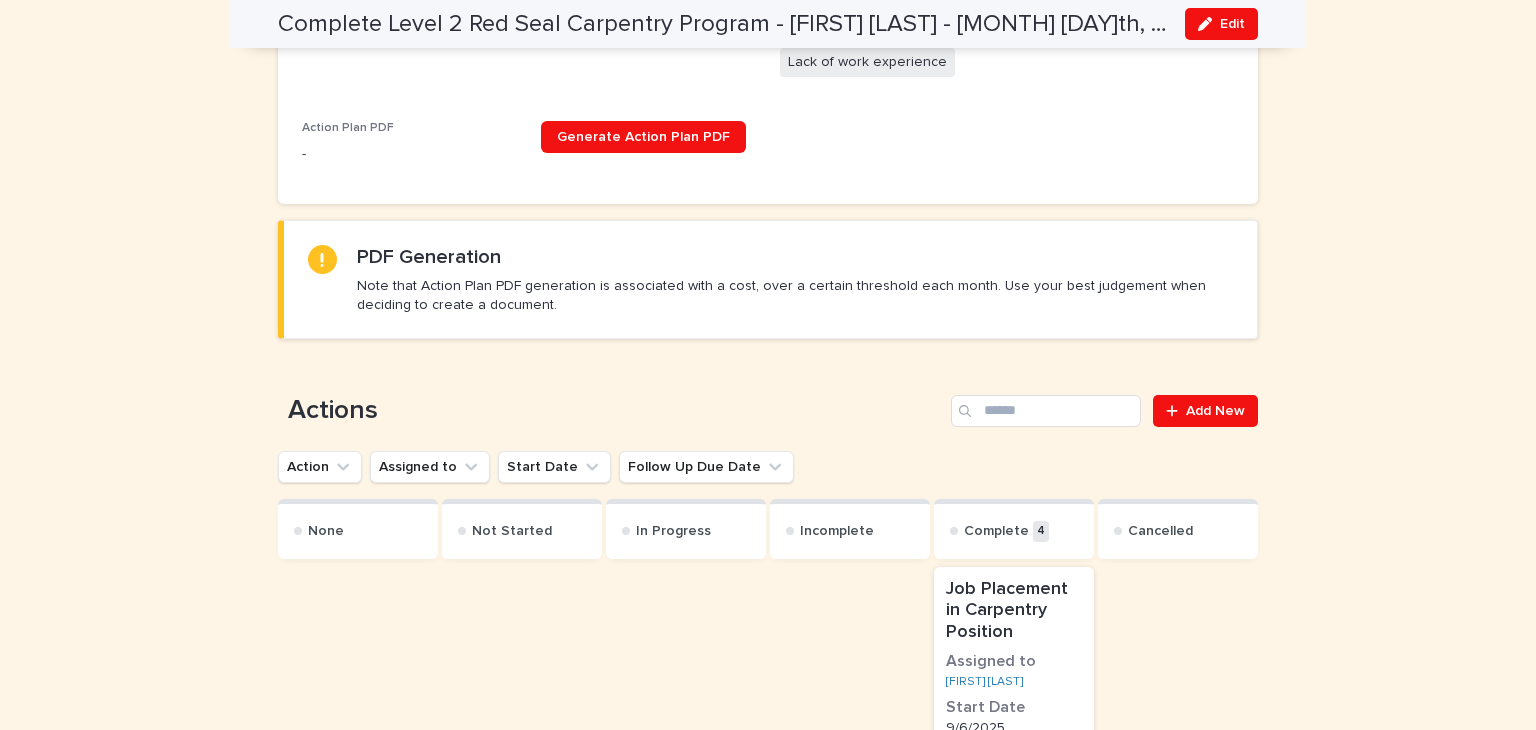 scroll, scrollTop: 790, scrollLeft: 0, axis: vertical 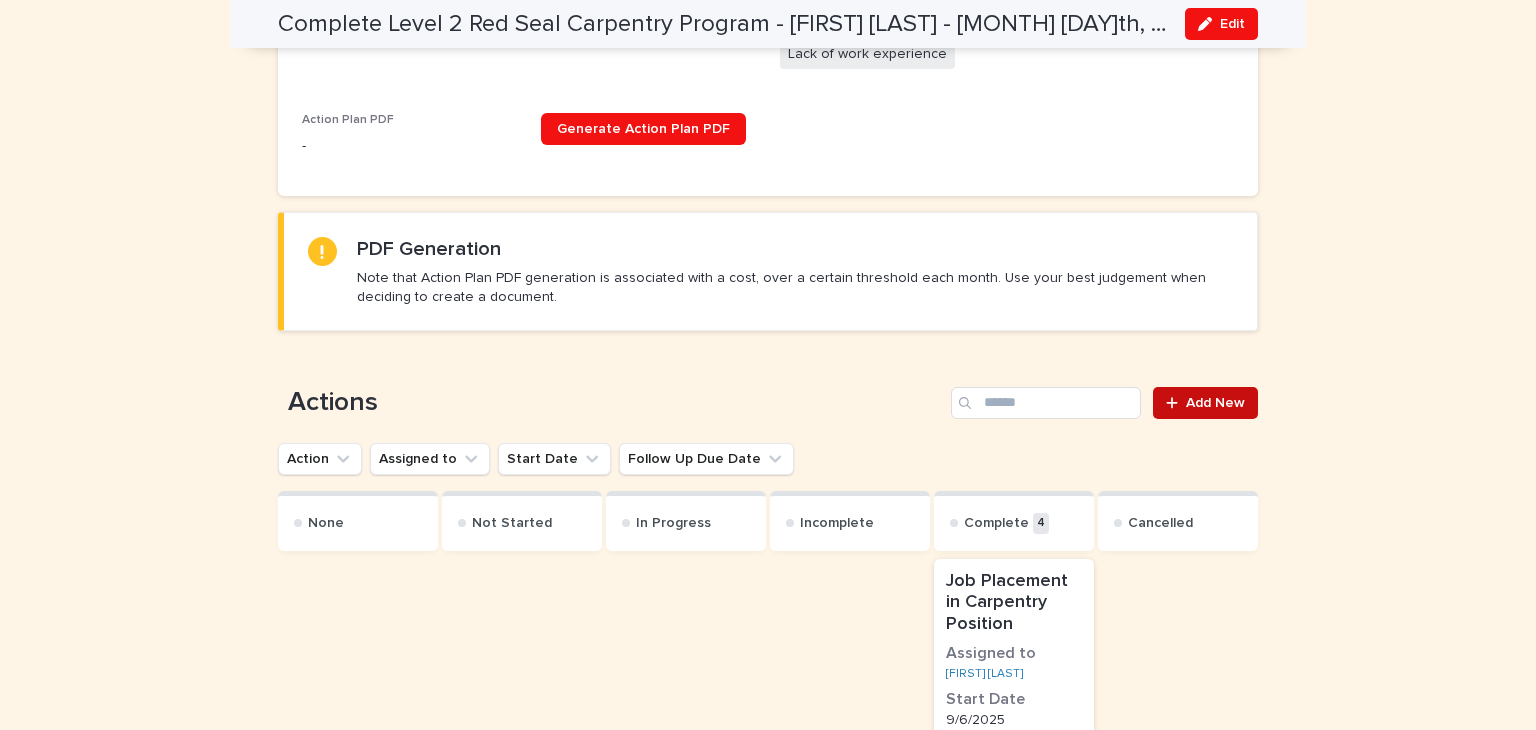 click on "Add New" at bounding box center (1215, 403) 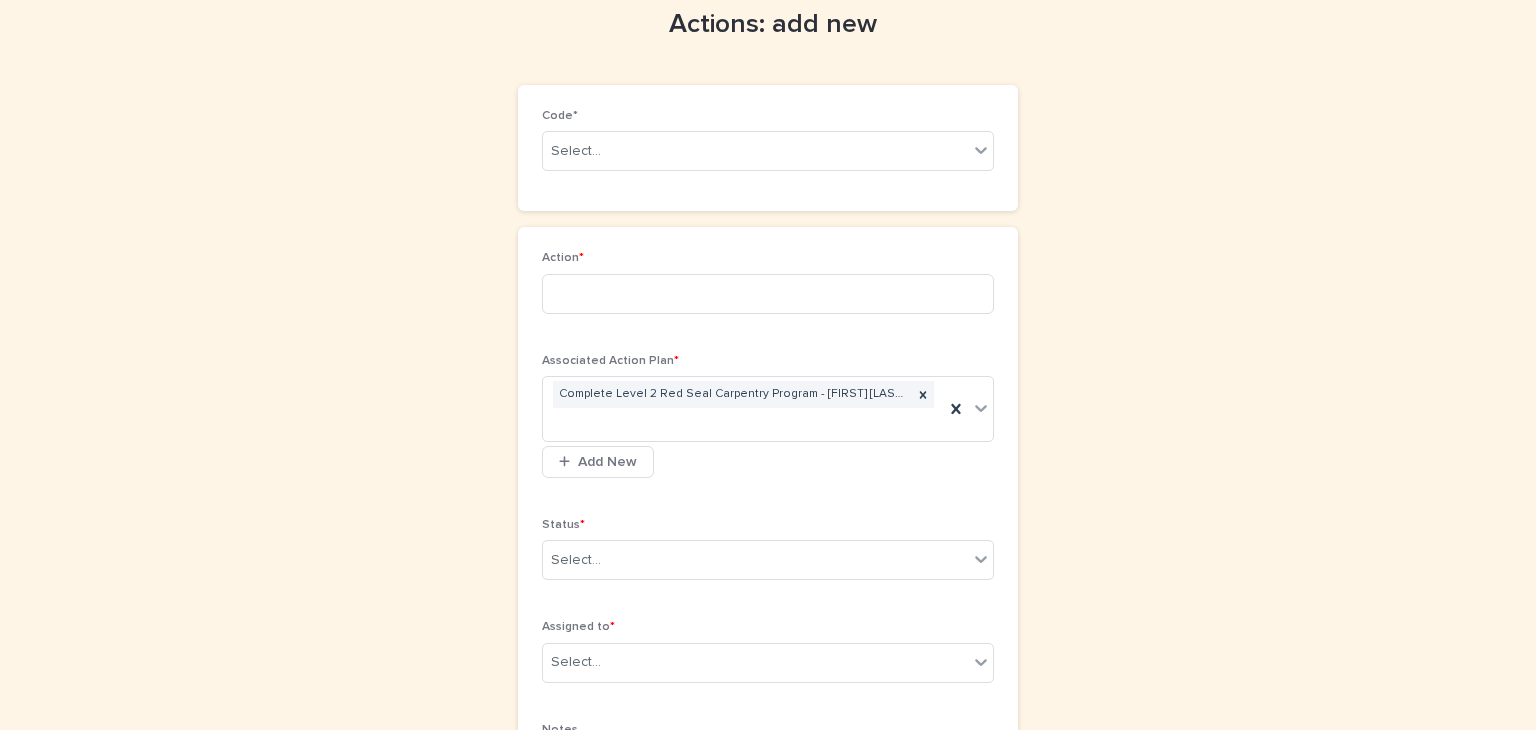 scroll, scrollTop: 0, scrollLeft: 0, axis: both 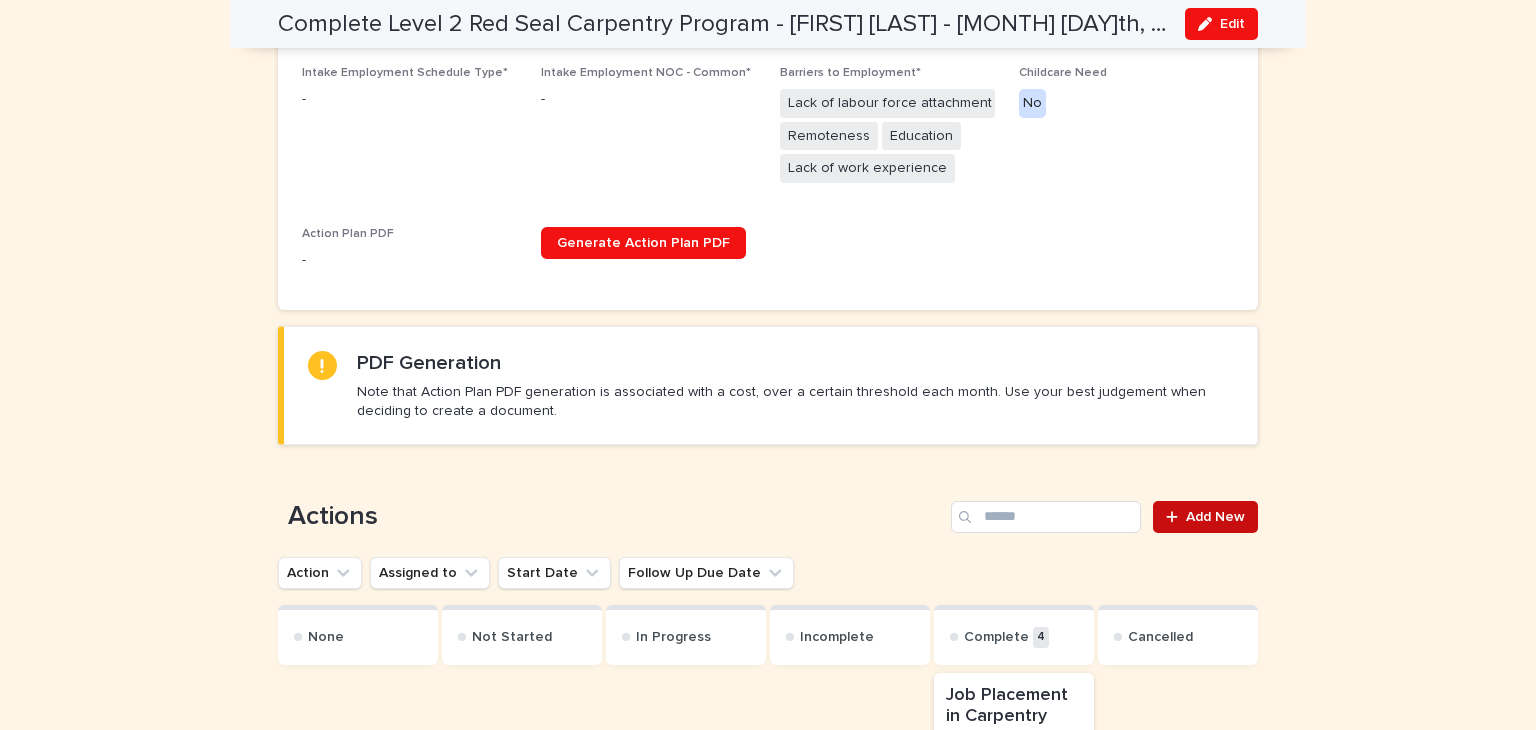 click on "Add New" at bounding box center [1205, 517] 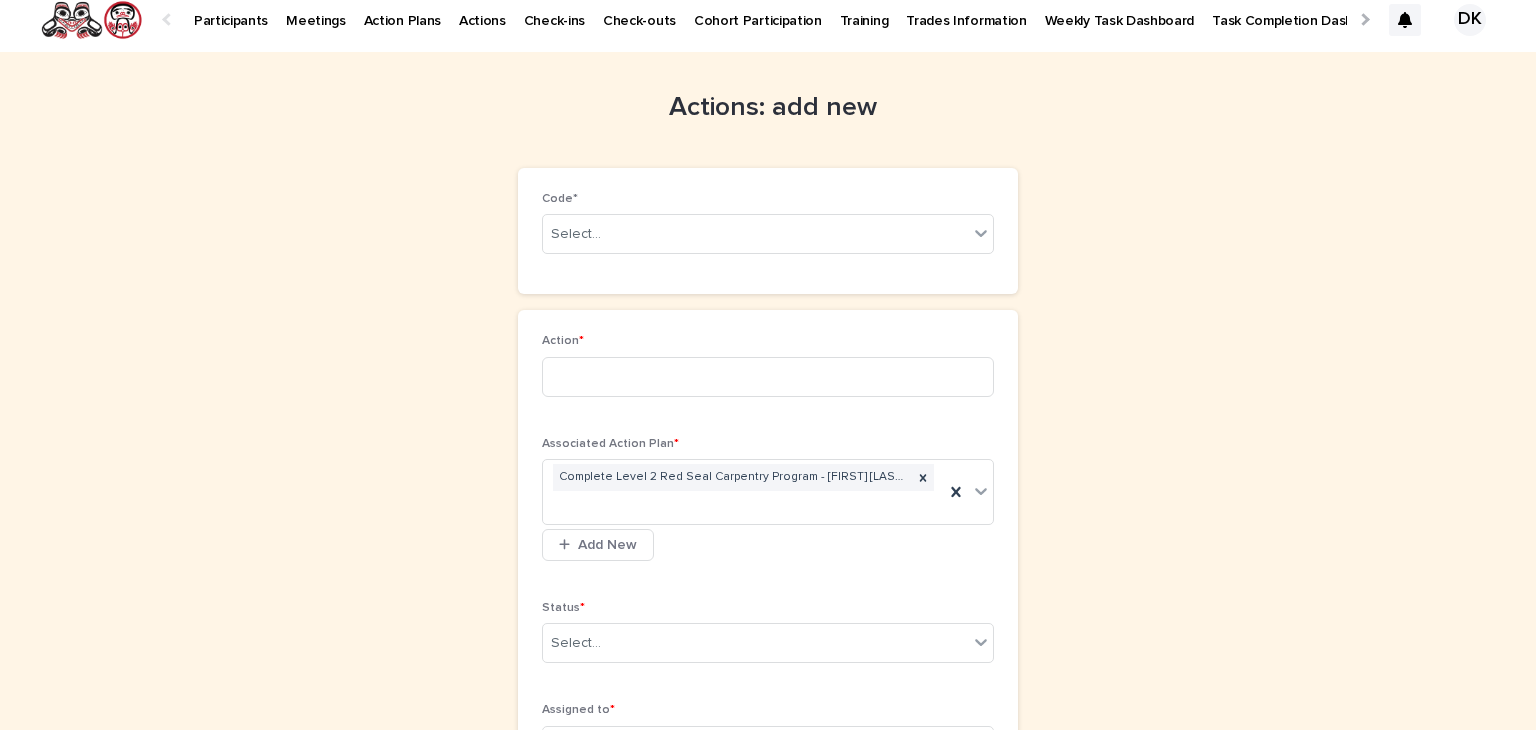 scroll, scrollTop: 0, scrollLeft: 0, axis: both 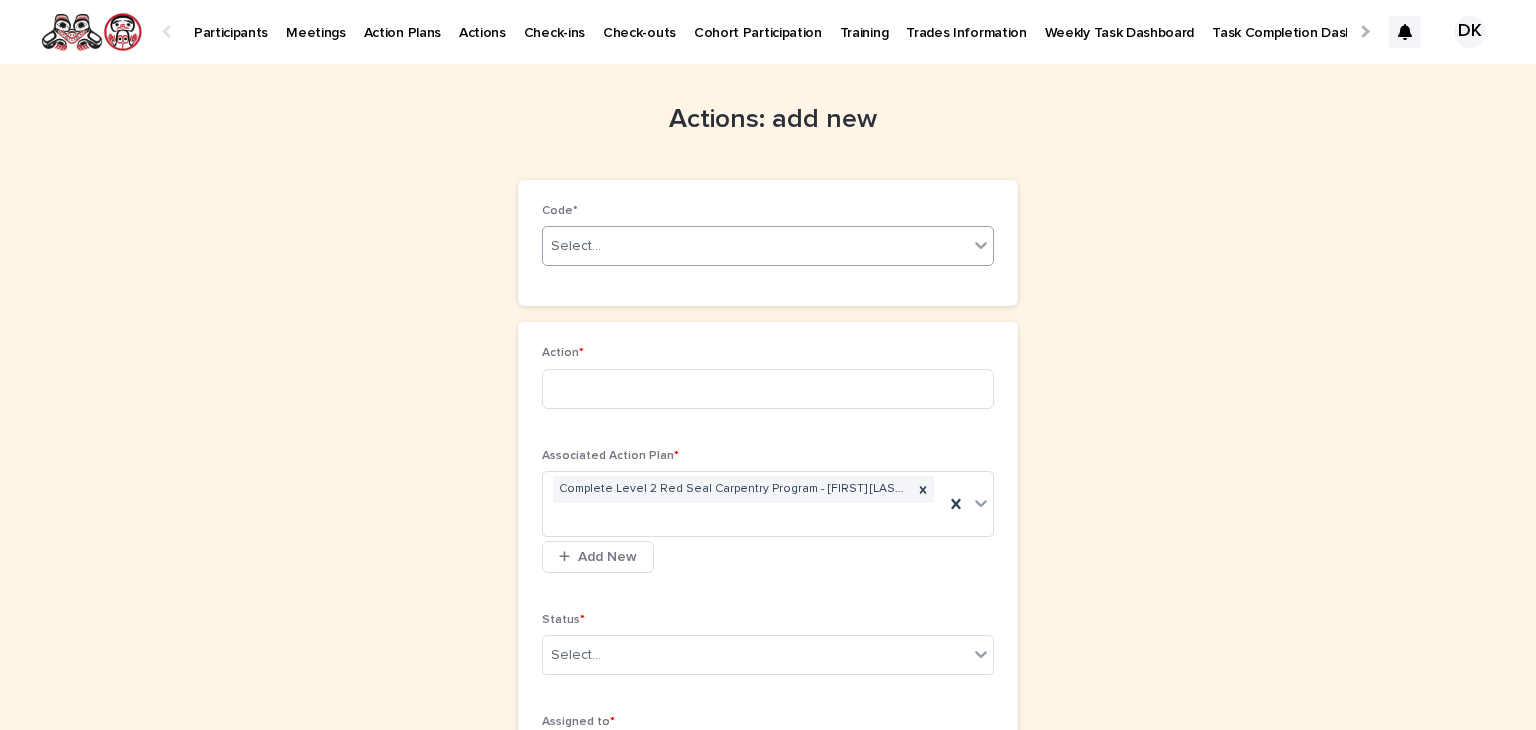 click 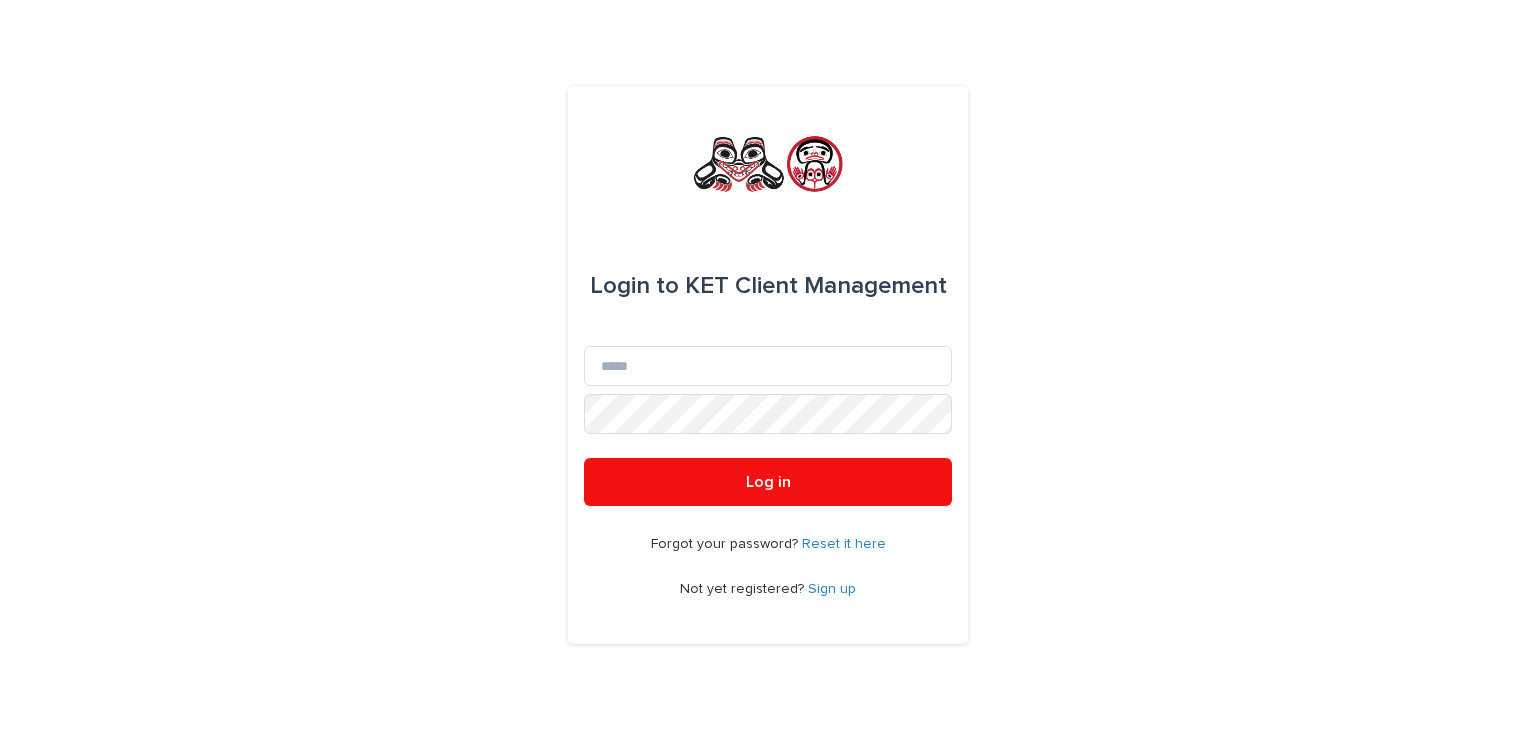 scroll, scrollTop: 0, scrollLeft: 0, axis: both 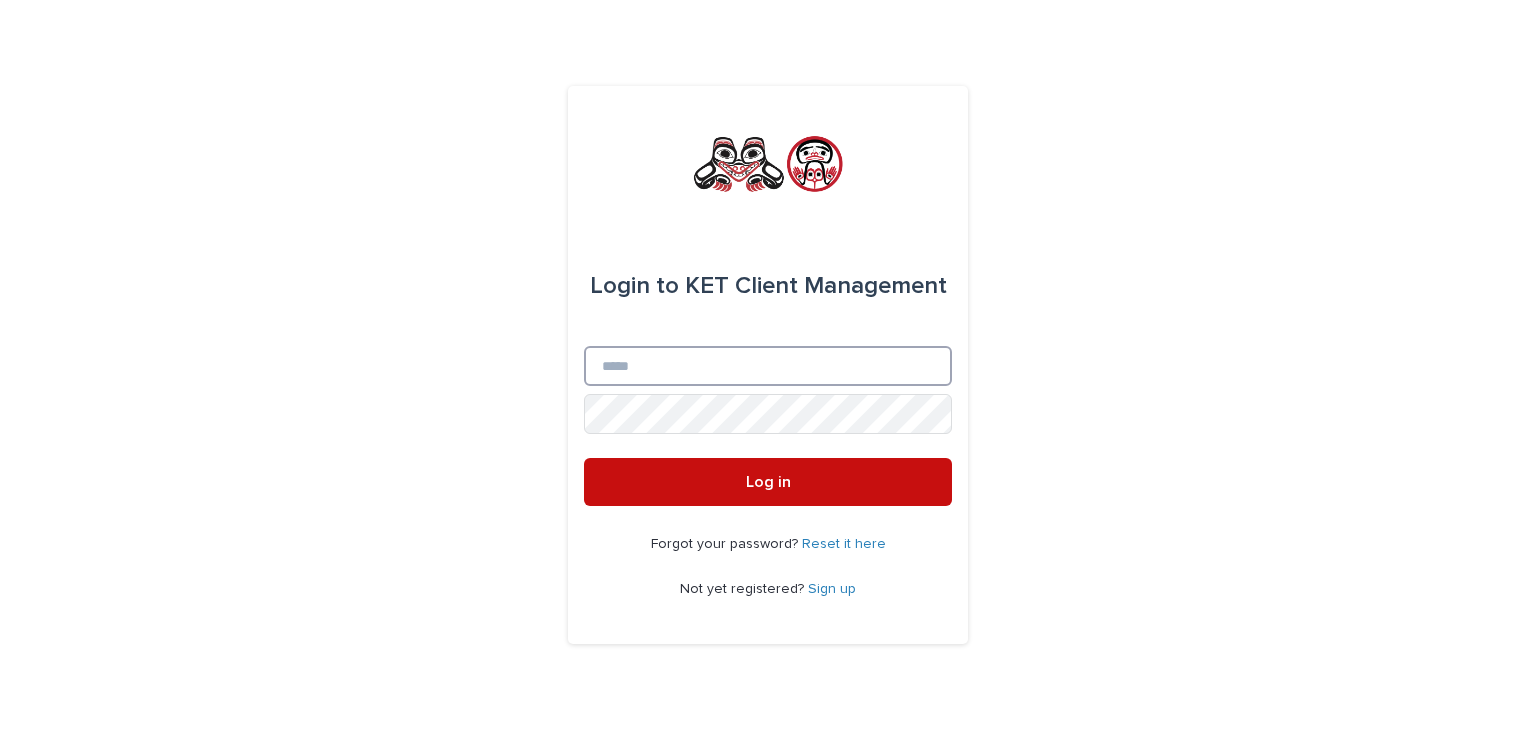 type on "**********" 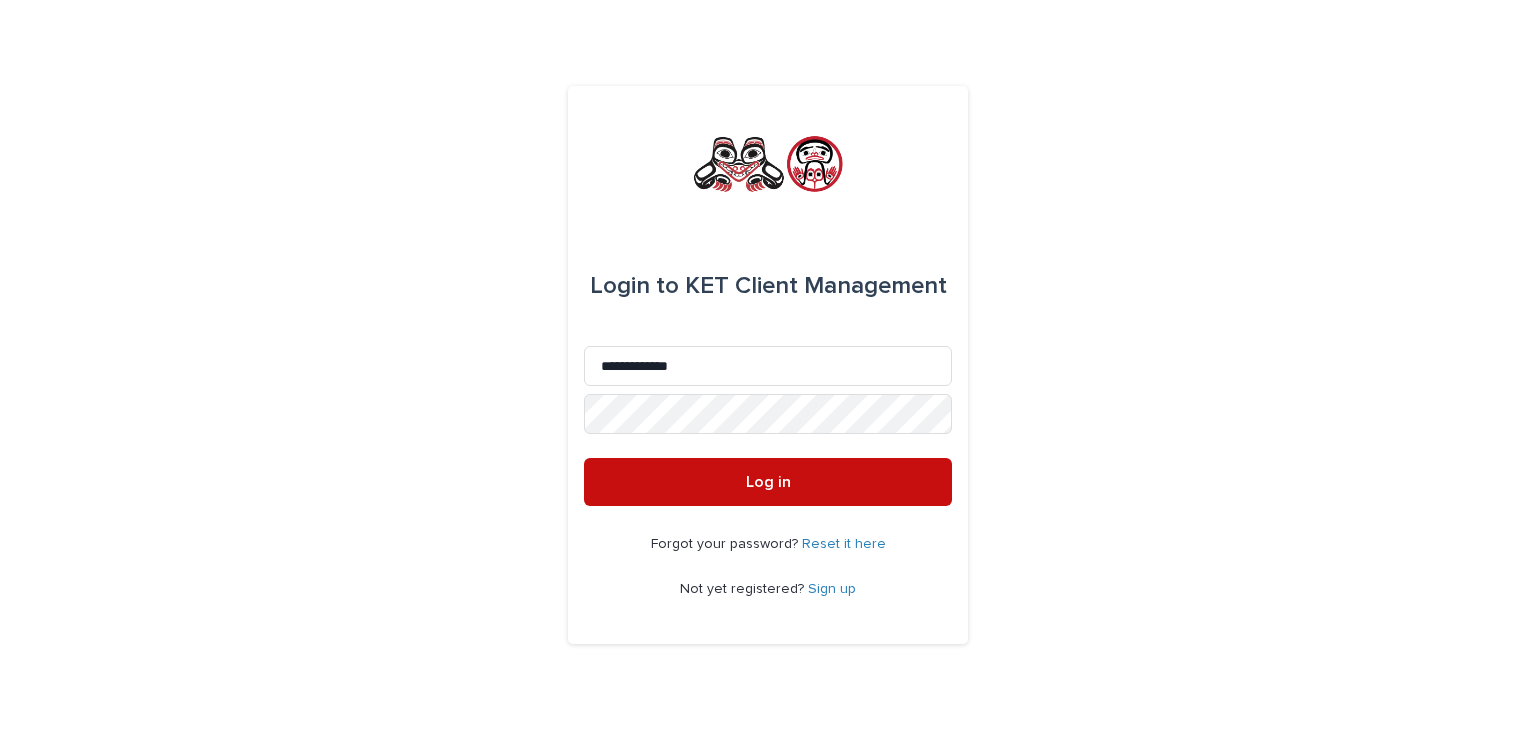 click on "Log in" at bounding box center (768, 482) 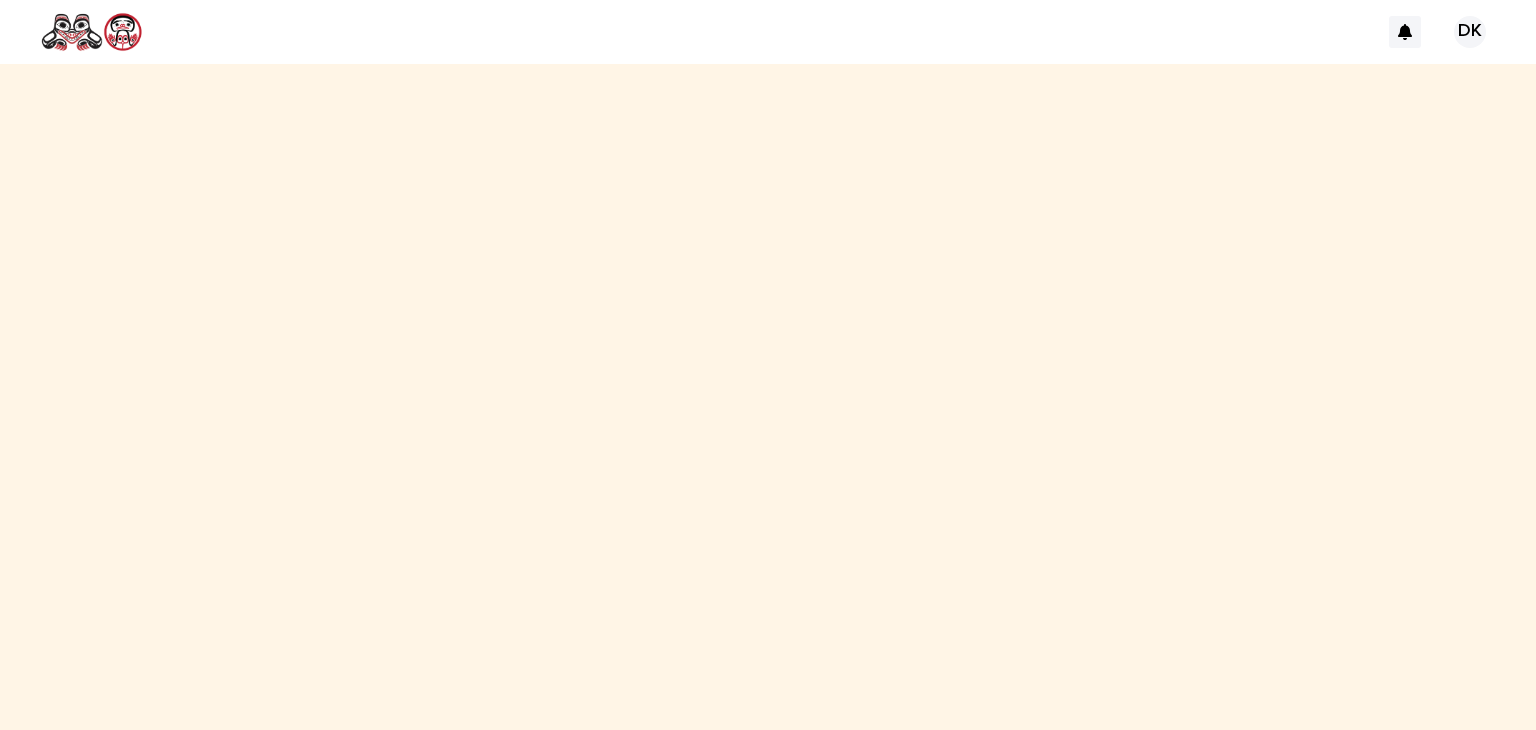 scroll, scrollTop: 0, scrollLeft: 0, axis: both 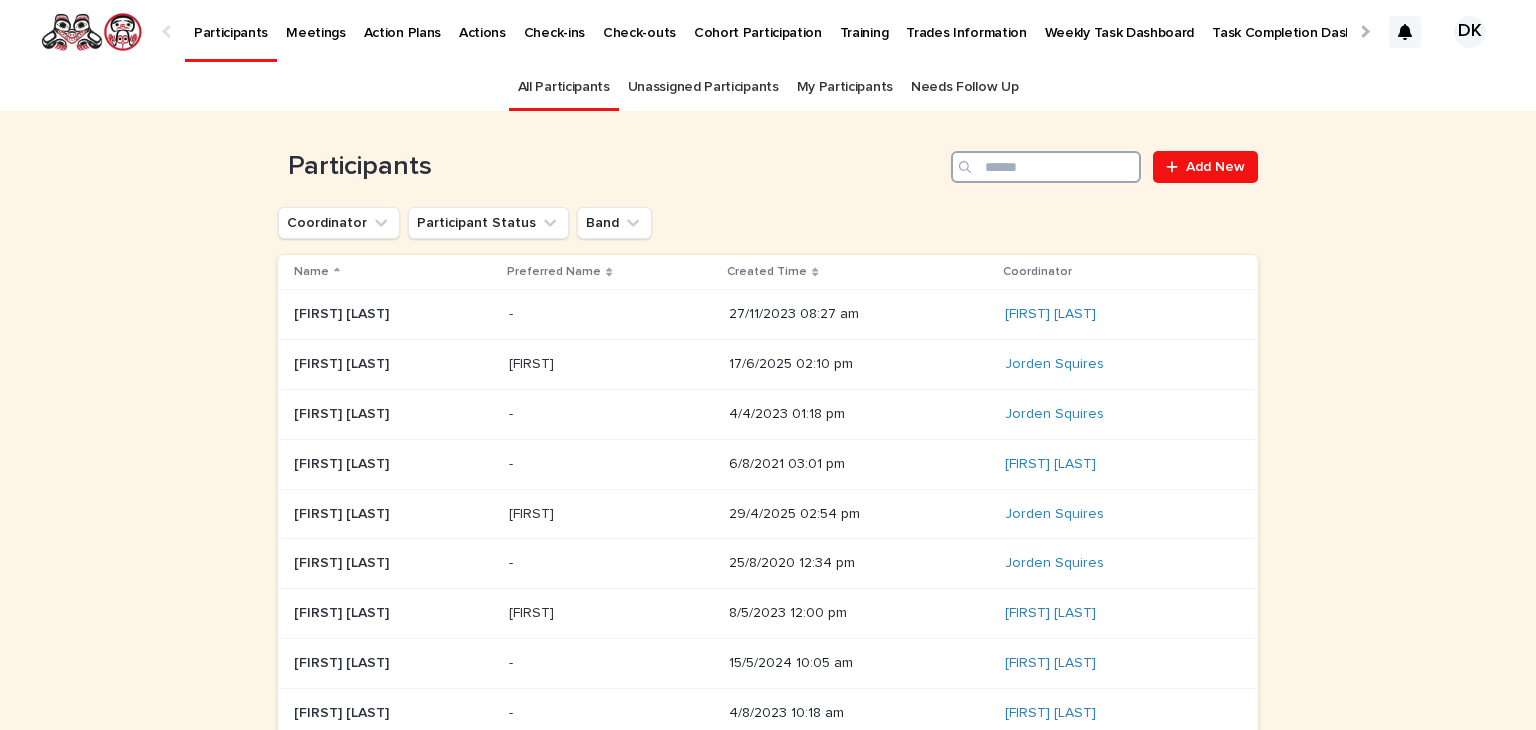 click at bounding box center (1046, 167) 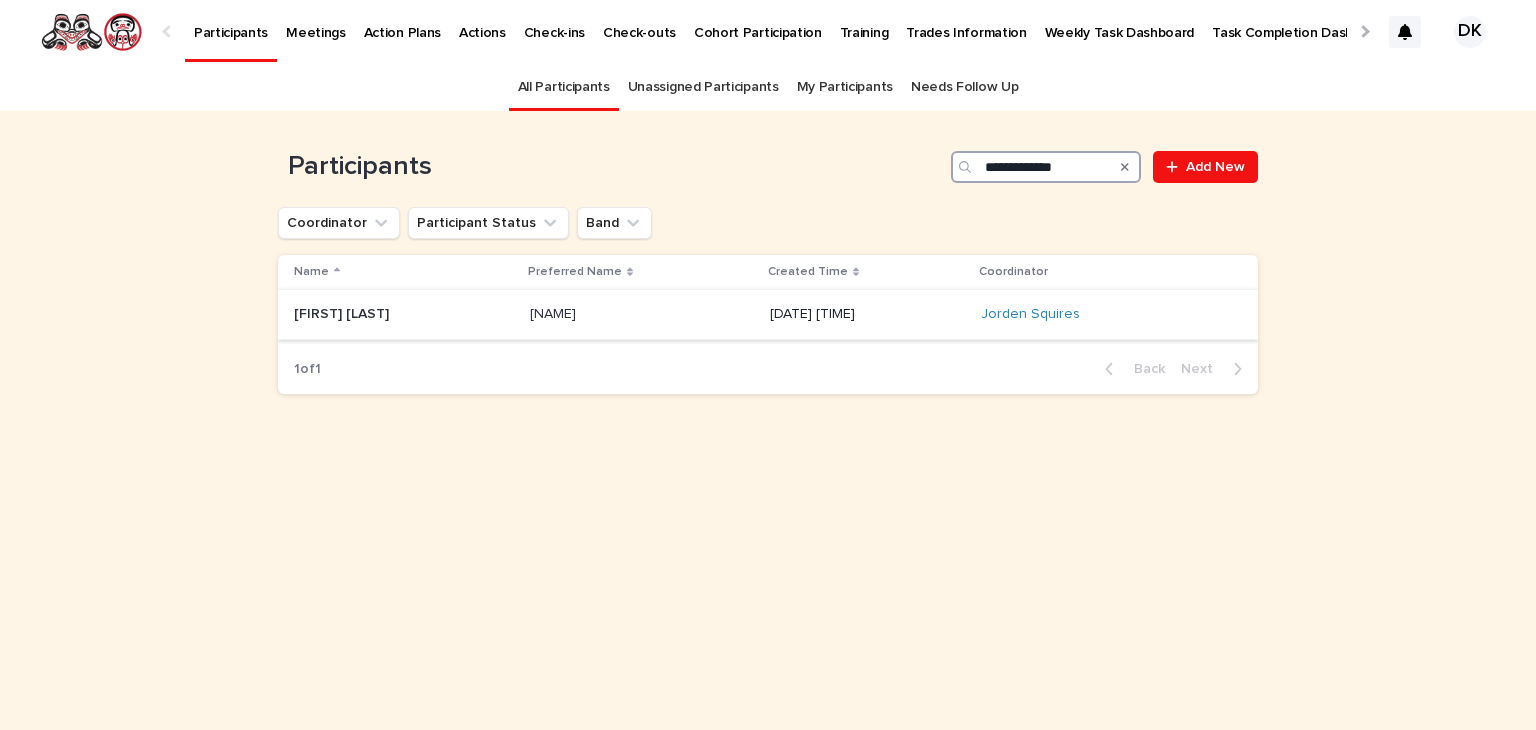 type on "**********" 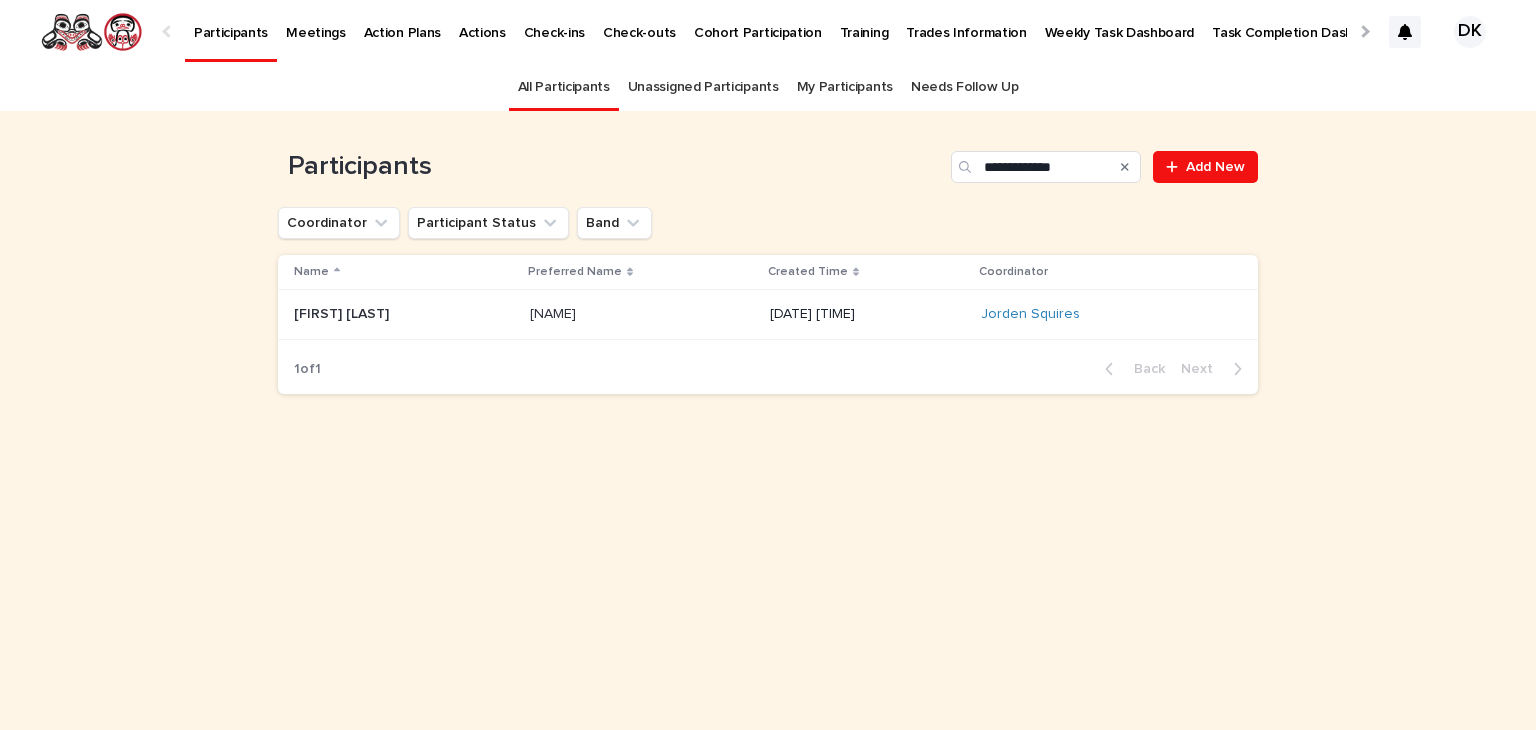 click on "[FIRST] [LAST]" at bounding box center [343, 312] 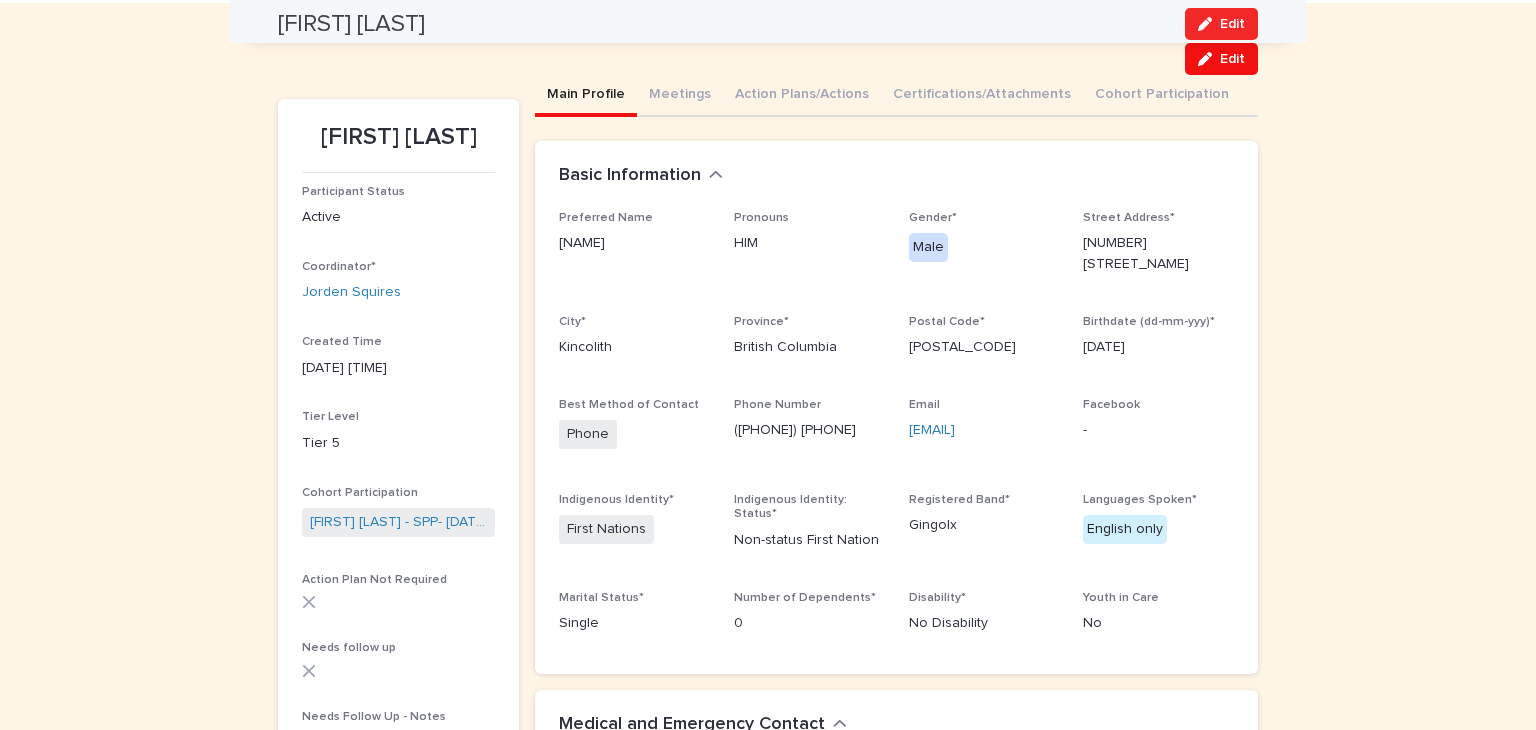 scroll, scrollTop: 0, scrollLeft: 0, axis: both 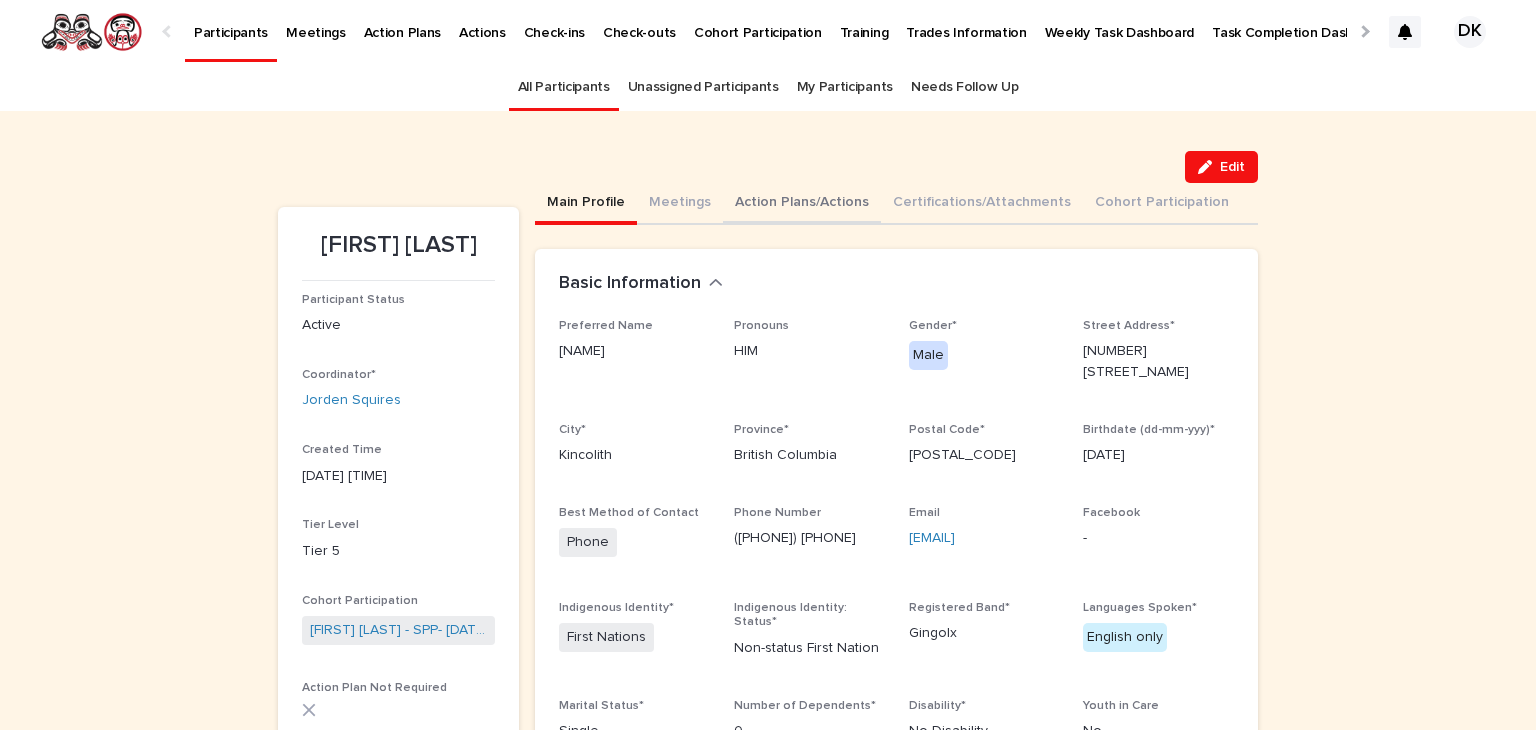 click on "Action Plans/Actions" at bounding box center [802, 204] 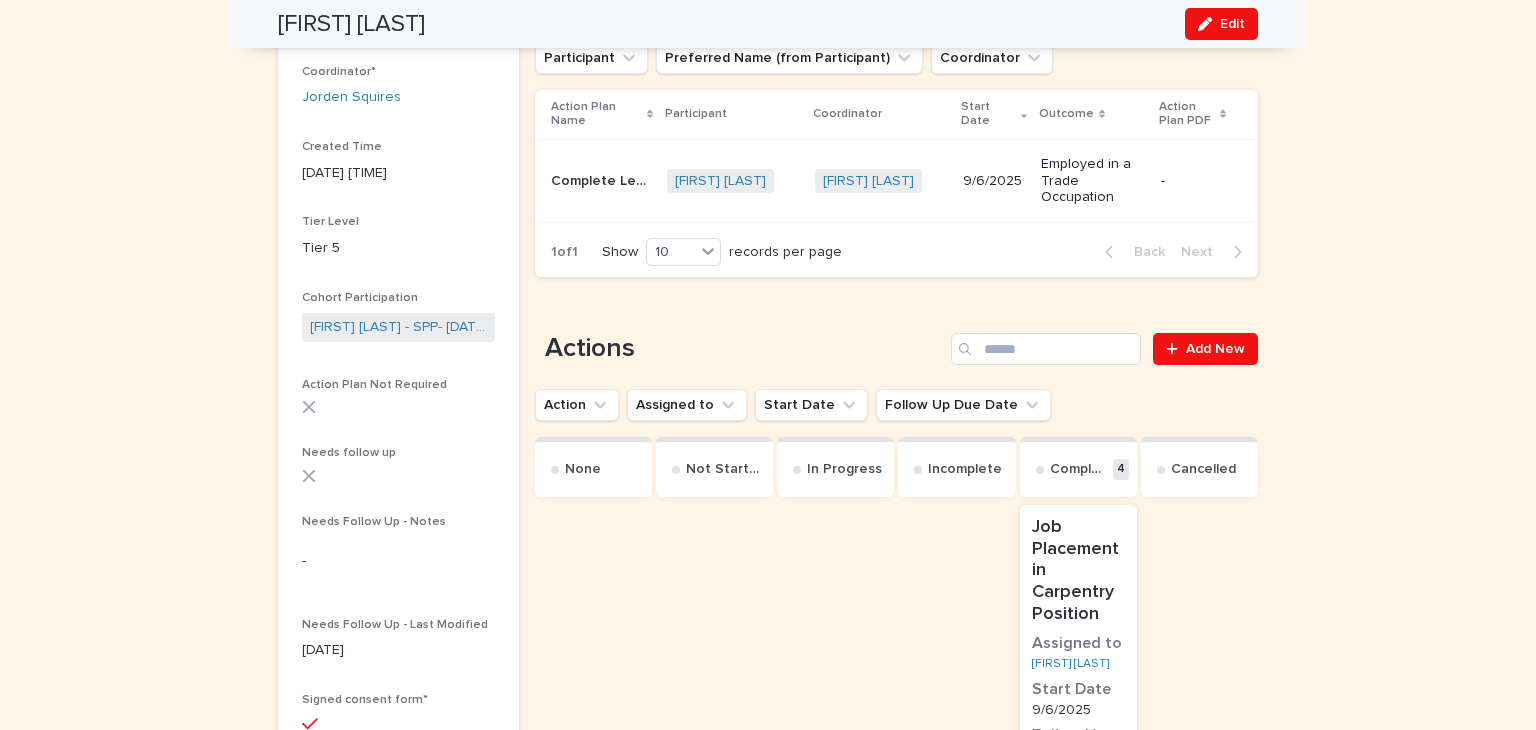 scroll, scrollTop: 310, scrollLeft: 0, axis: vertical 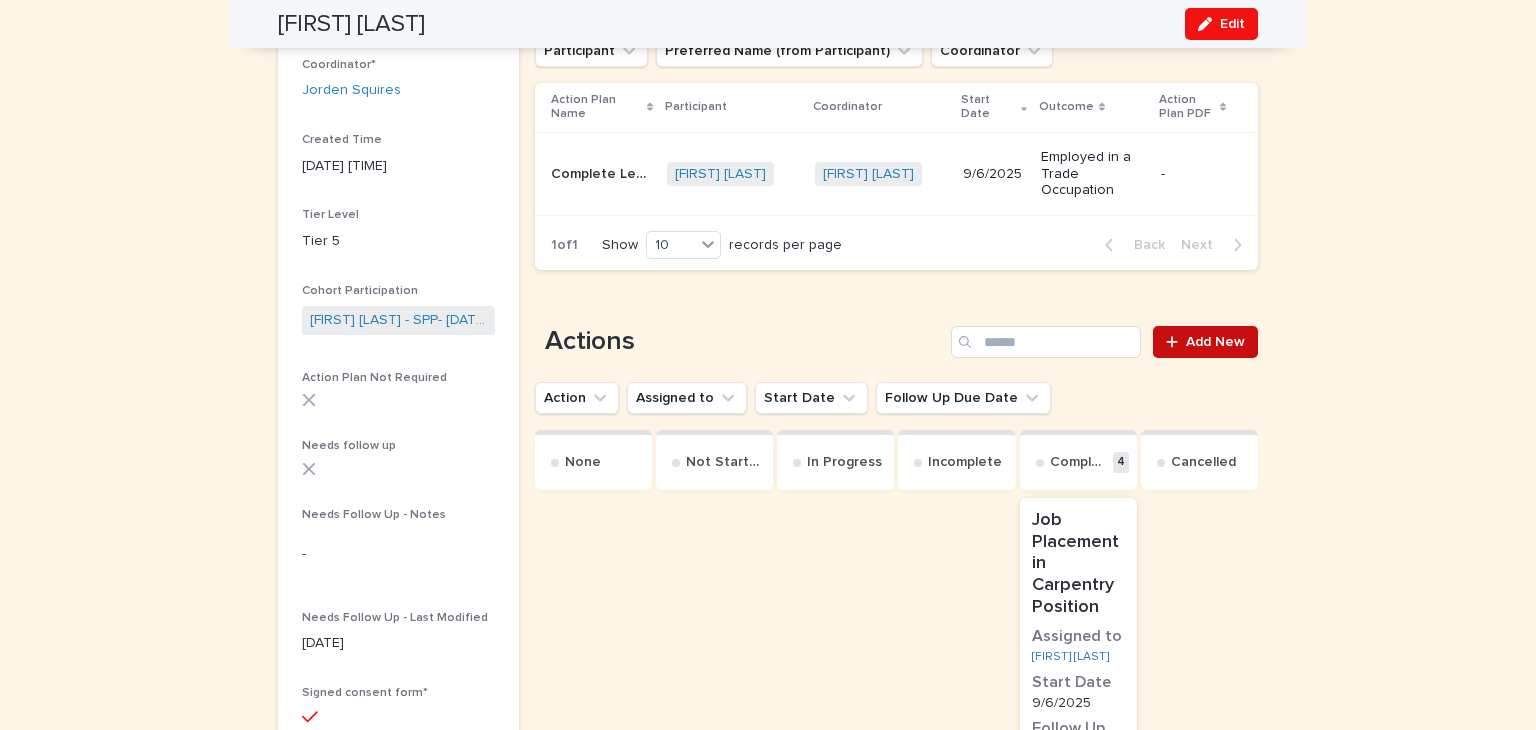click on "Add New" at bounding box center (1215, 342) 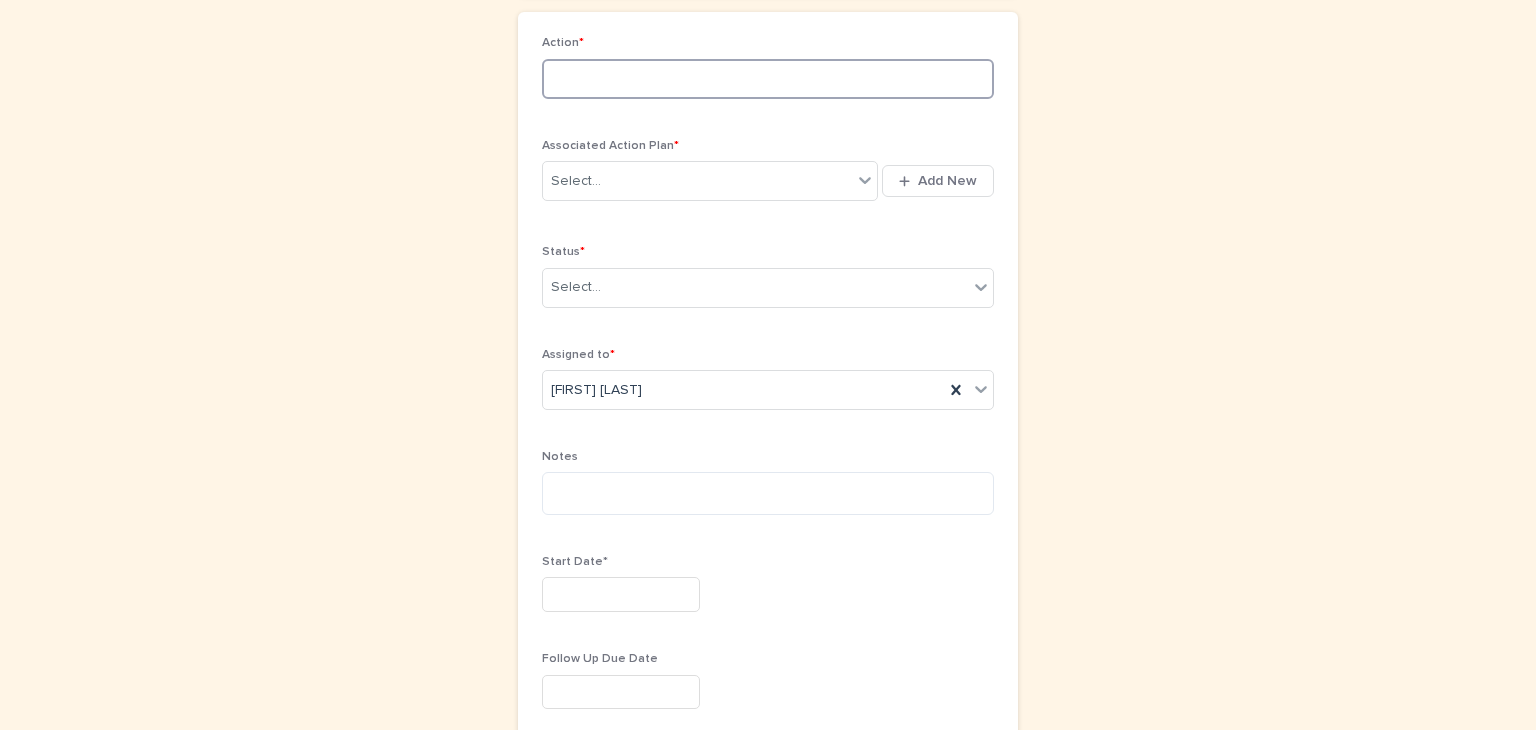 click at bounding box center [768, 79] 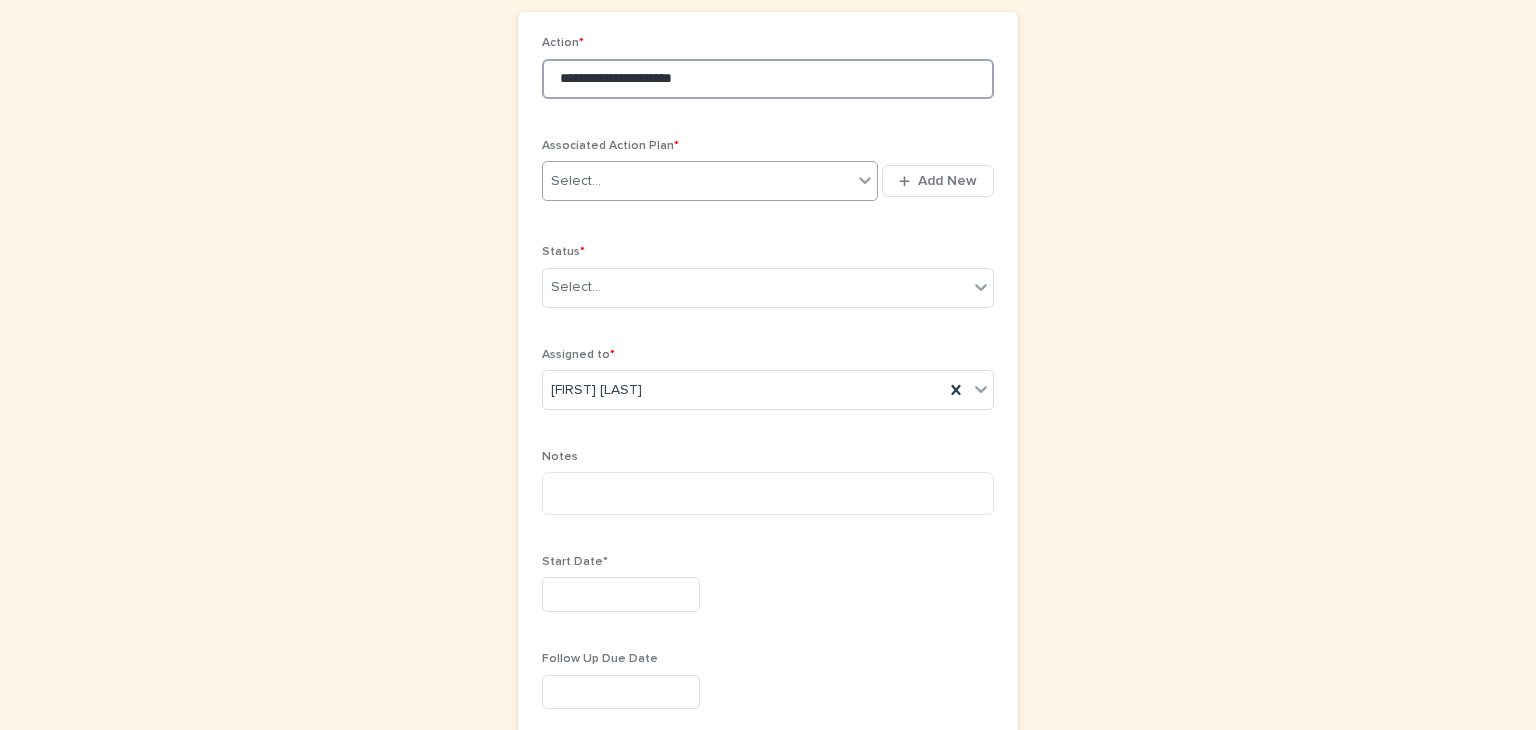 type on "**********" 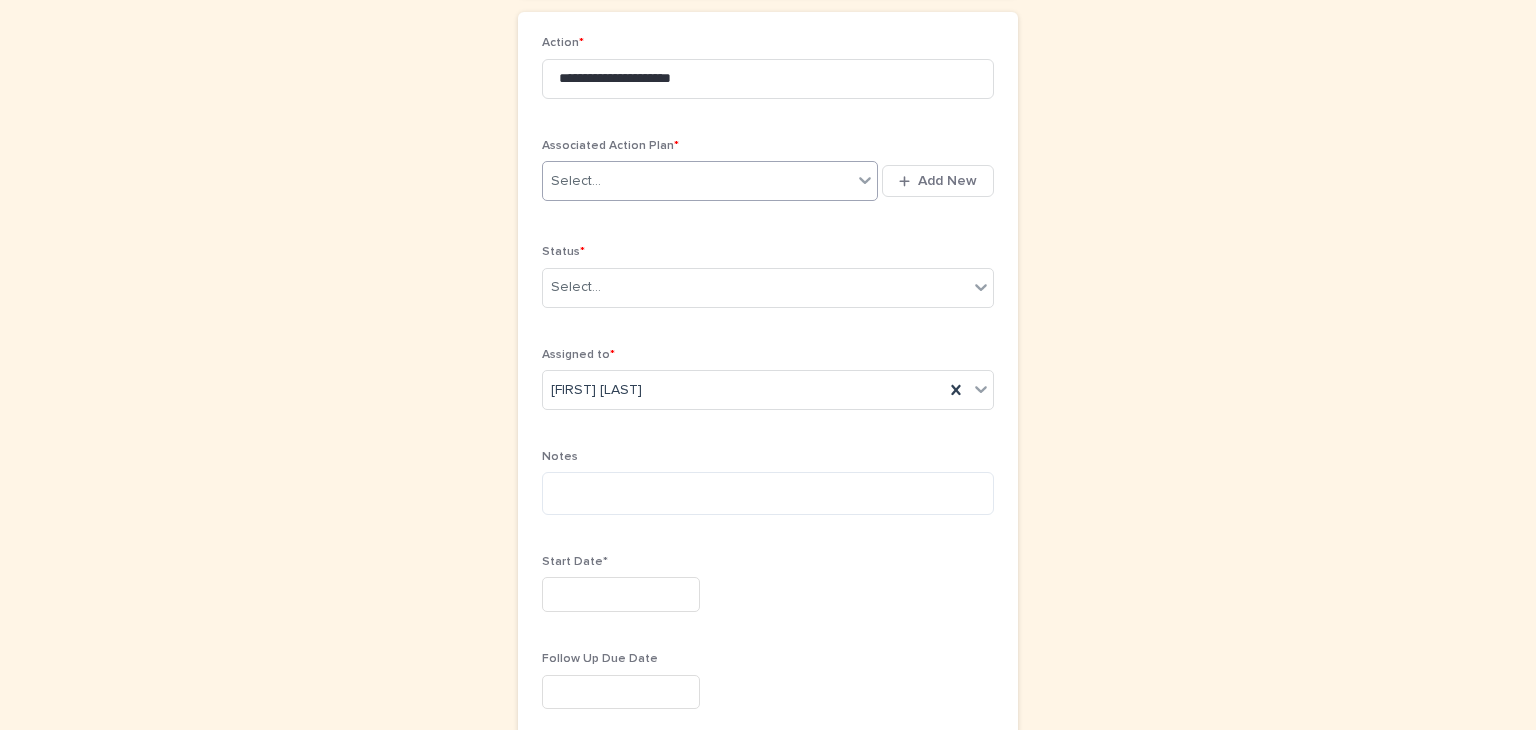 click 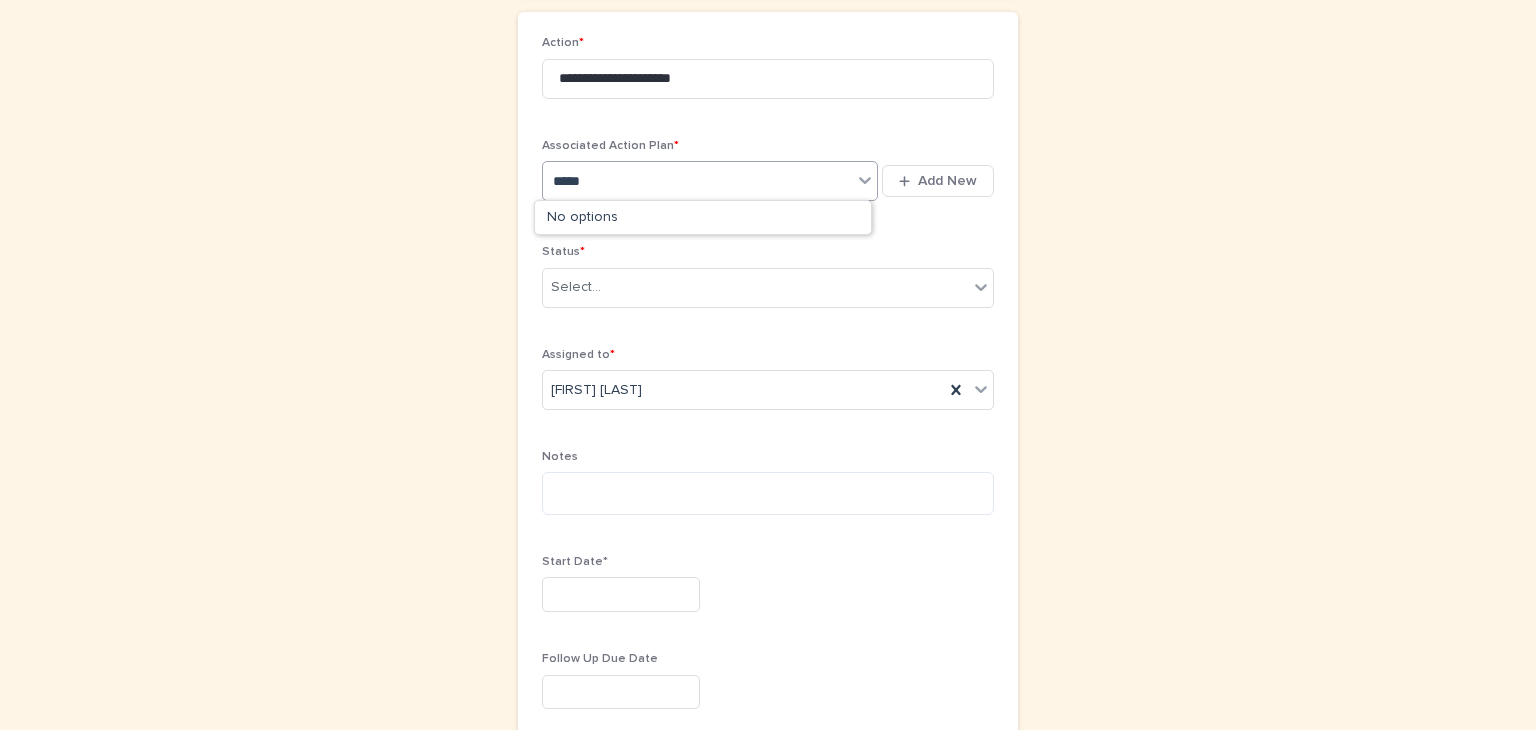 type on "******" 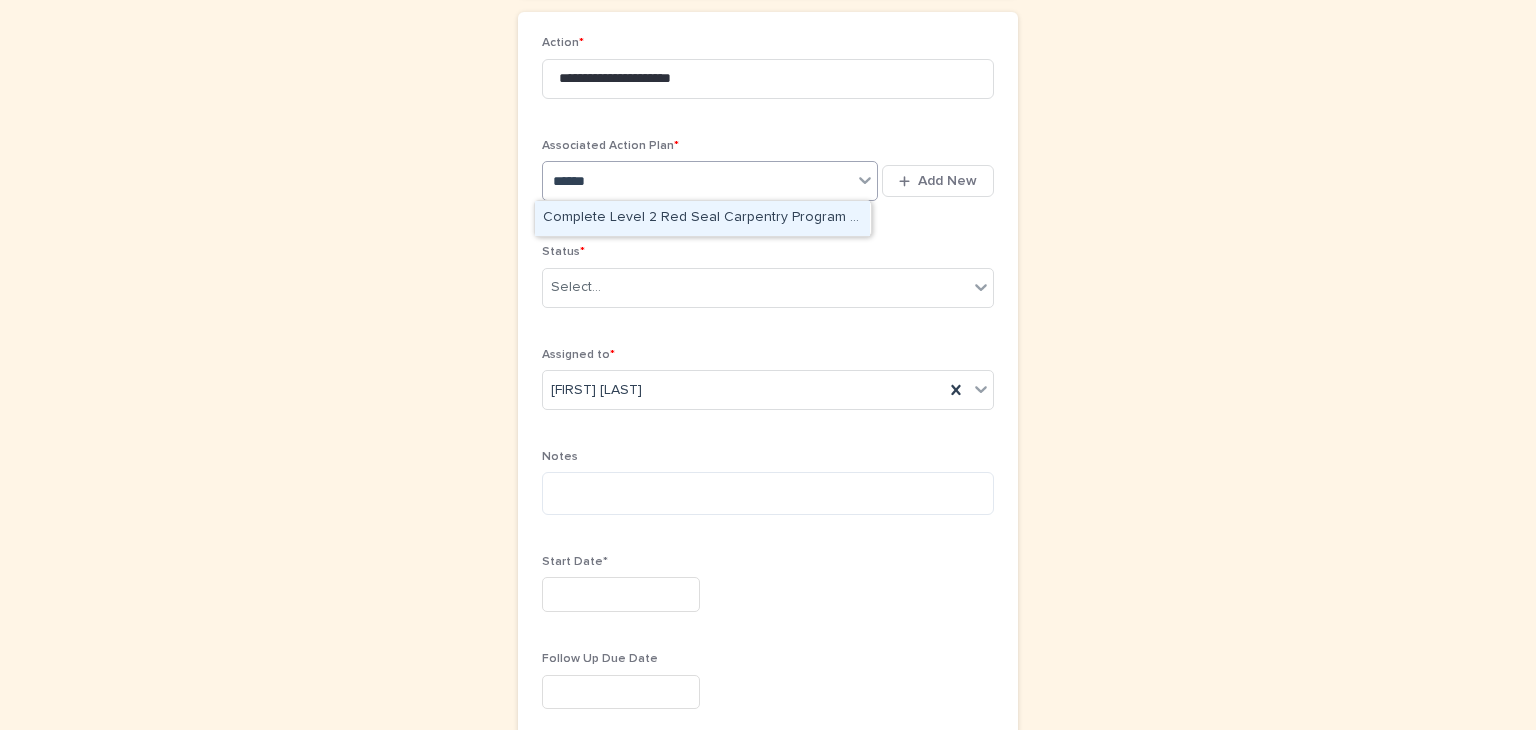 click on "Complete Level 2 Red Seal Carpentry Program - [FIRST] [LAST] - [DATE]" at bounding box center [702, 218] 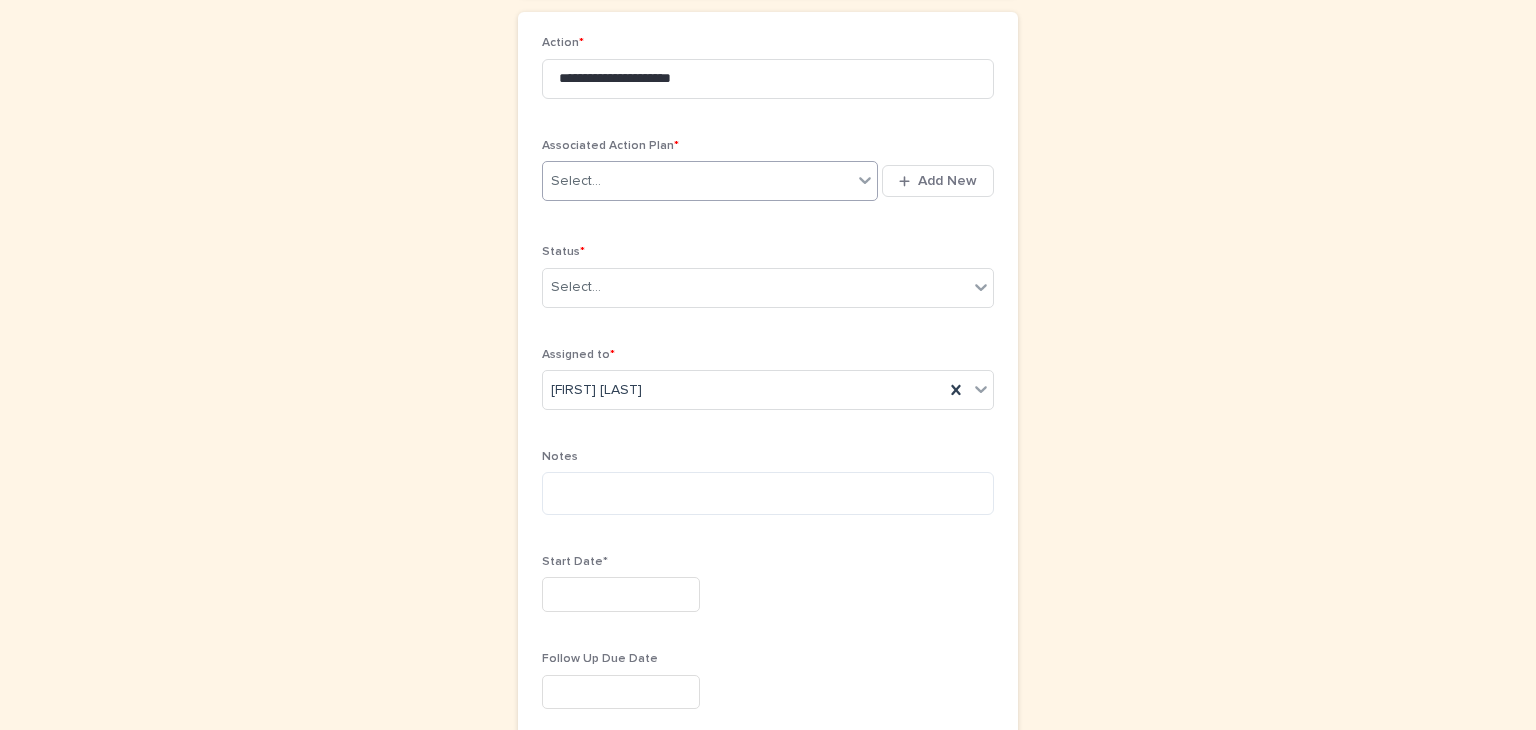 scroll, scrollTop: 339, scrollLeft: 0, axis: vertical 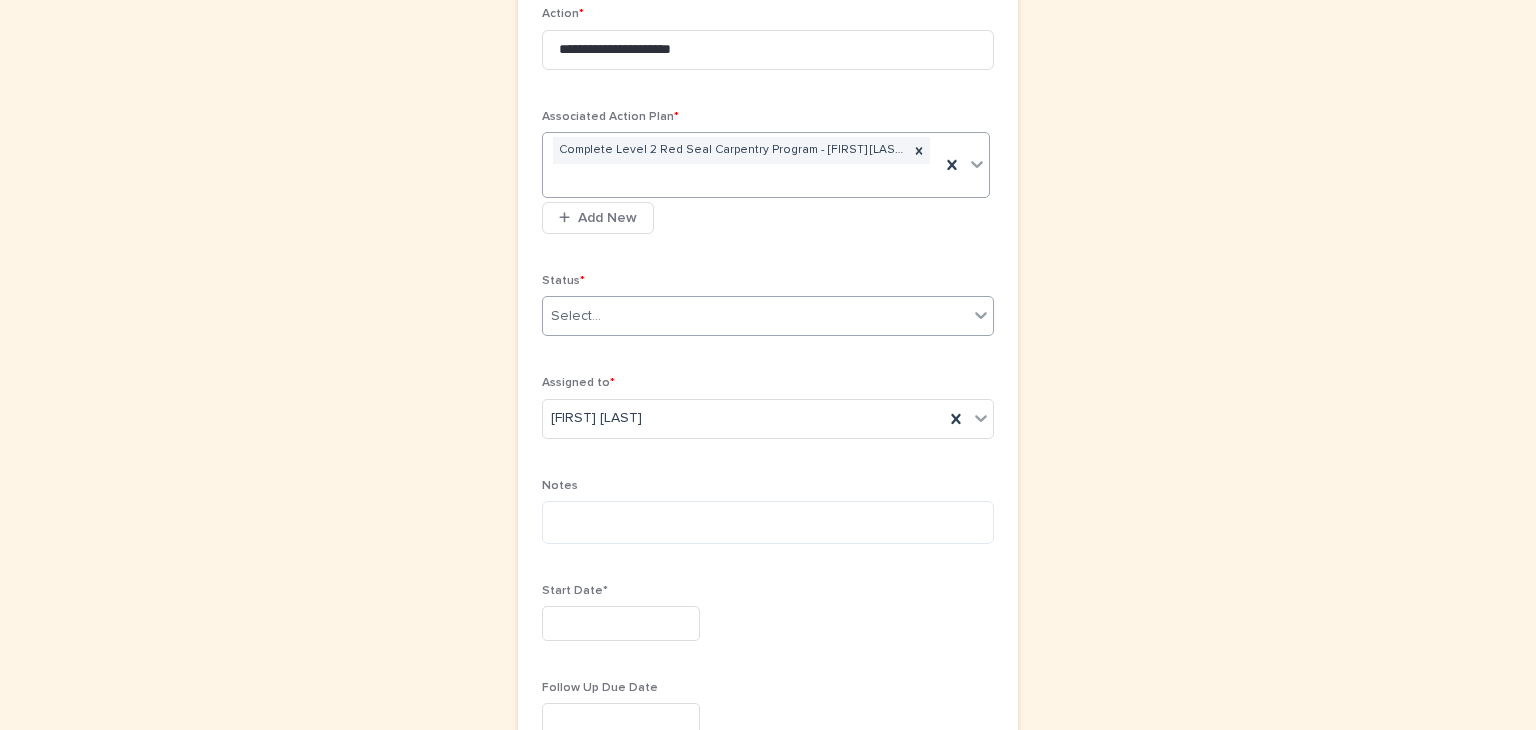 click 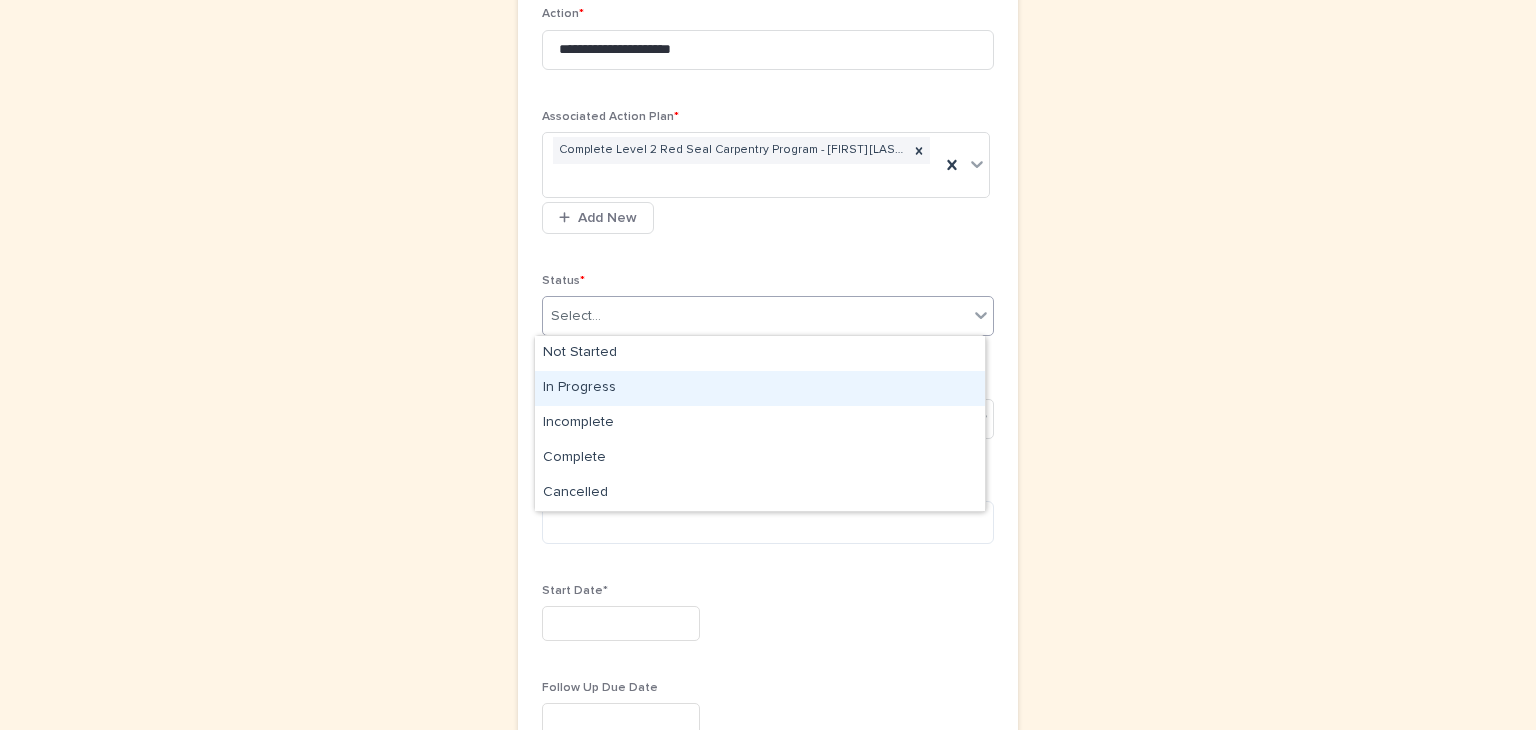 click on "In Progress" at bounding box center (760, 388) 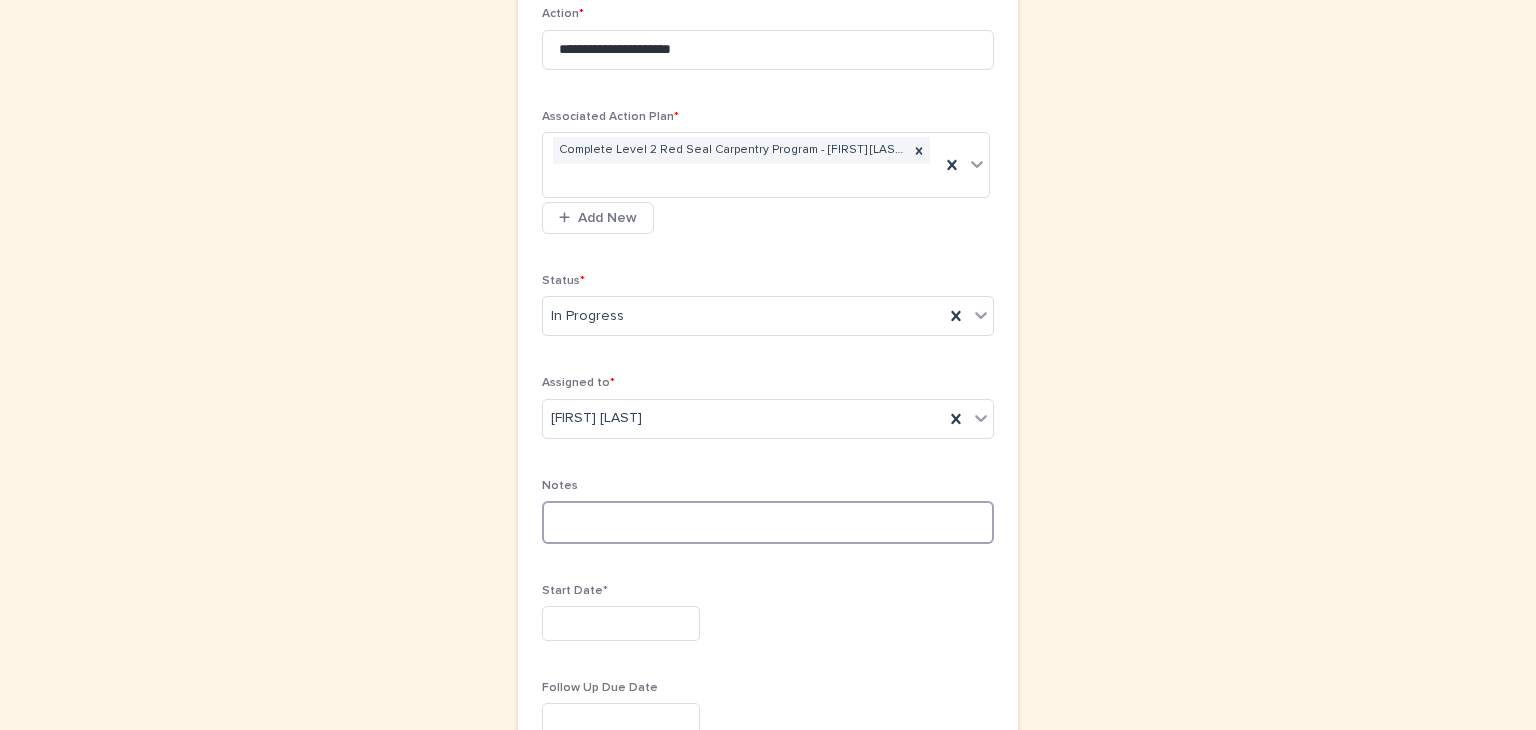 click at bounding box center [768, 522] 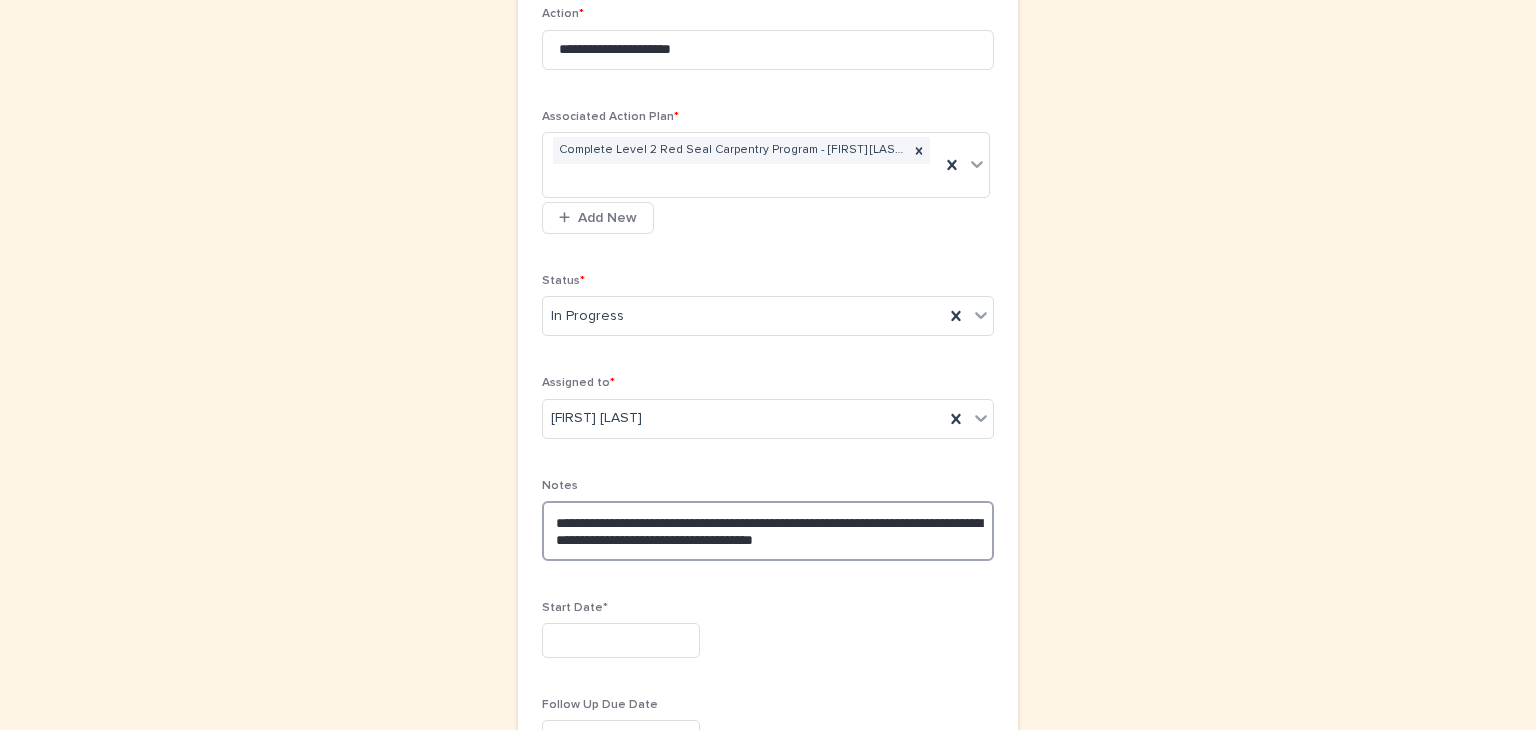 type on "**********" 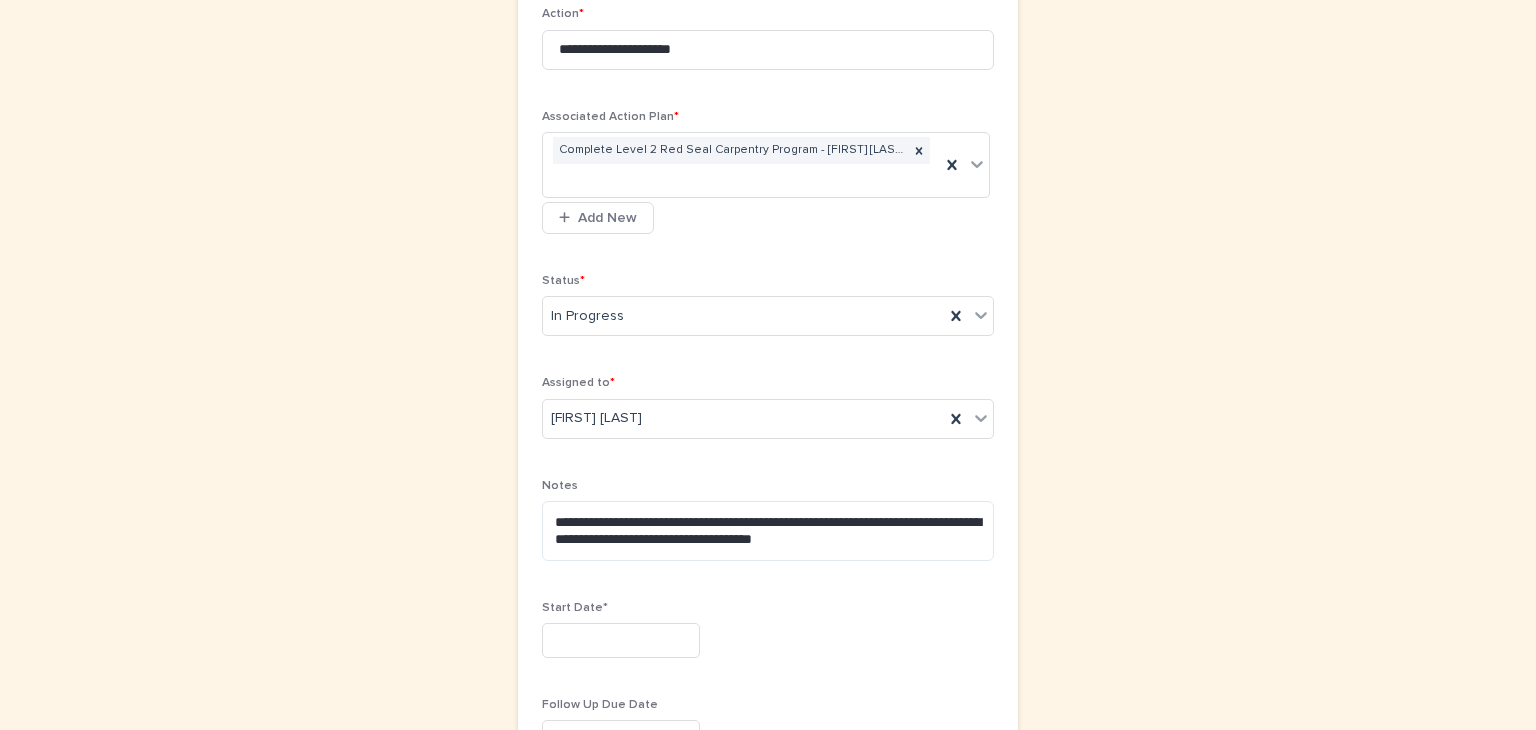 click at bounding box center (621, 640) 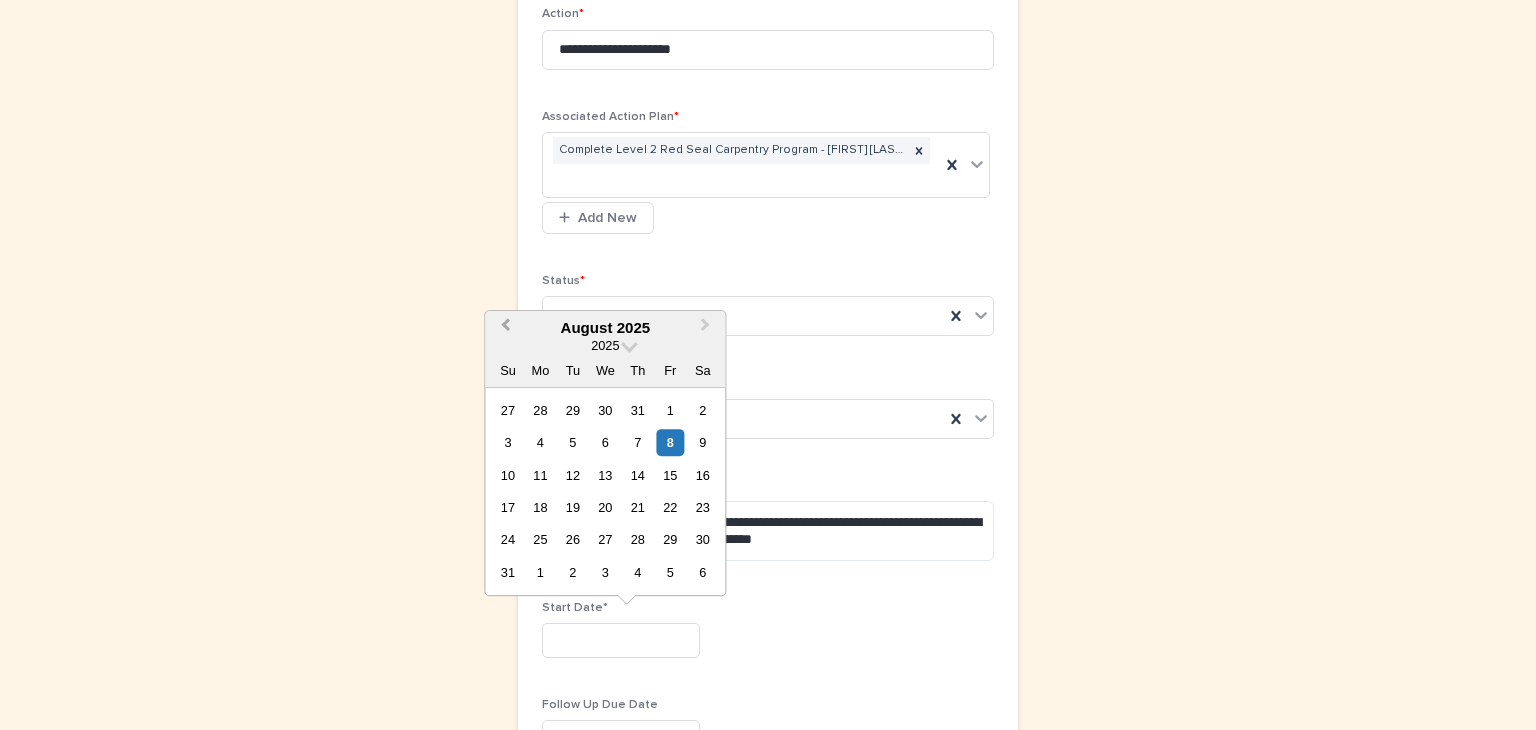 click on "Previous Month" at bounding box center [503, 329] 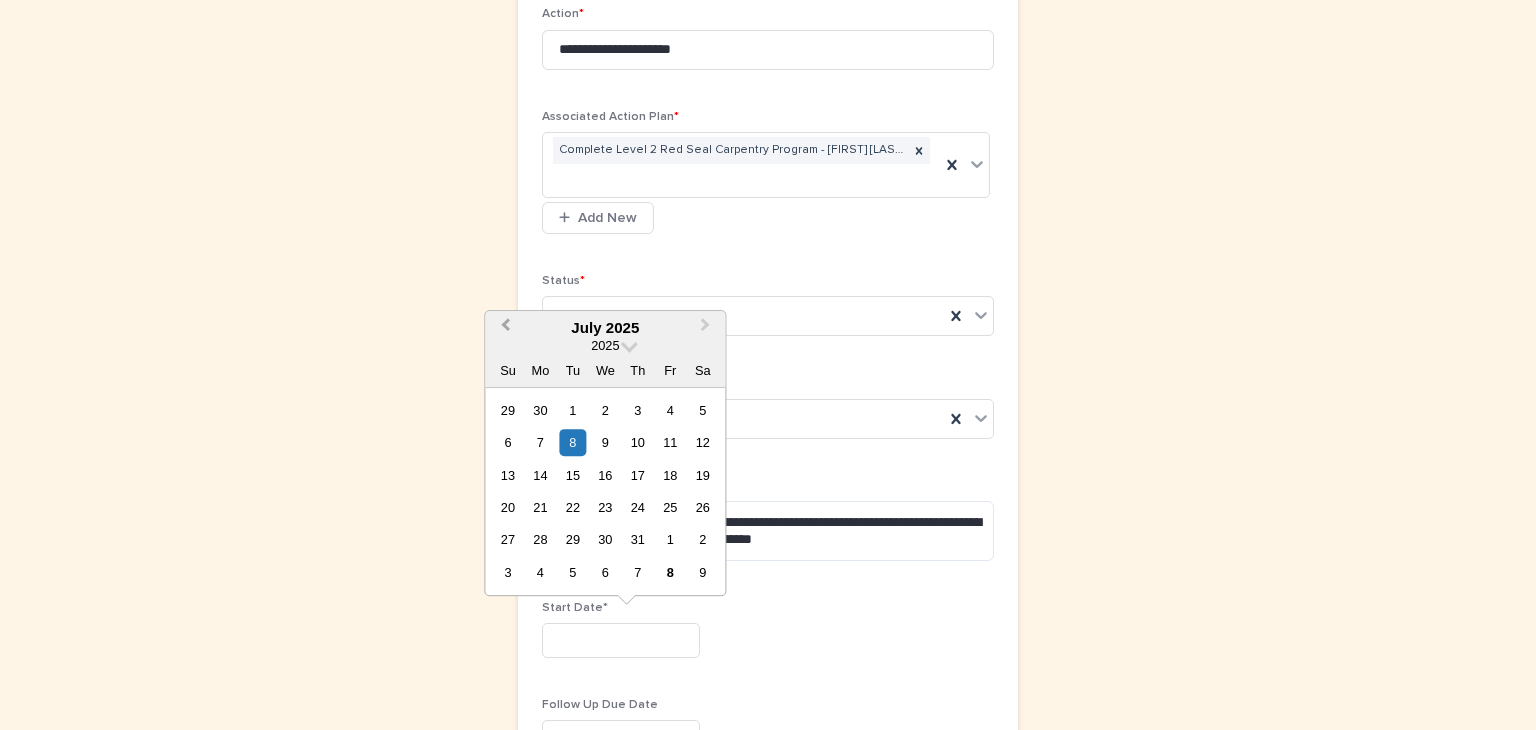 click on "Previous Month" at bounding box center [505, 327] 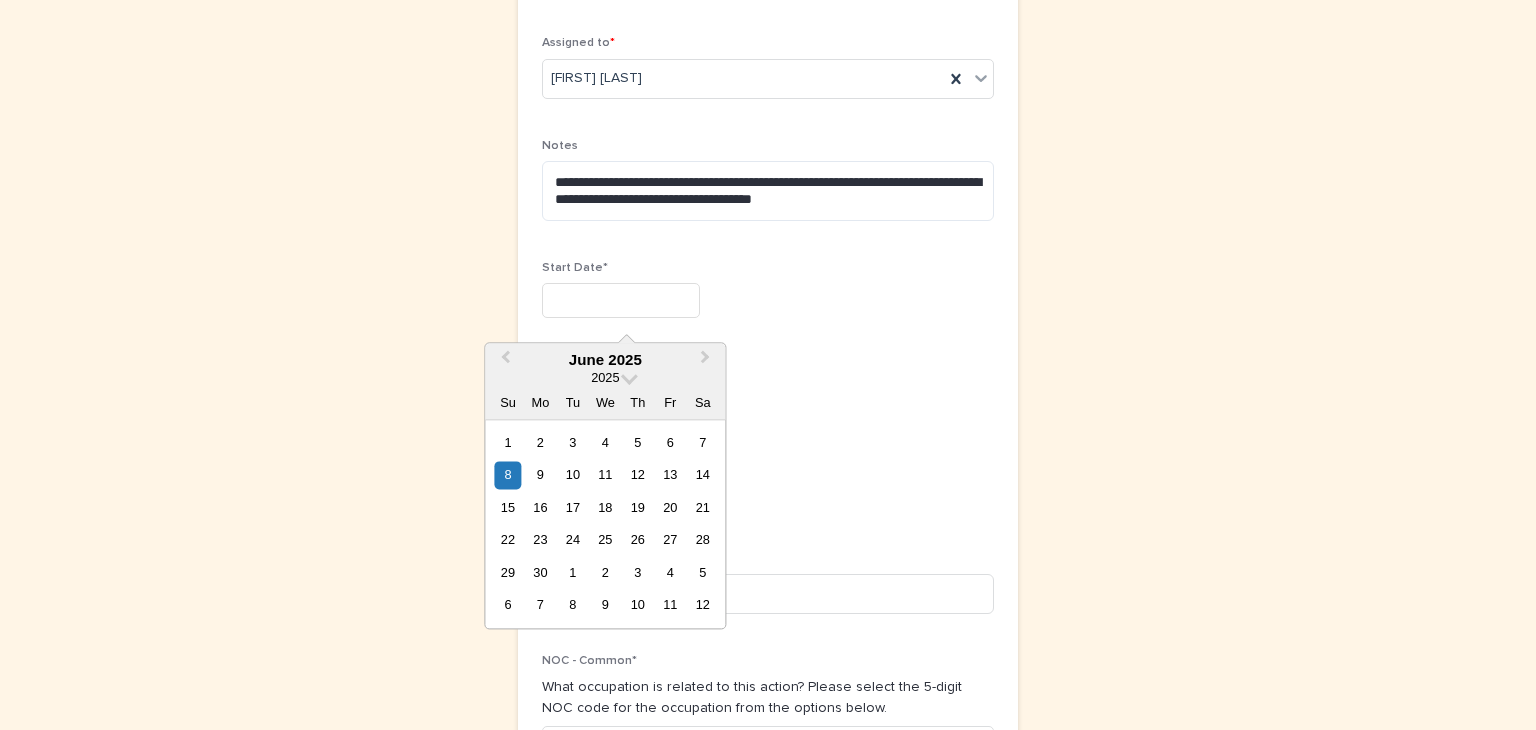 scroll, scrollTop: 690, scrollLeft: 0, axis: vertical 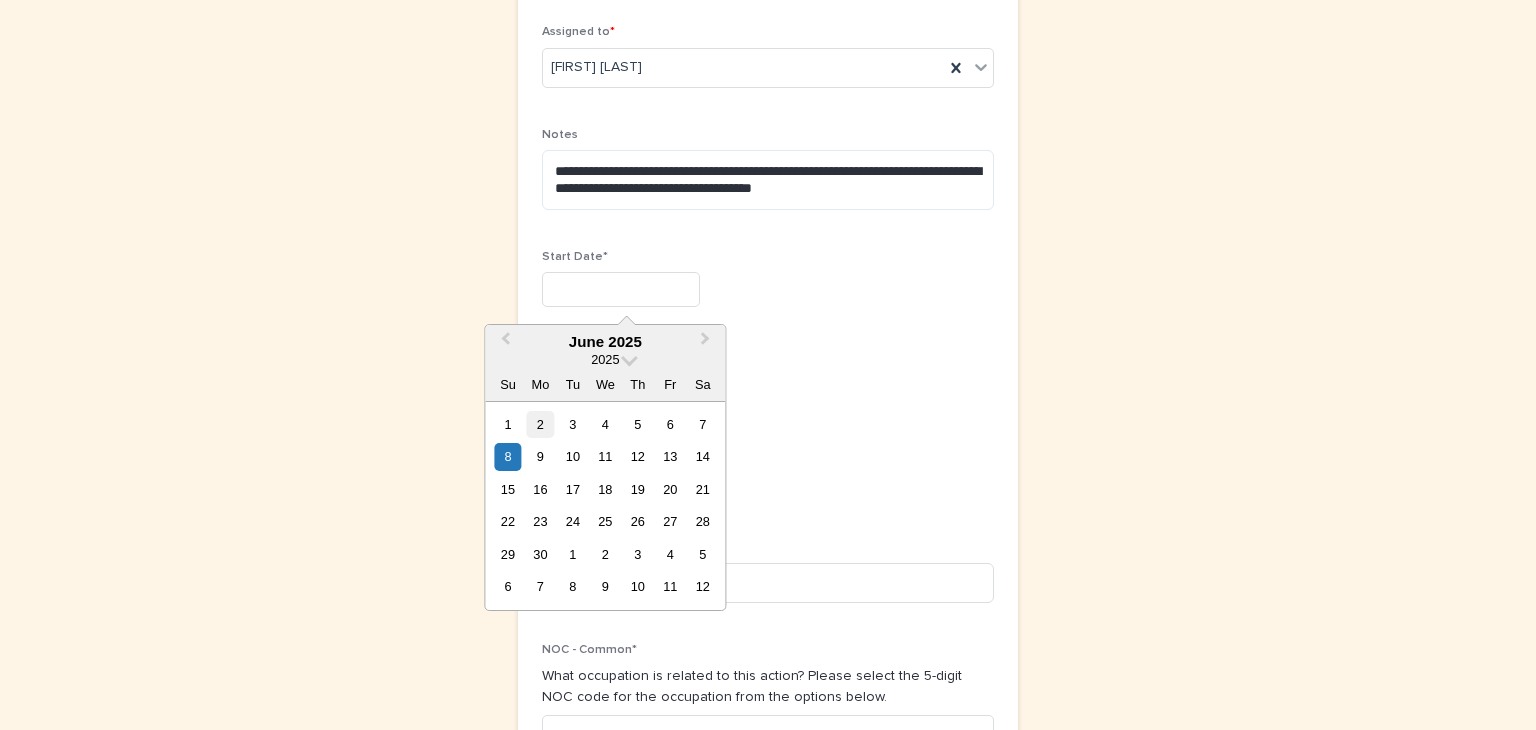 click on "2" at bounding box center [540, 424] 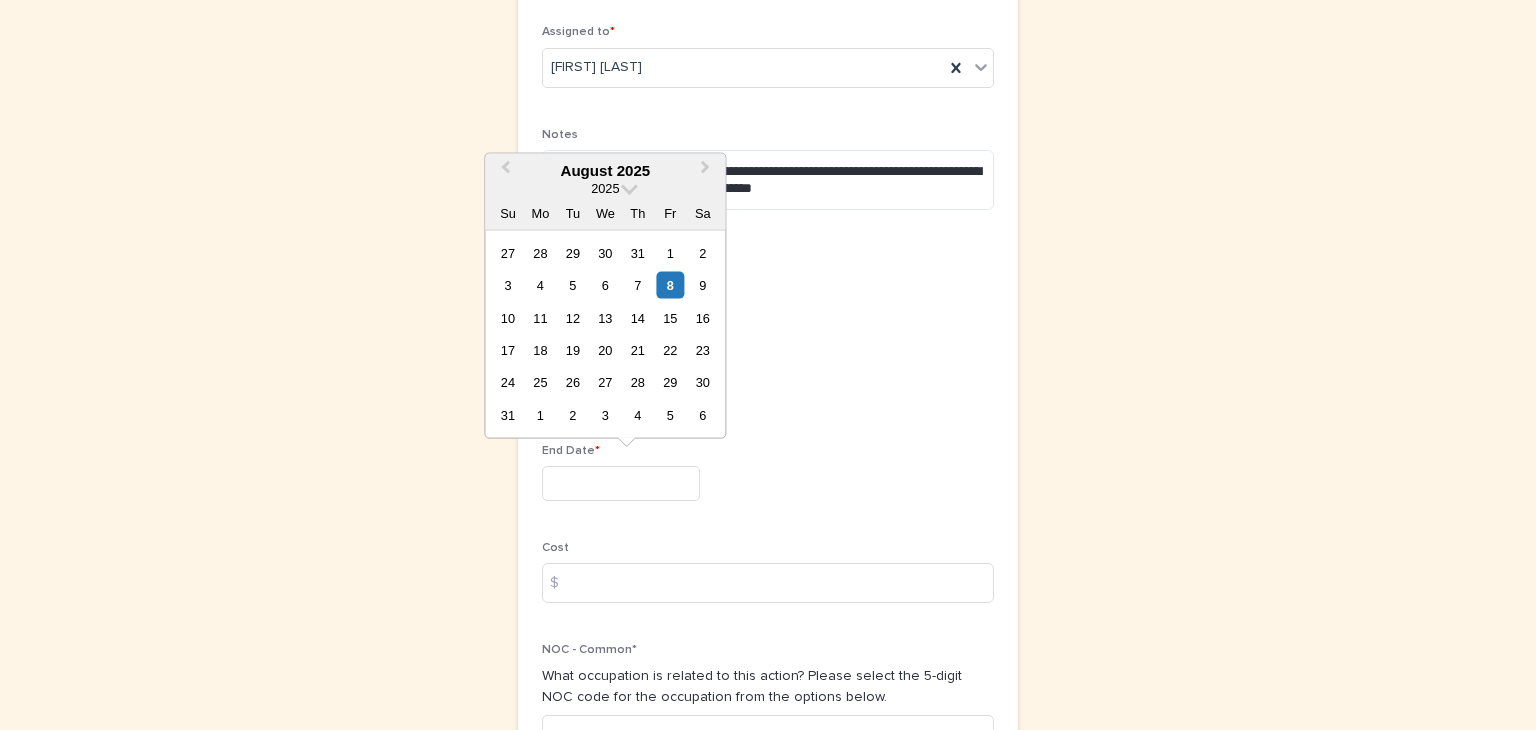 click at bounding box center (621, 483) 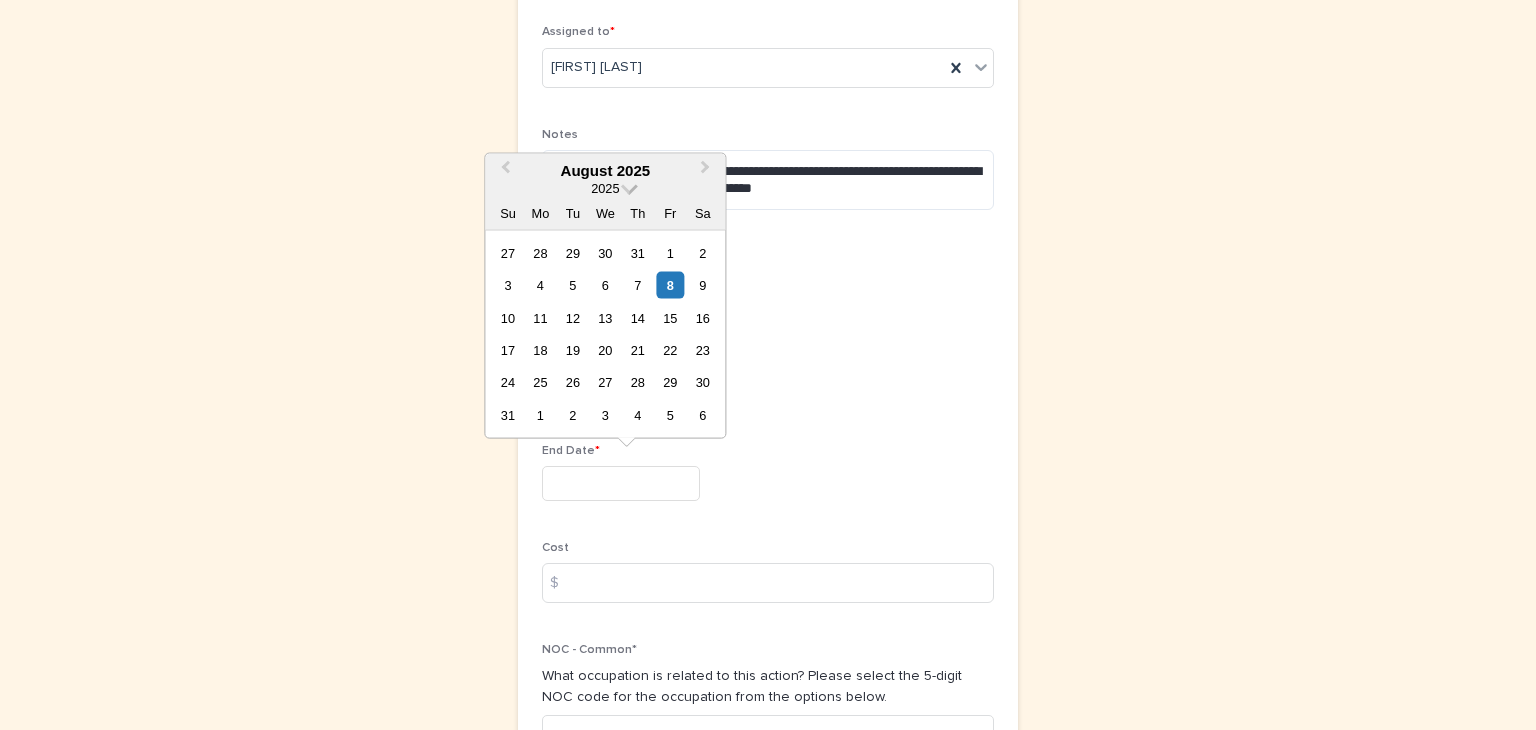 click at bounding box center [629, 186] 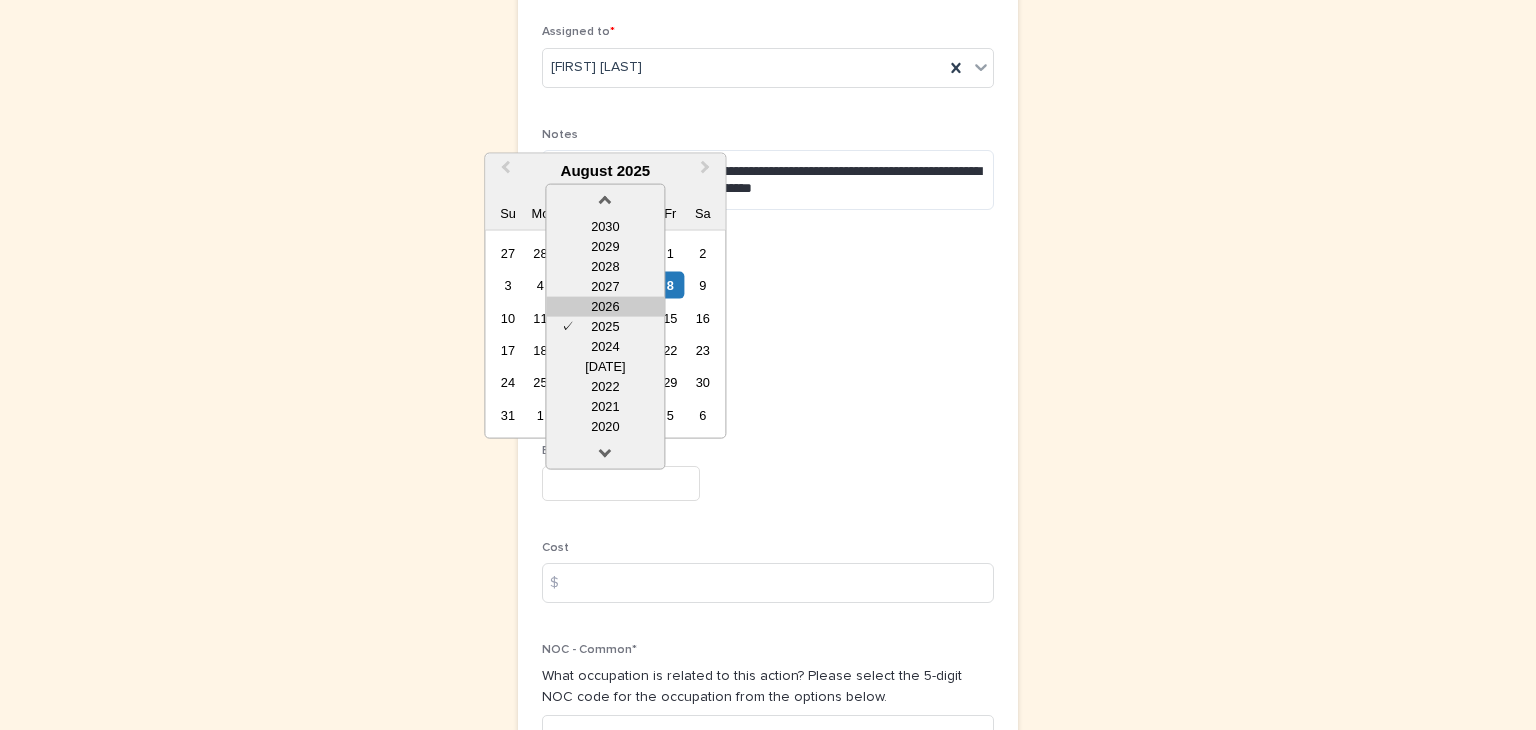 click on "2026" at bounding box center [605, 306] 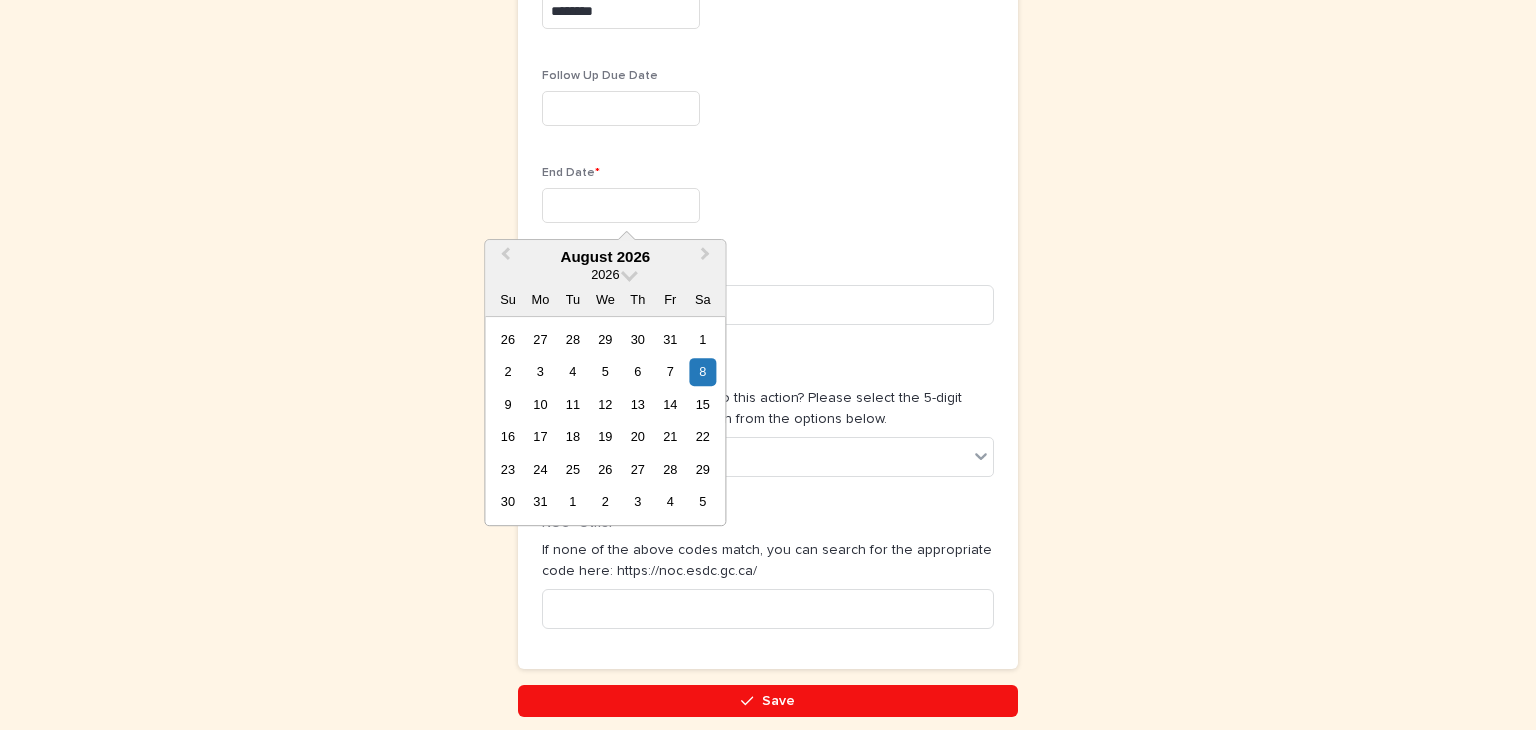 scroll, scrollTop: 968, scrollLeft: 0, axis: vertical 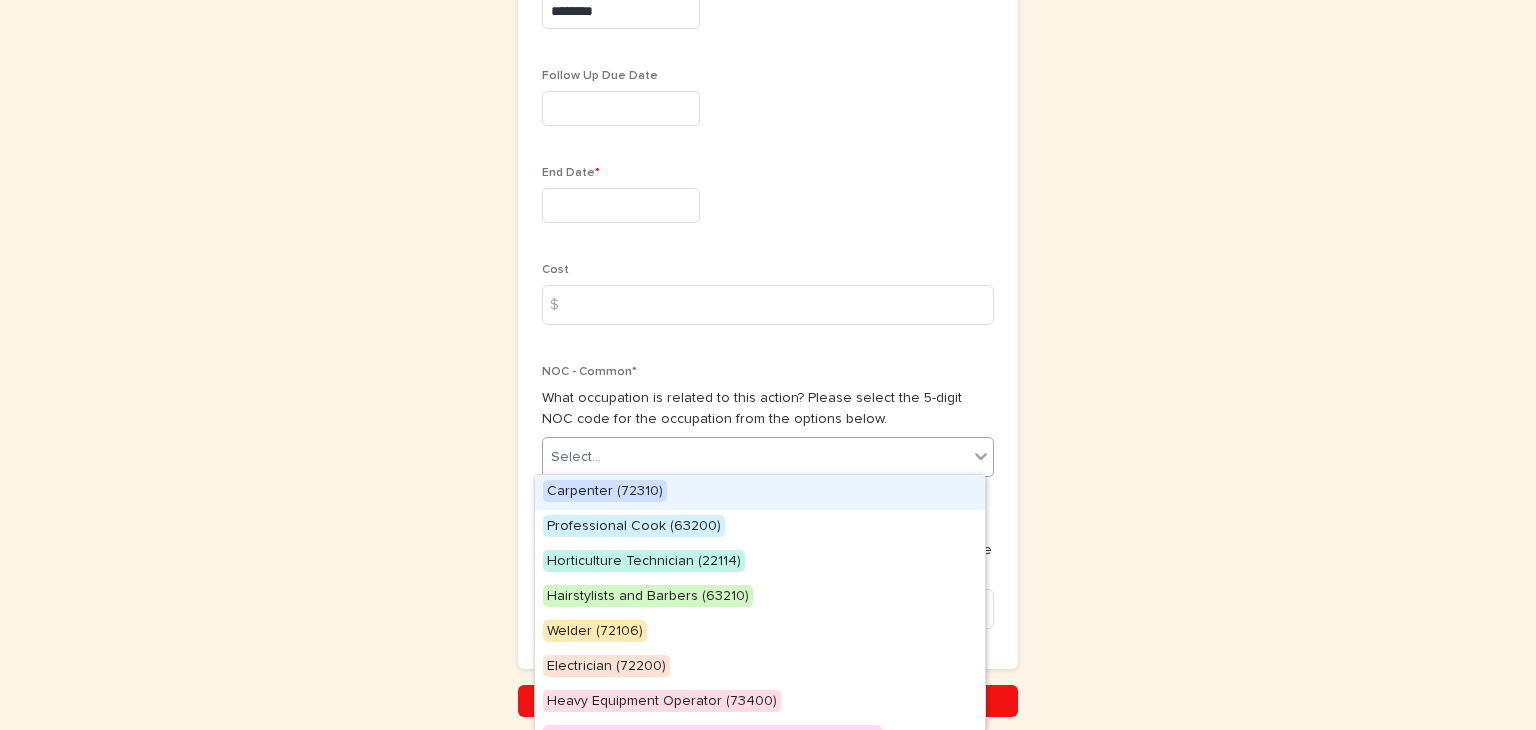 click 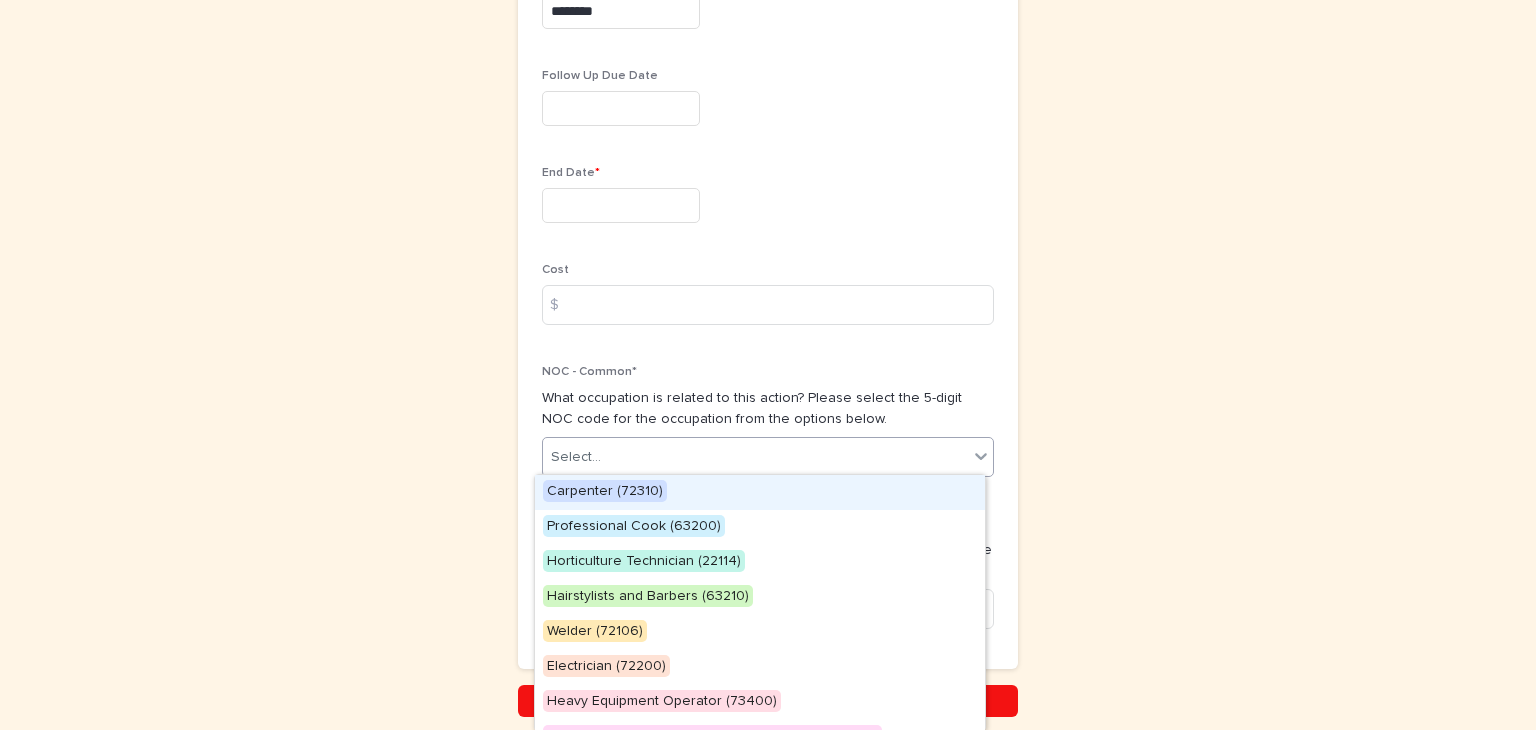 click at bounding box center (621, 205) 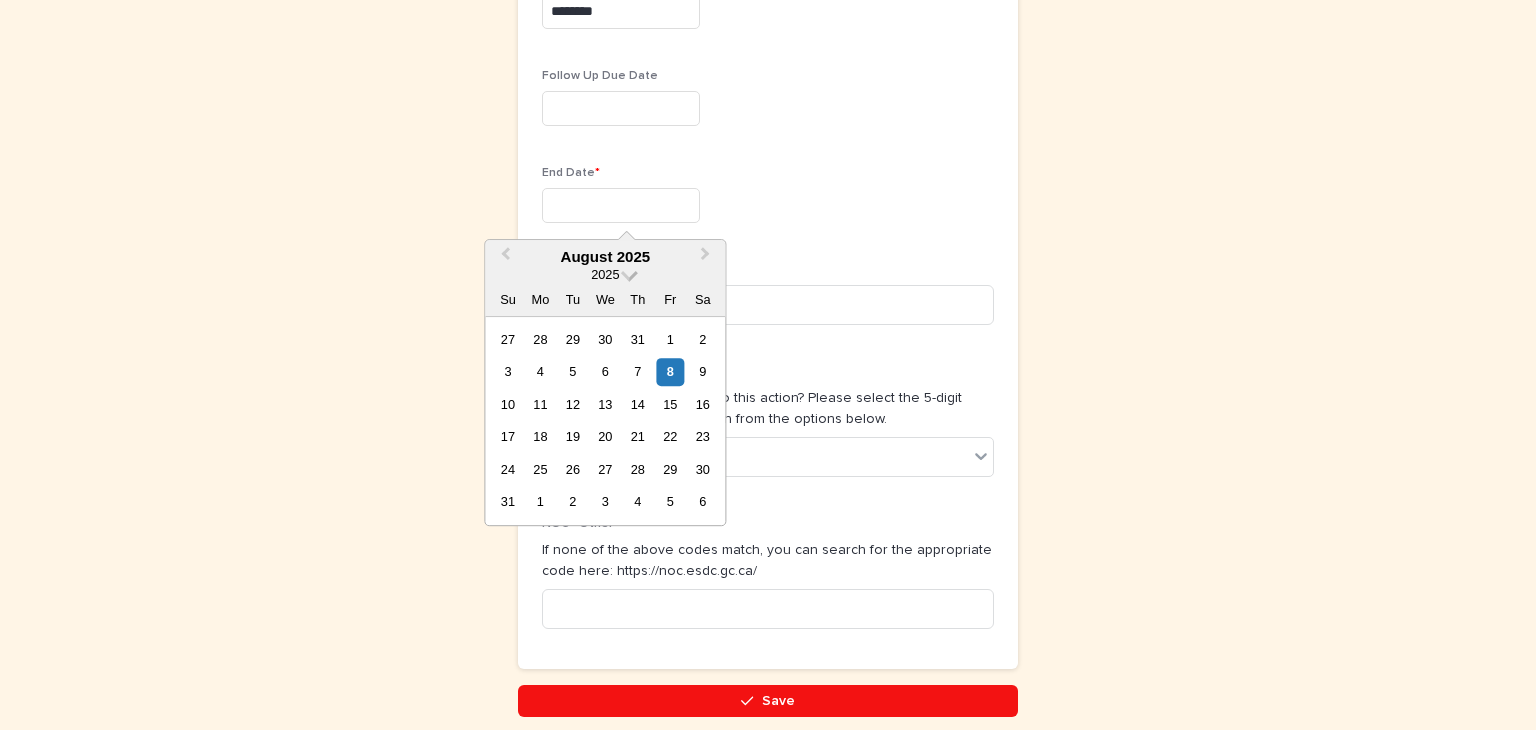 click at bounding box center (629, 273) 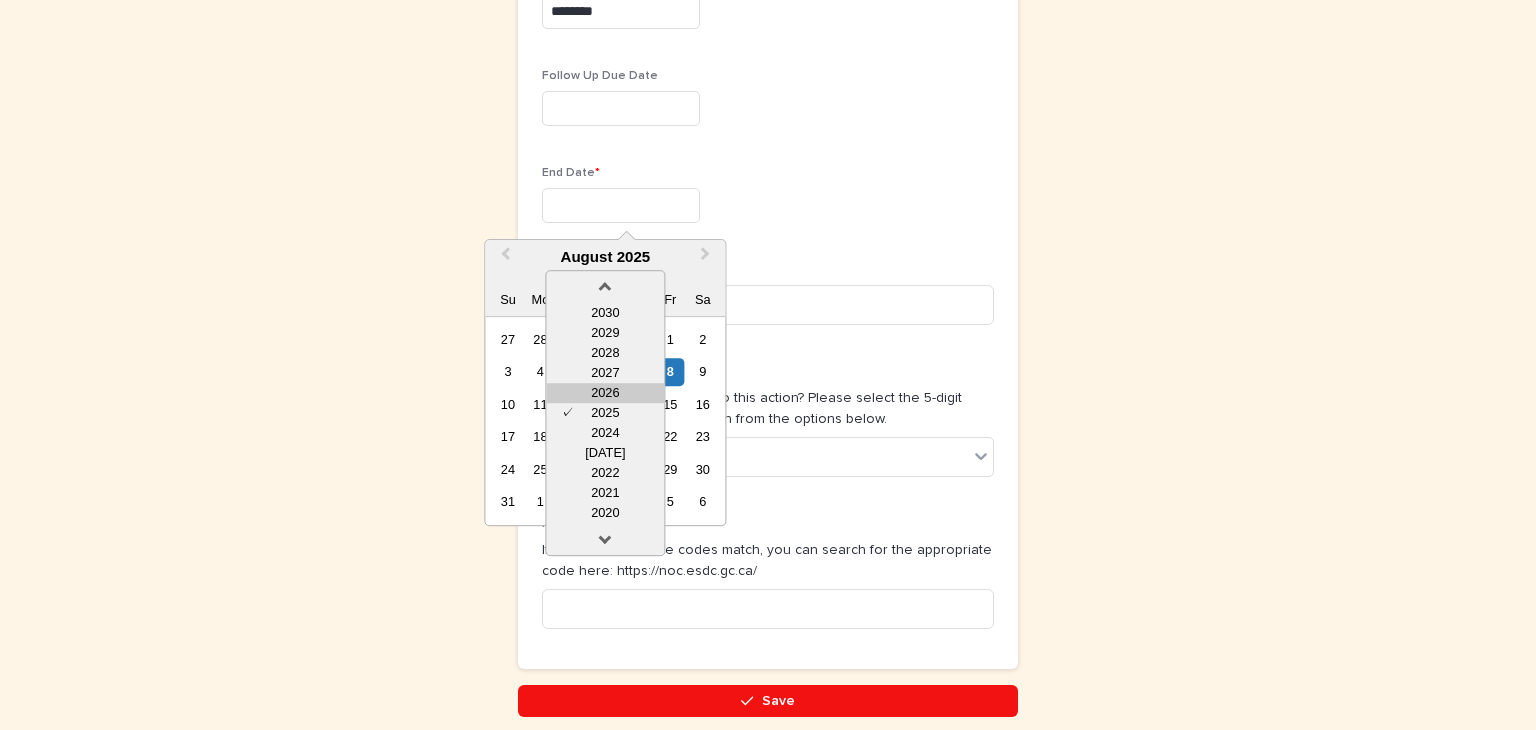click on "2026" at bounding box center [605, 393] 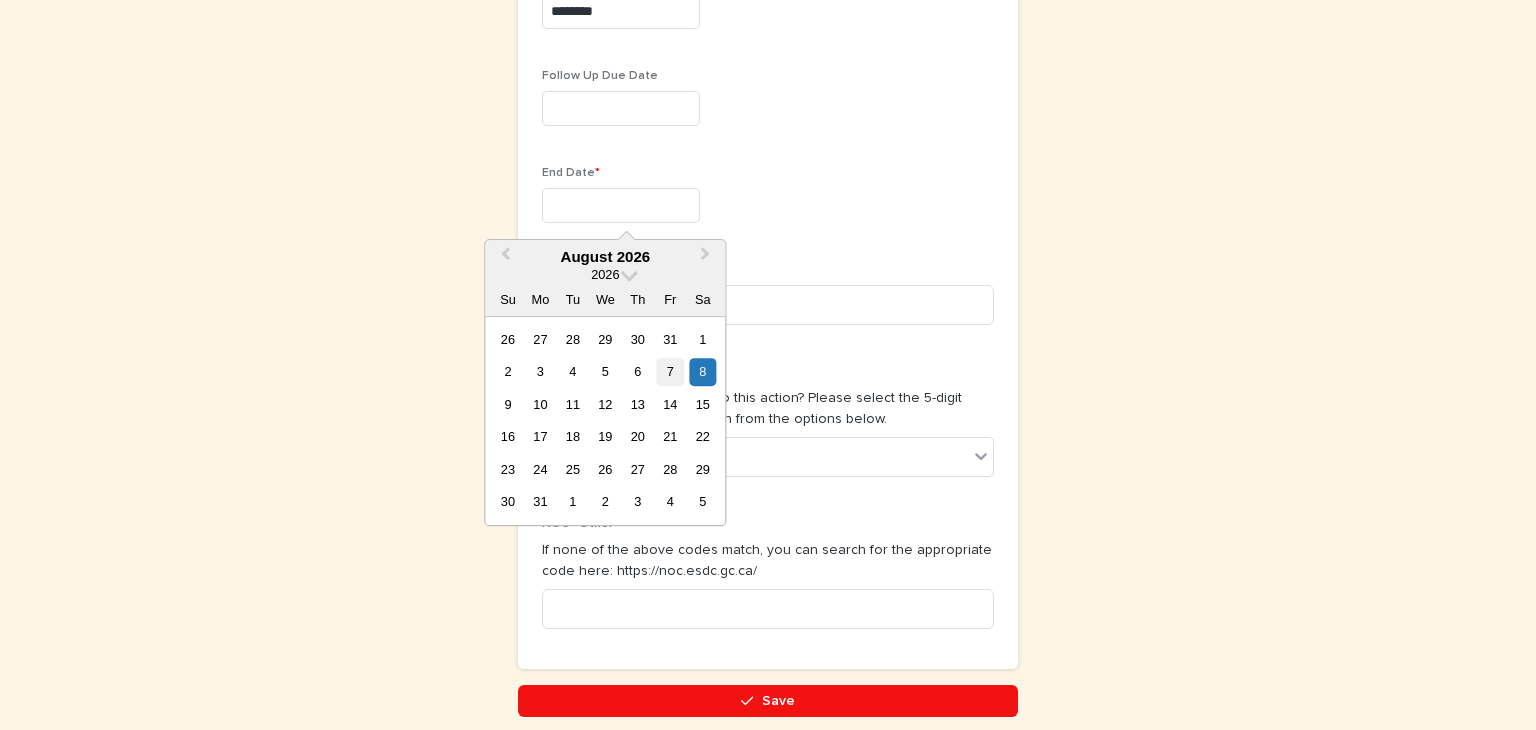 click on "7" at bounding box center [670, 372] 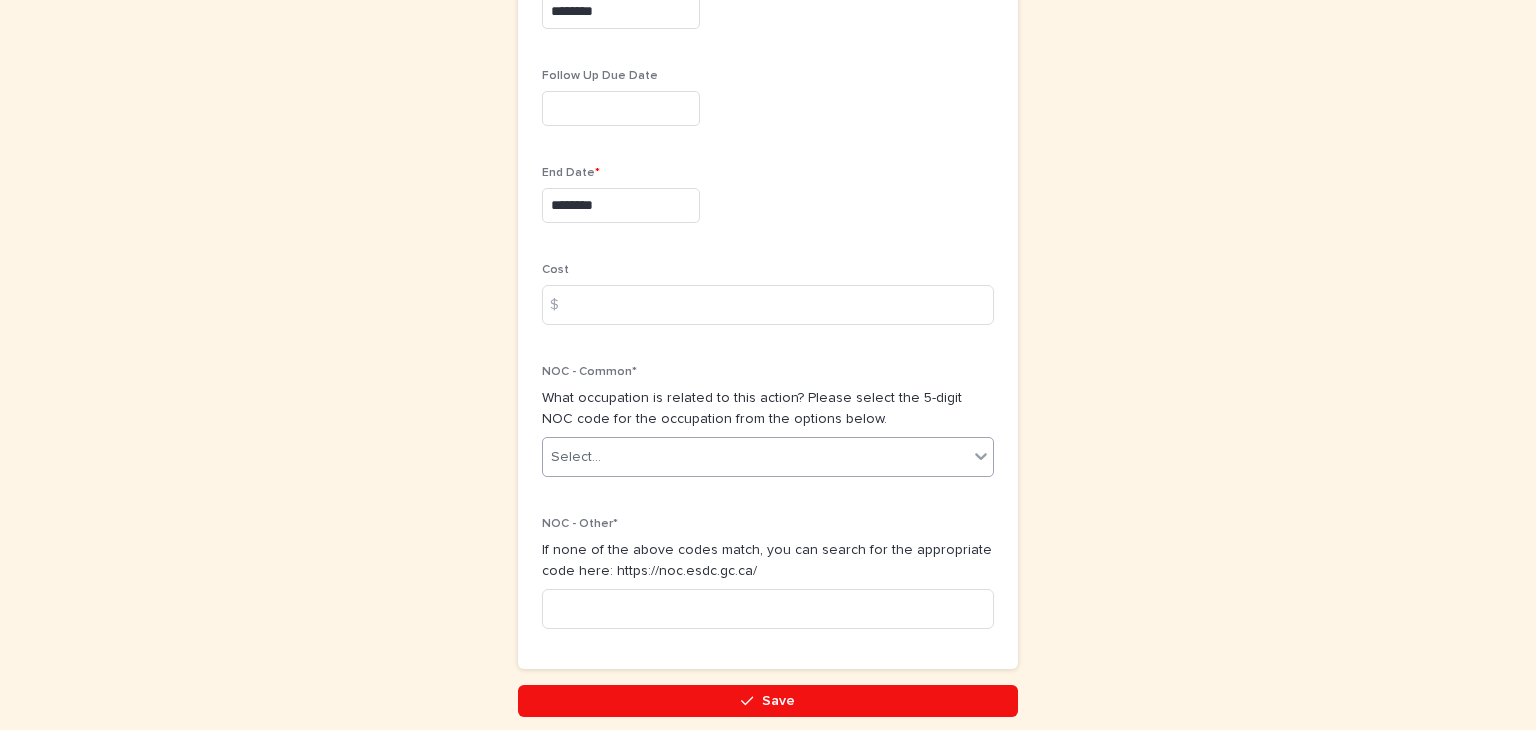 click 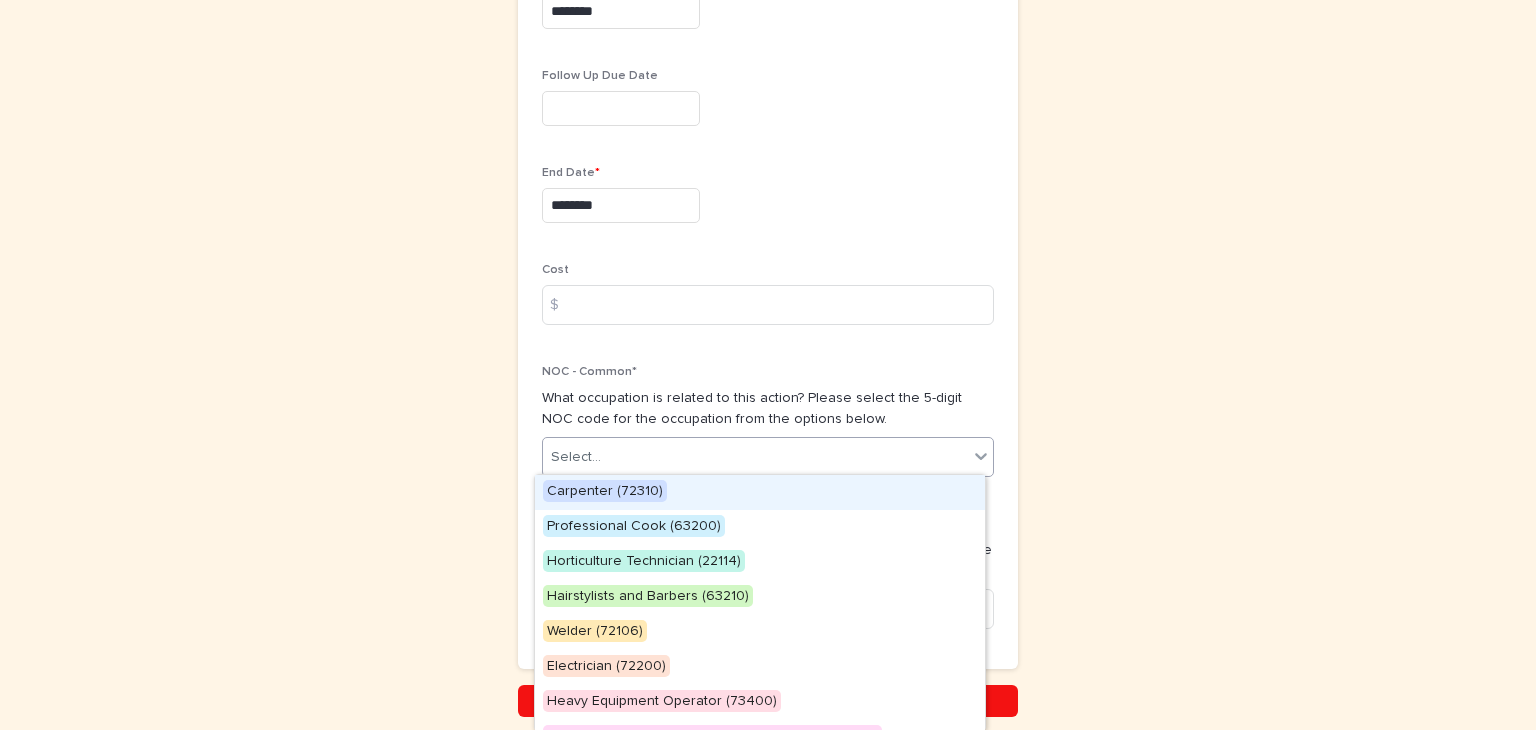 click on "Carpenter (72310)" at bounding box center [605, 491] 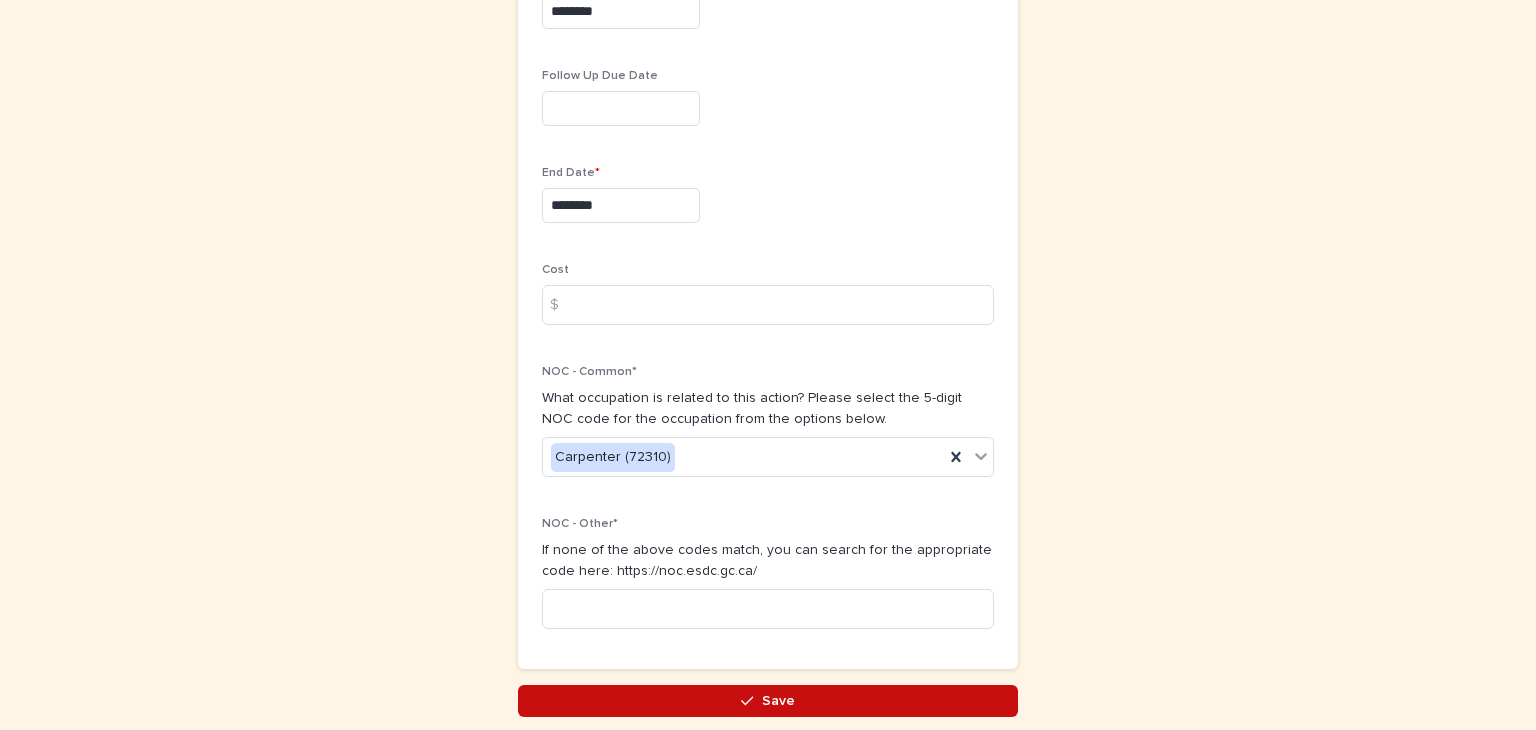 click on "Save" at bounding box center [768, 701] 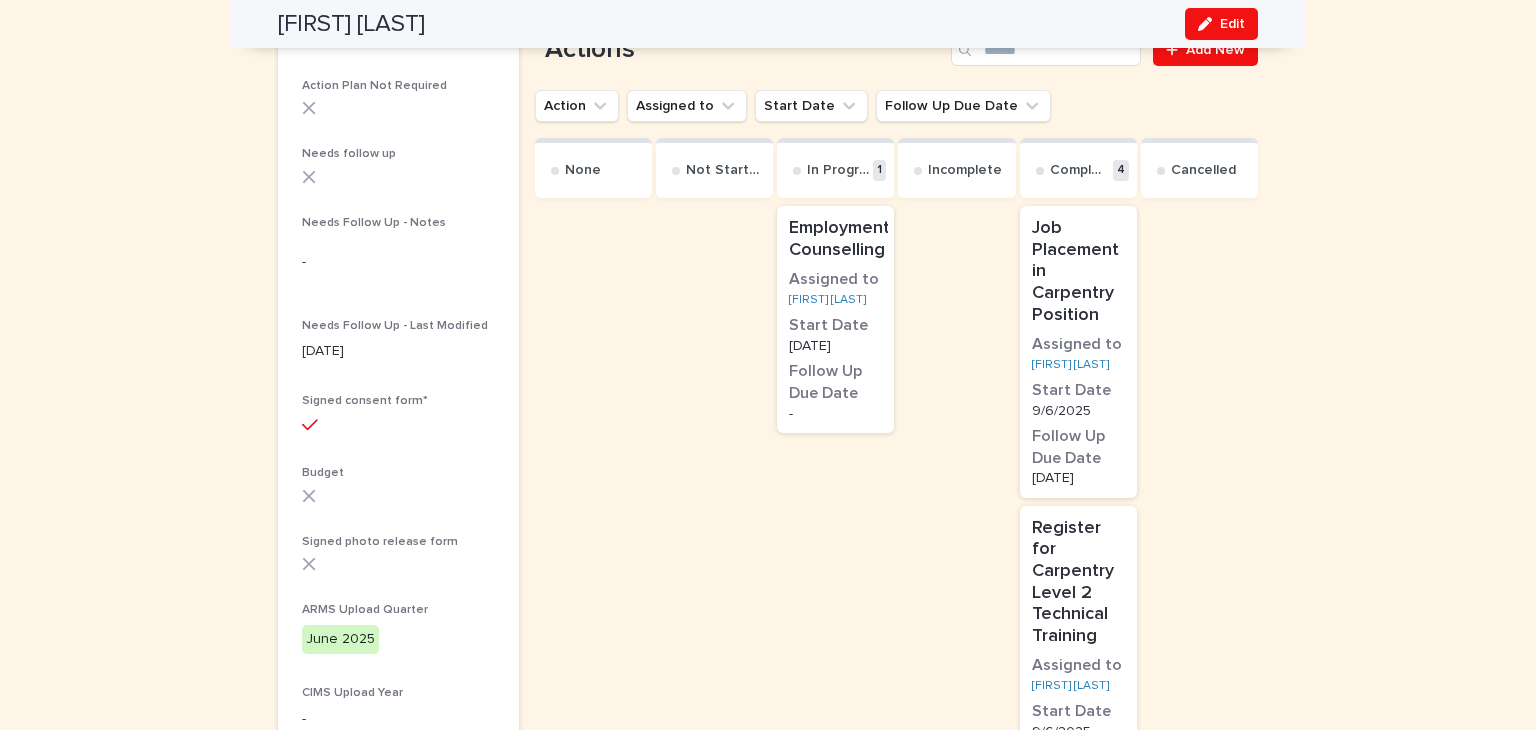 scroll, scrollTop: 658, scrollLeft: 0, axis: vertical 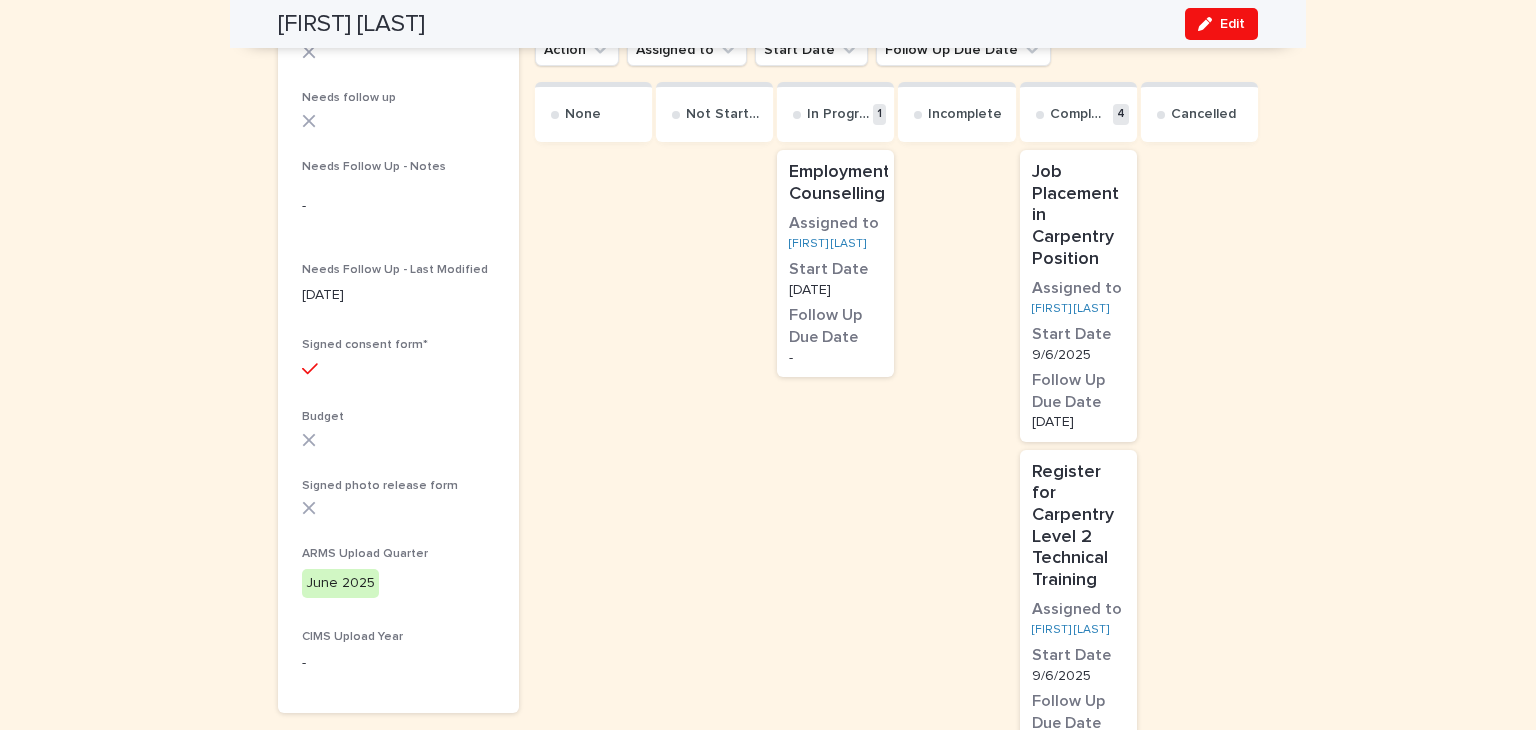 click on "Employment Counselling" at bounding box center (839, 183) 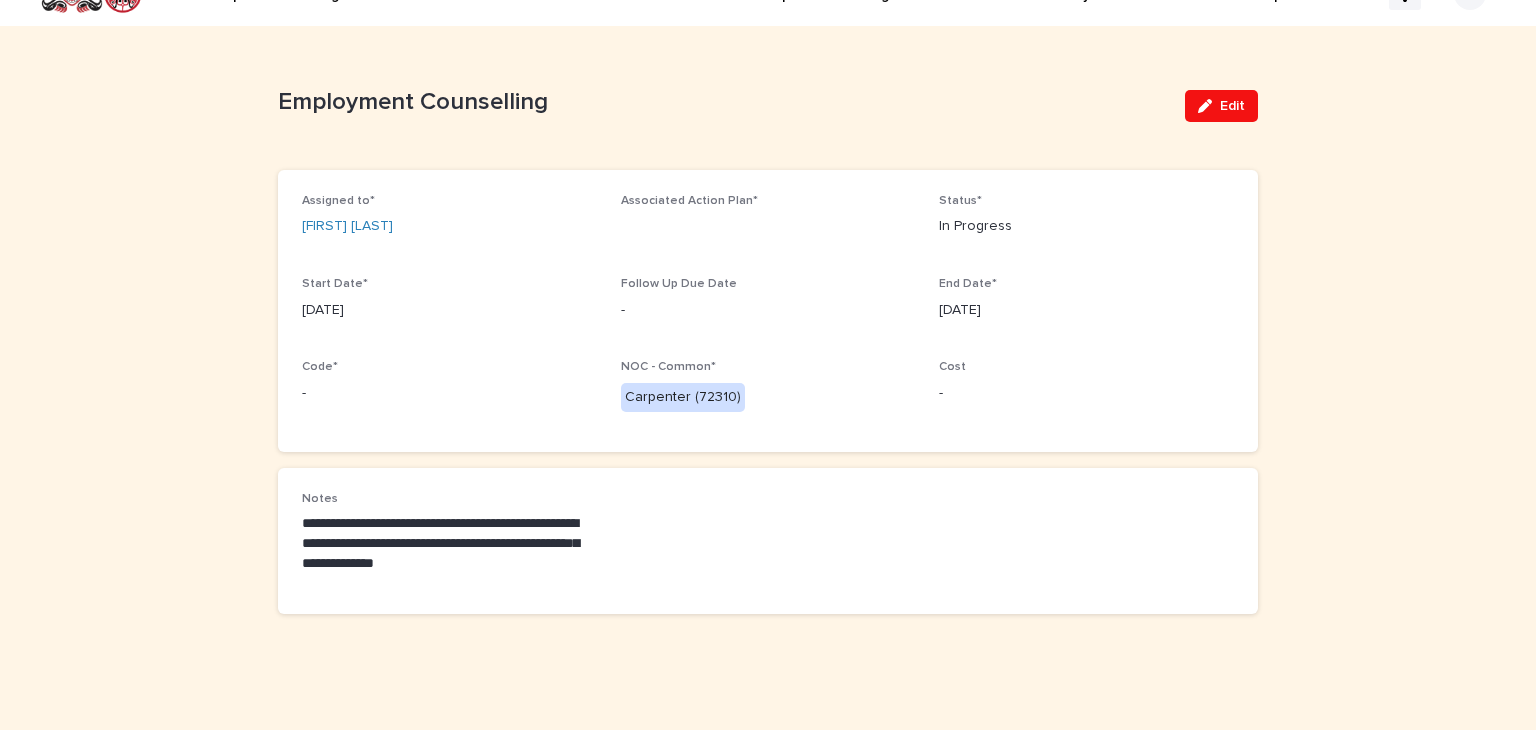 scroll, scrollTop: 50, scrollLeft: 0, axis: vertical 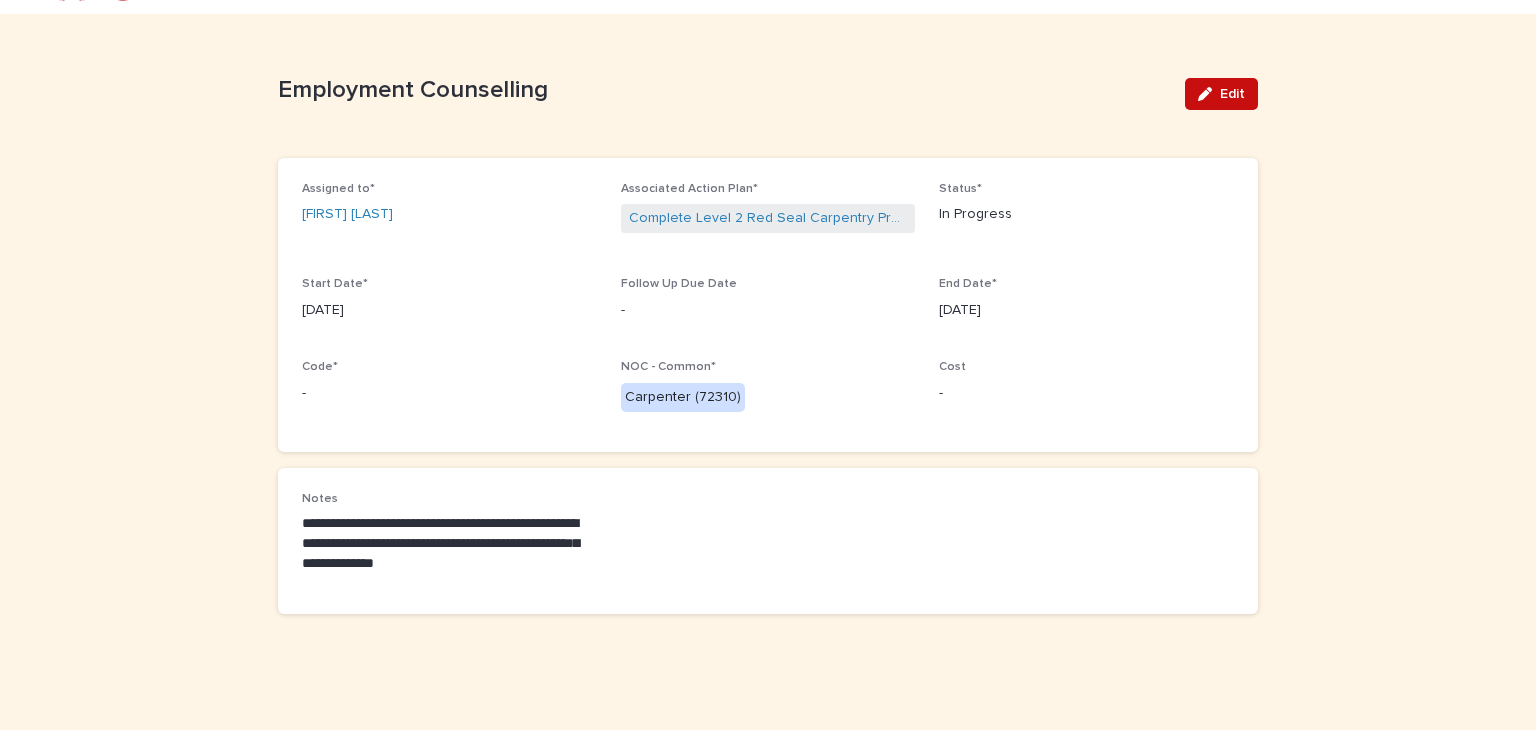 click on "Edit" at bounding box center [1232, 94] 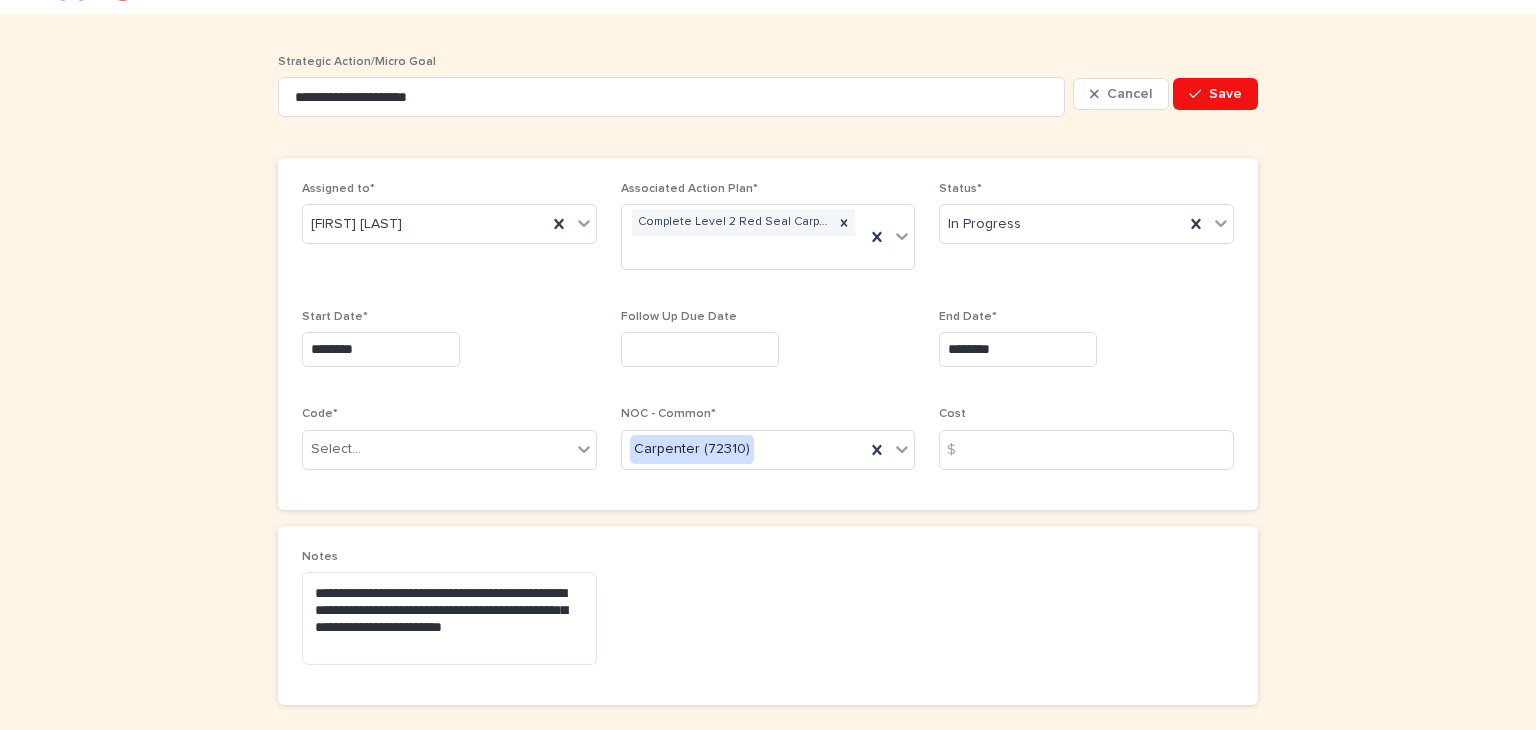 click on "********" at bounding box center (381, 349) 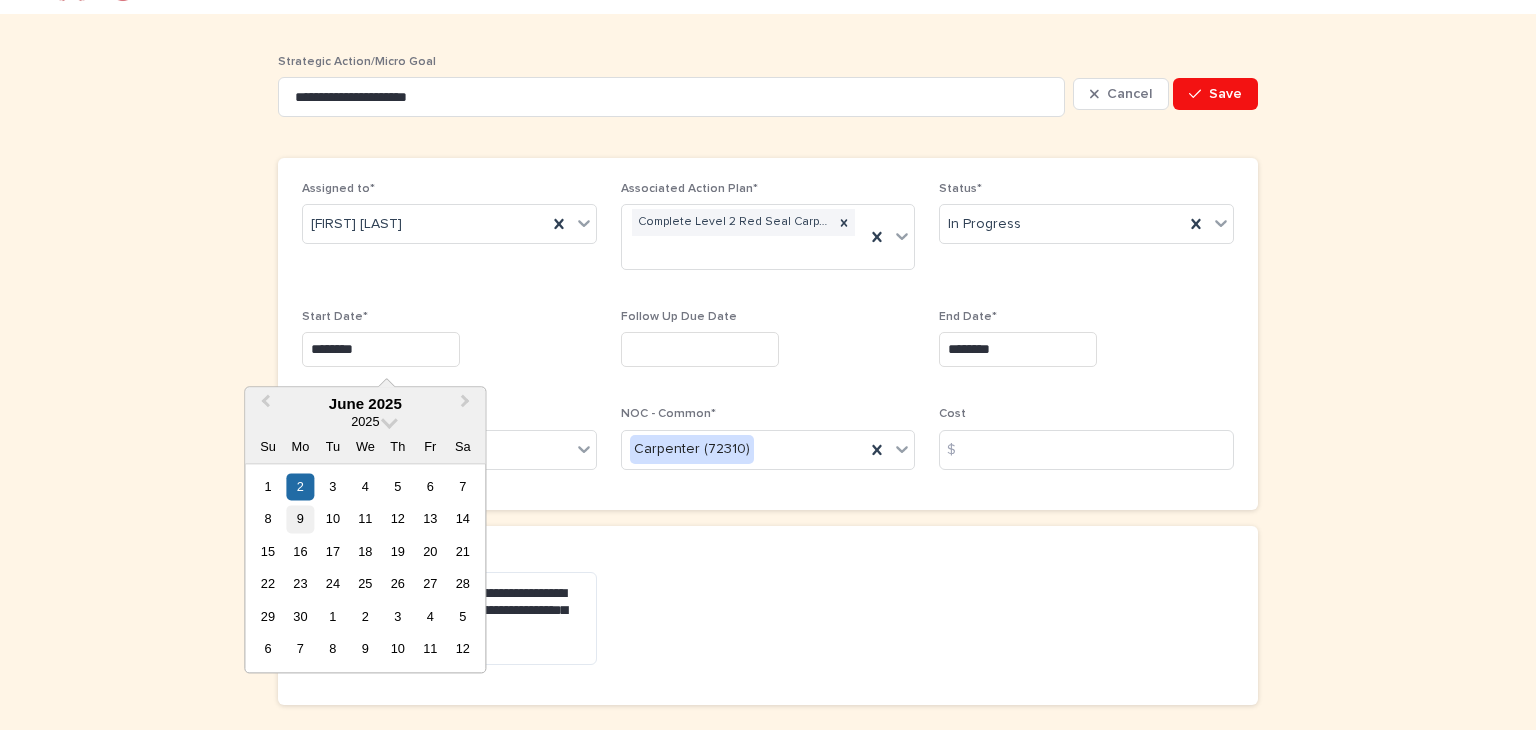 click on "9" at bounding box center (300, 519) 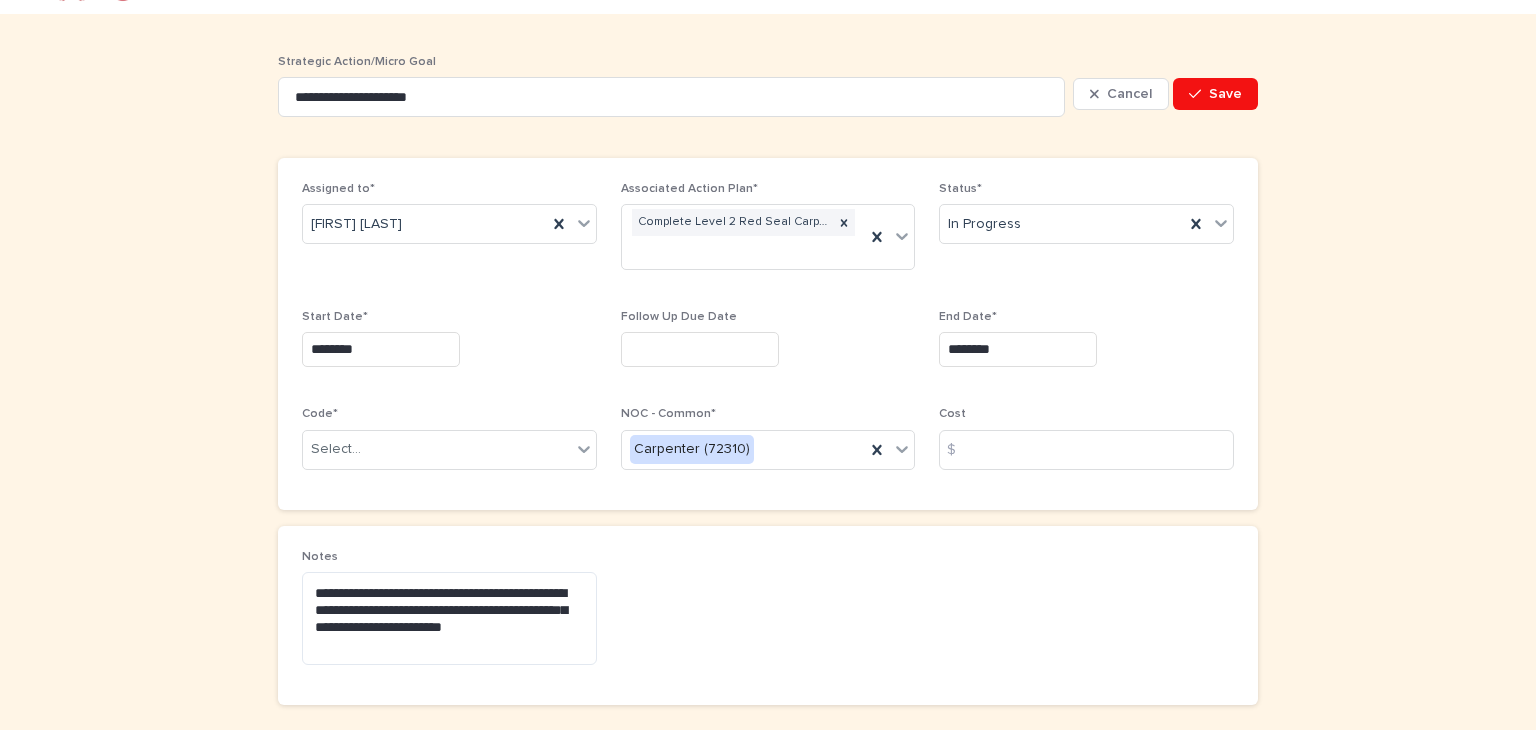 type on "********" 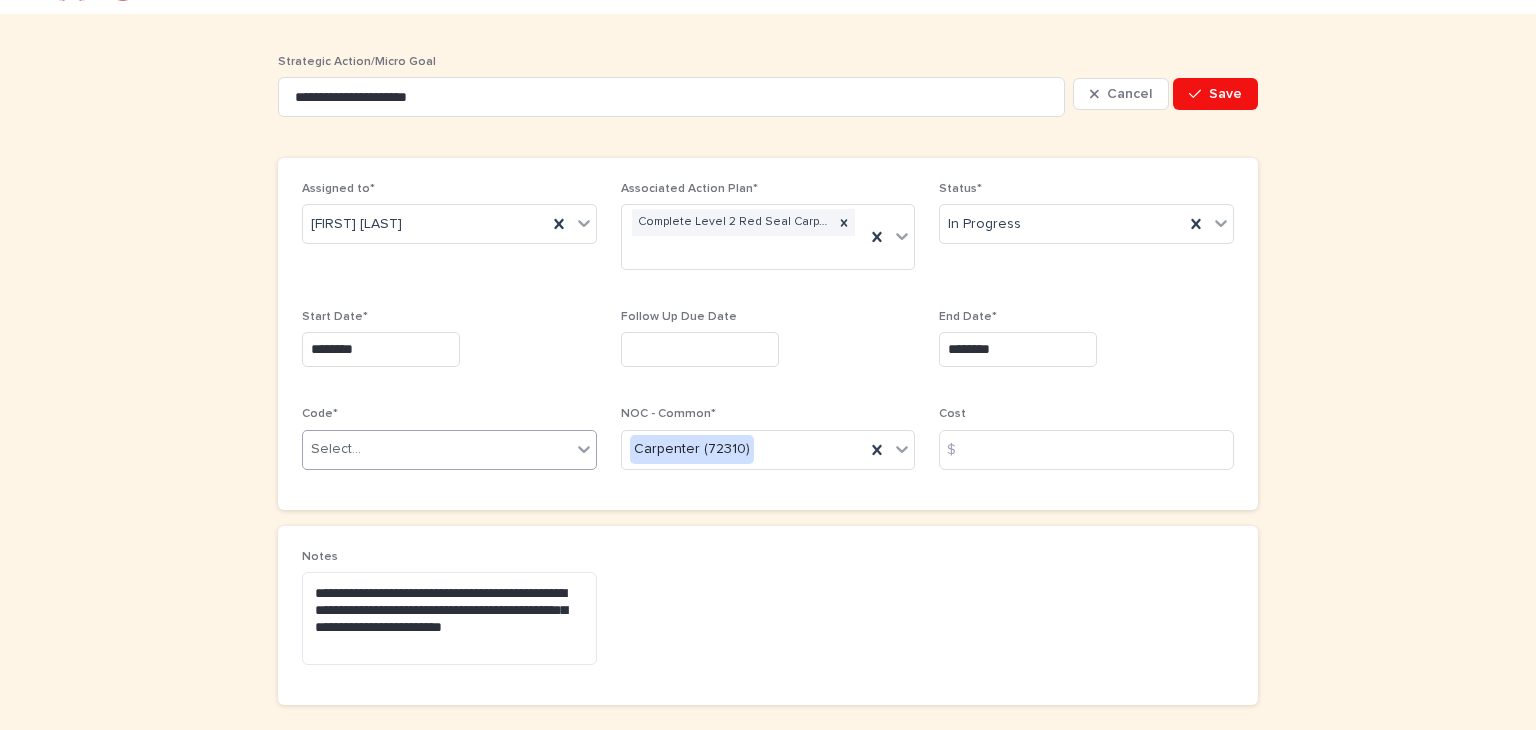 click 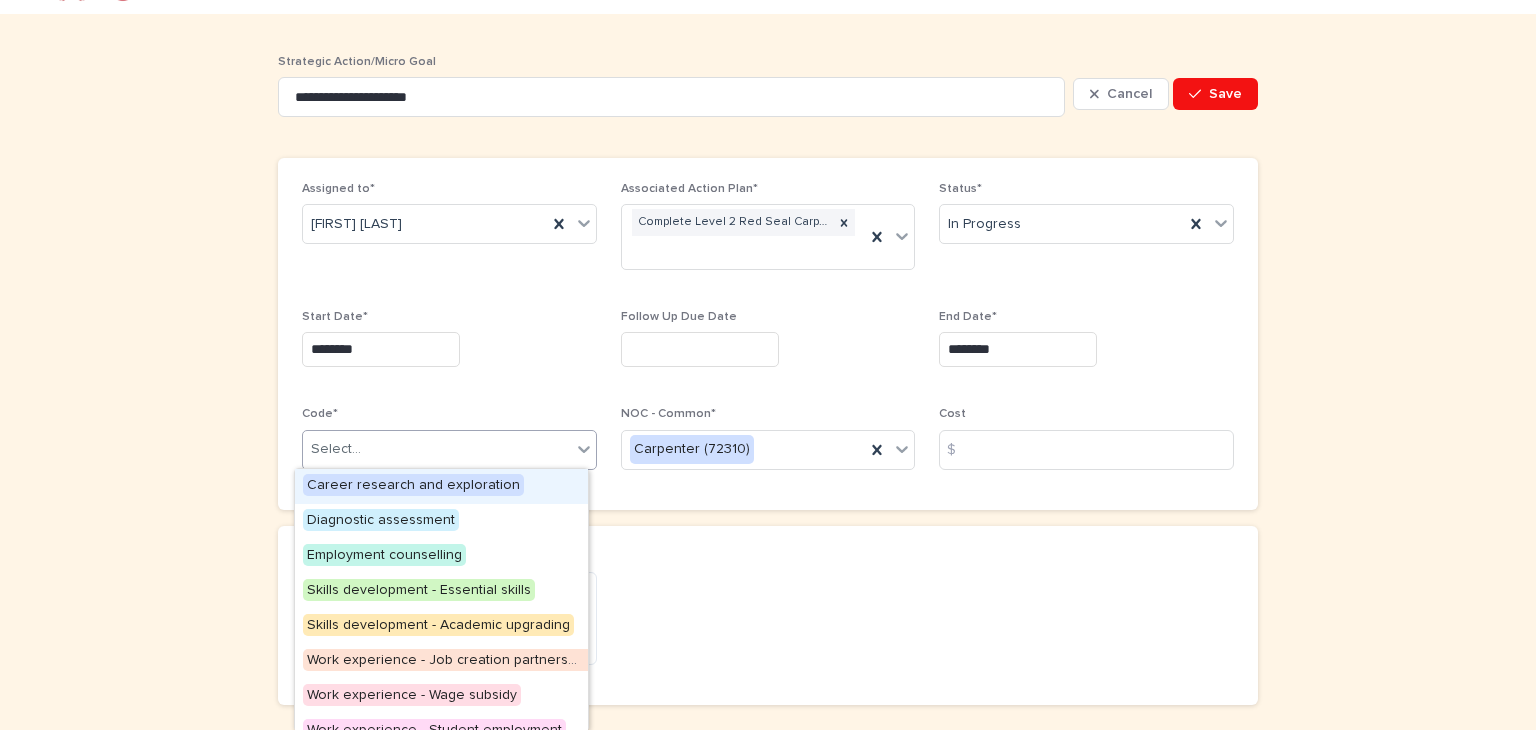 click on "Career research and exploration" at bounding box center [413, 485] 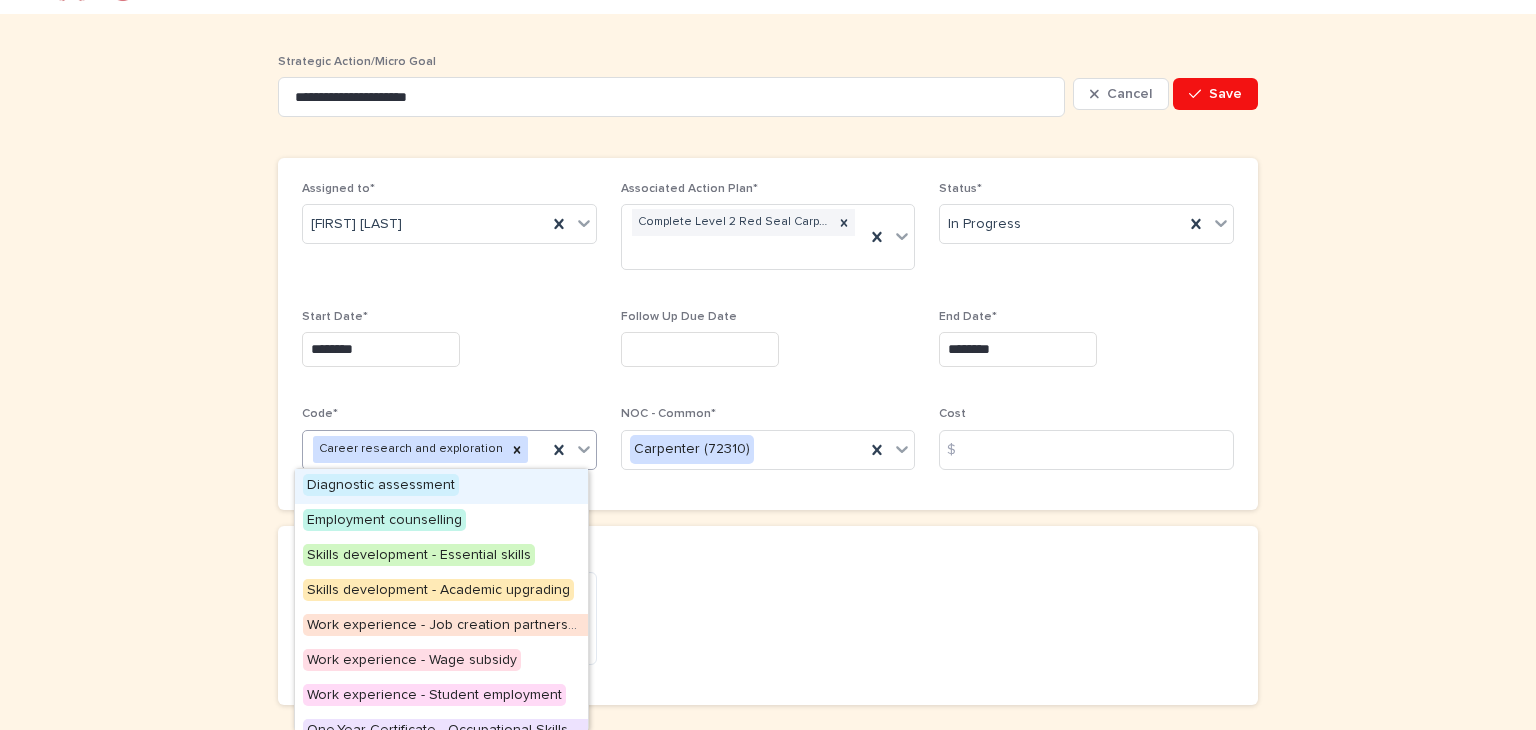 click 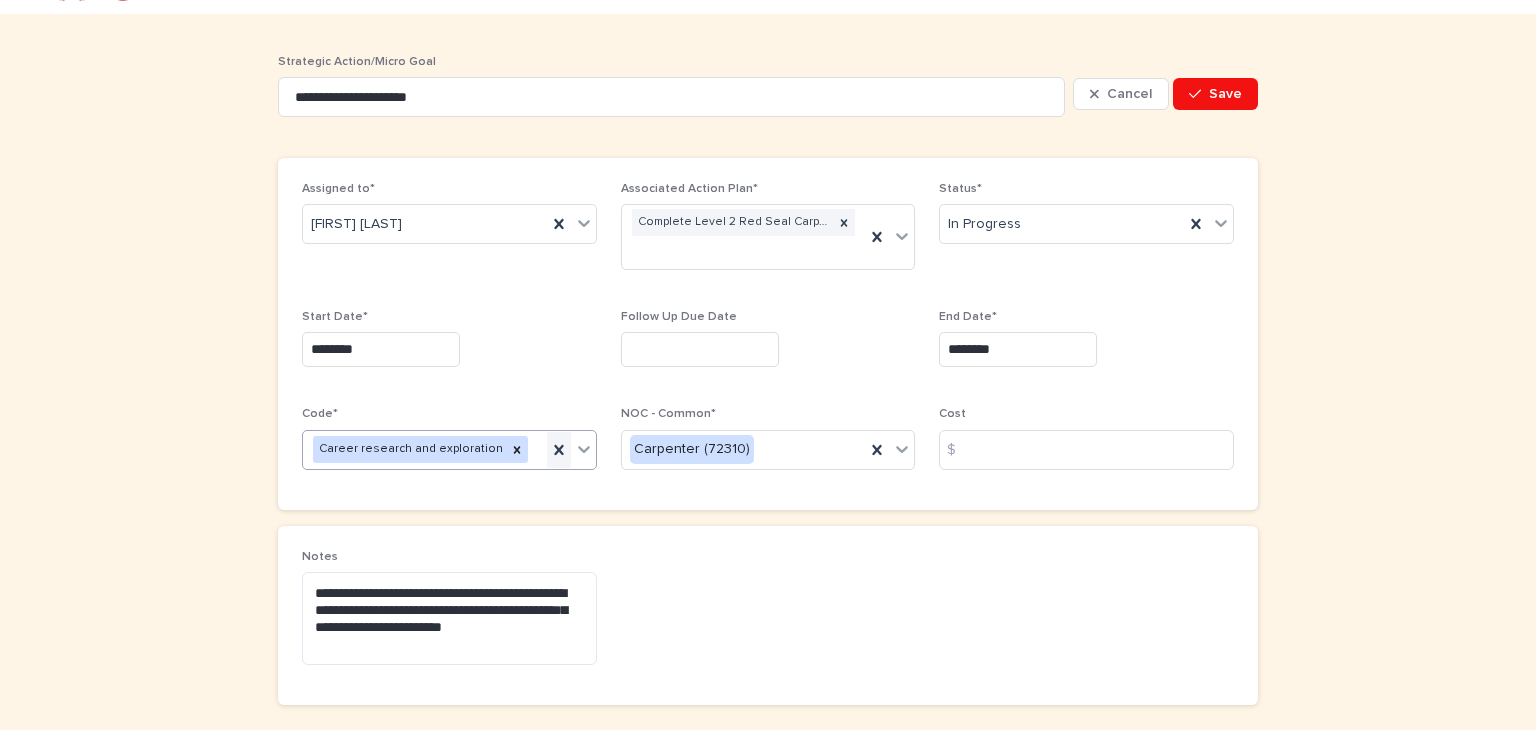 click 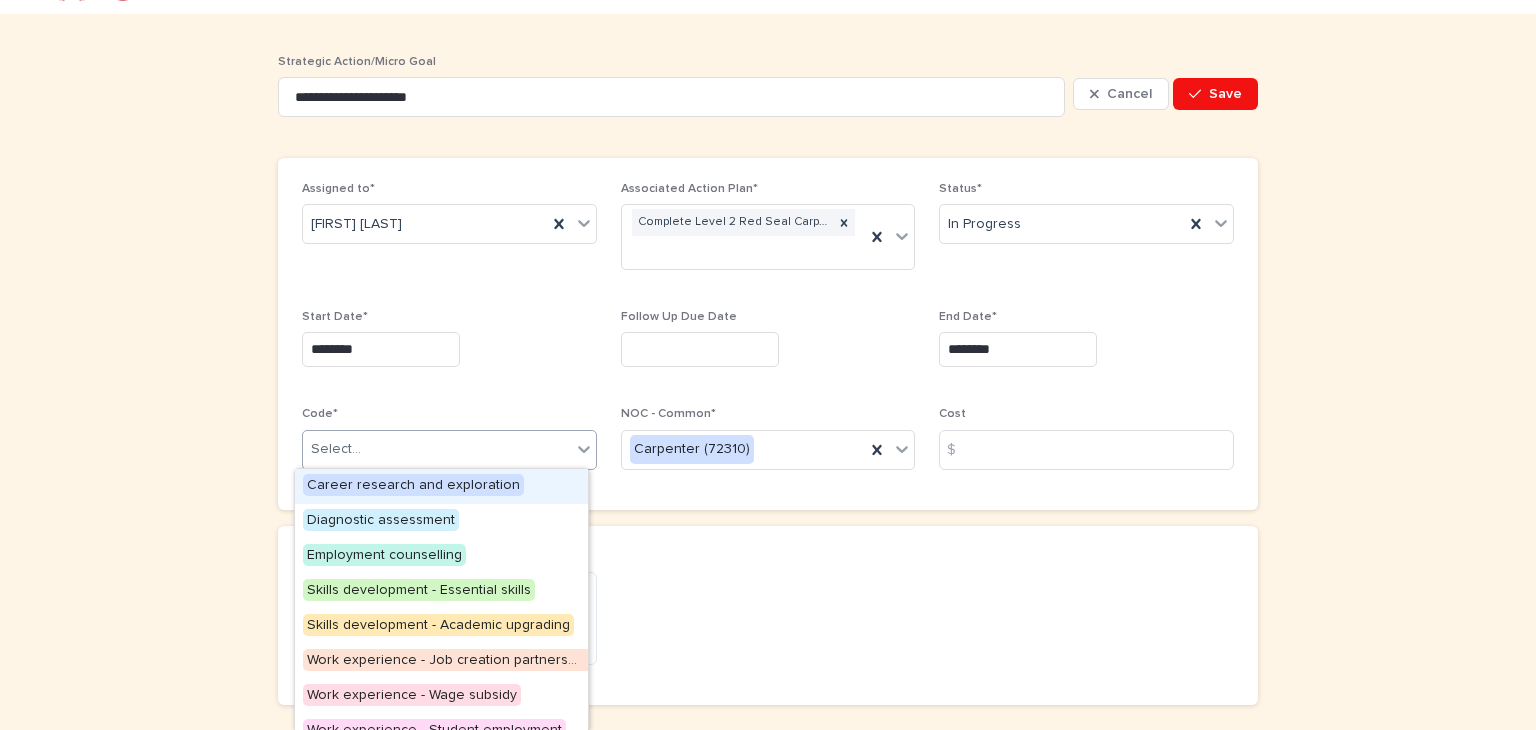 click 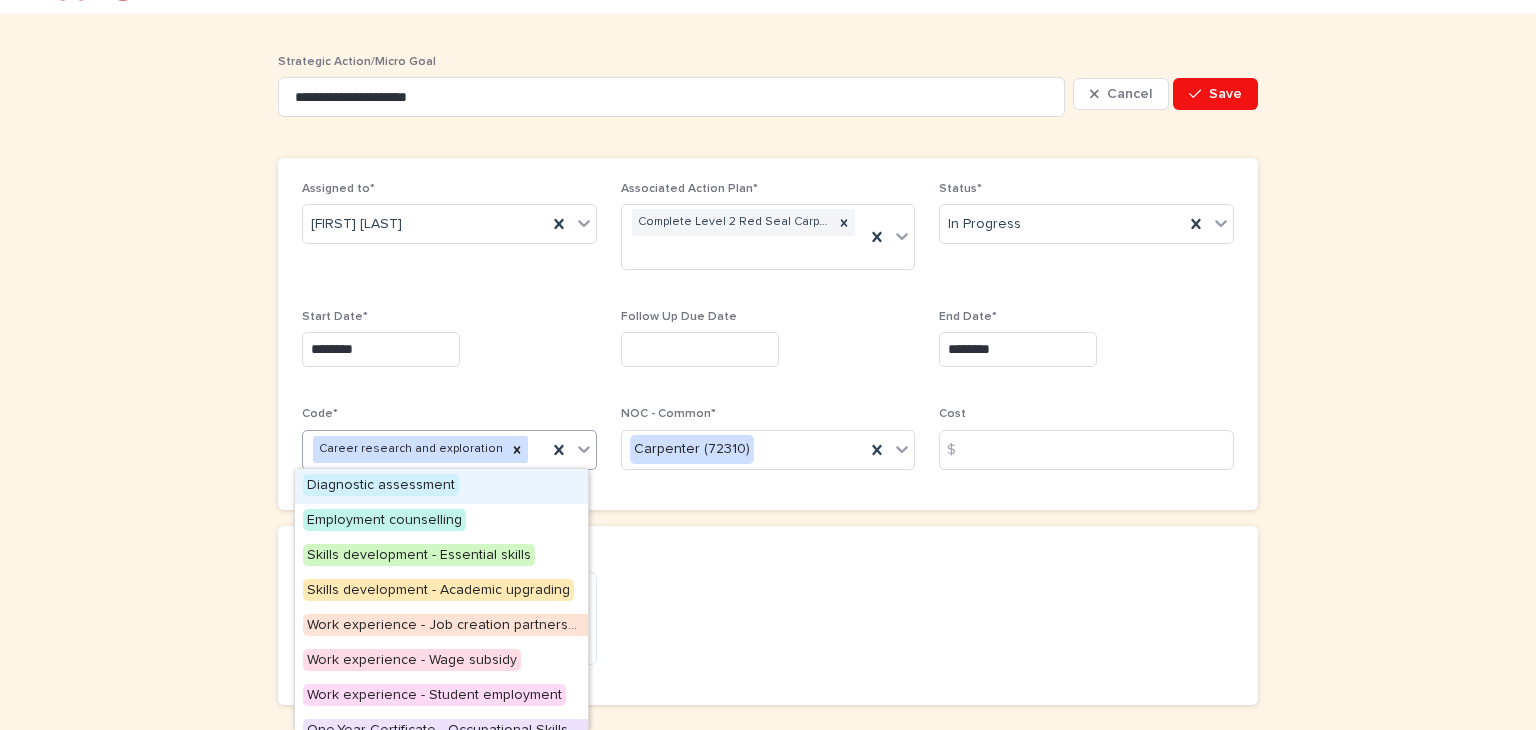 click 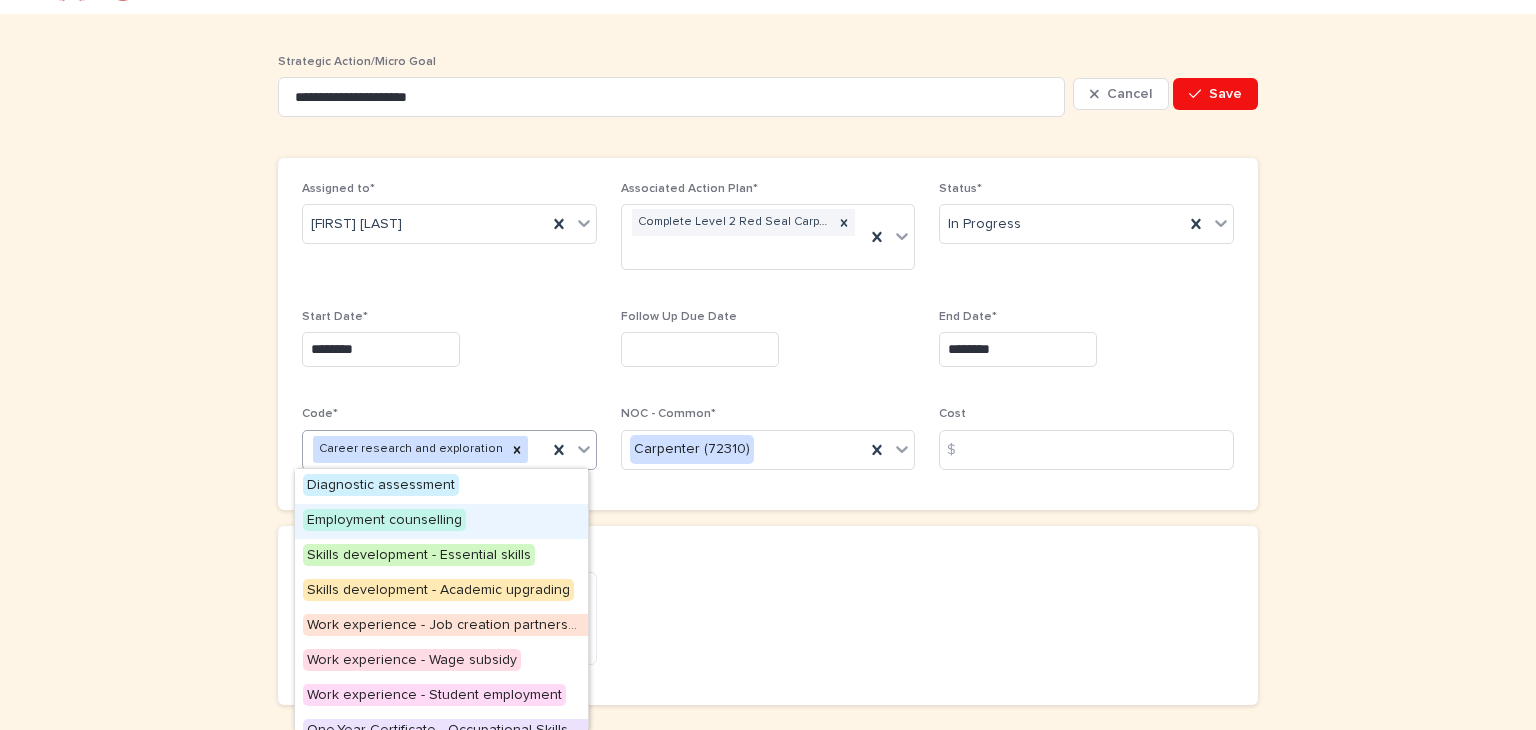 click on "Employment counselling" at bounding box center [384, 520] 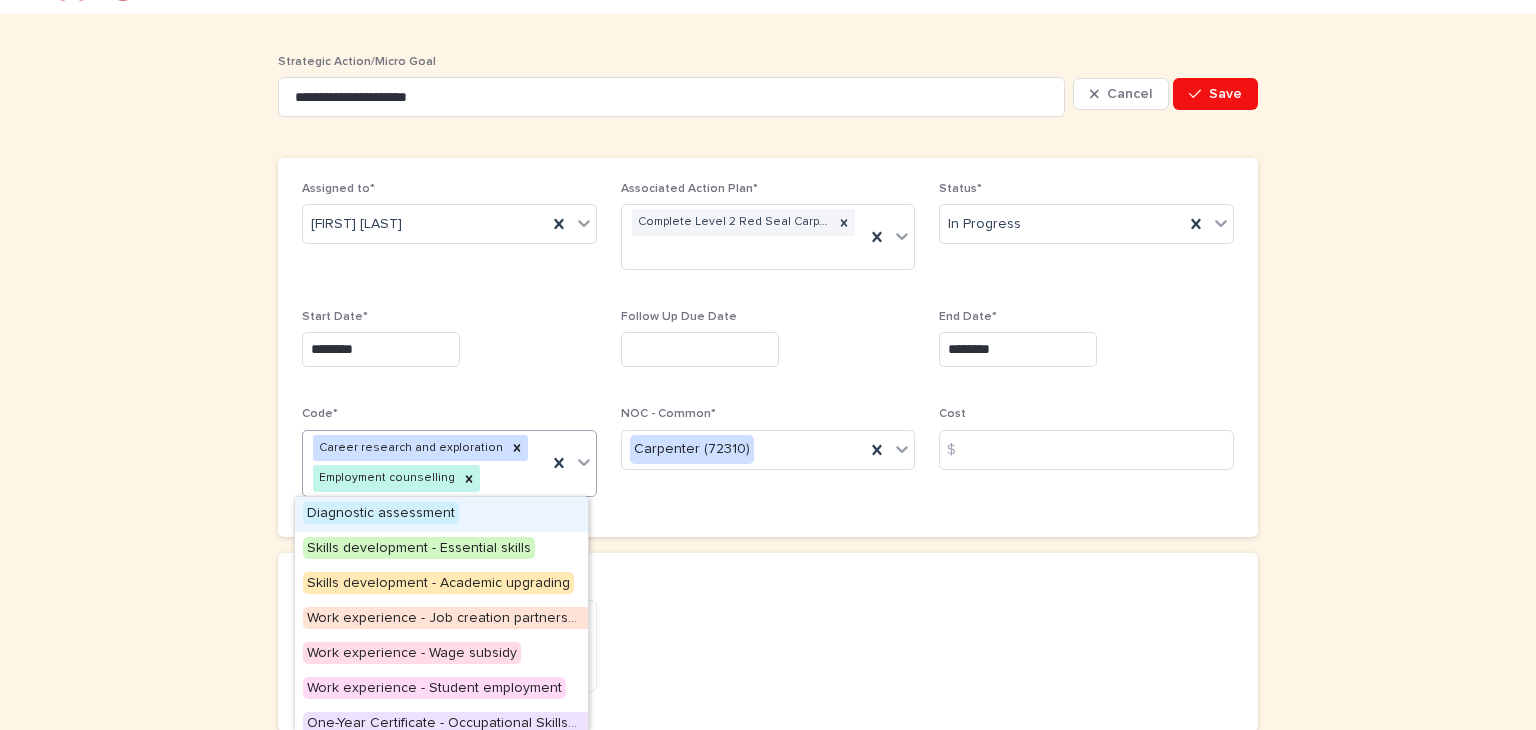 click 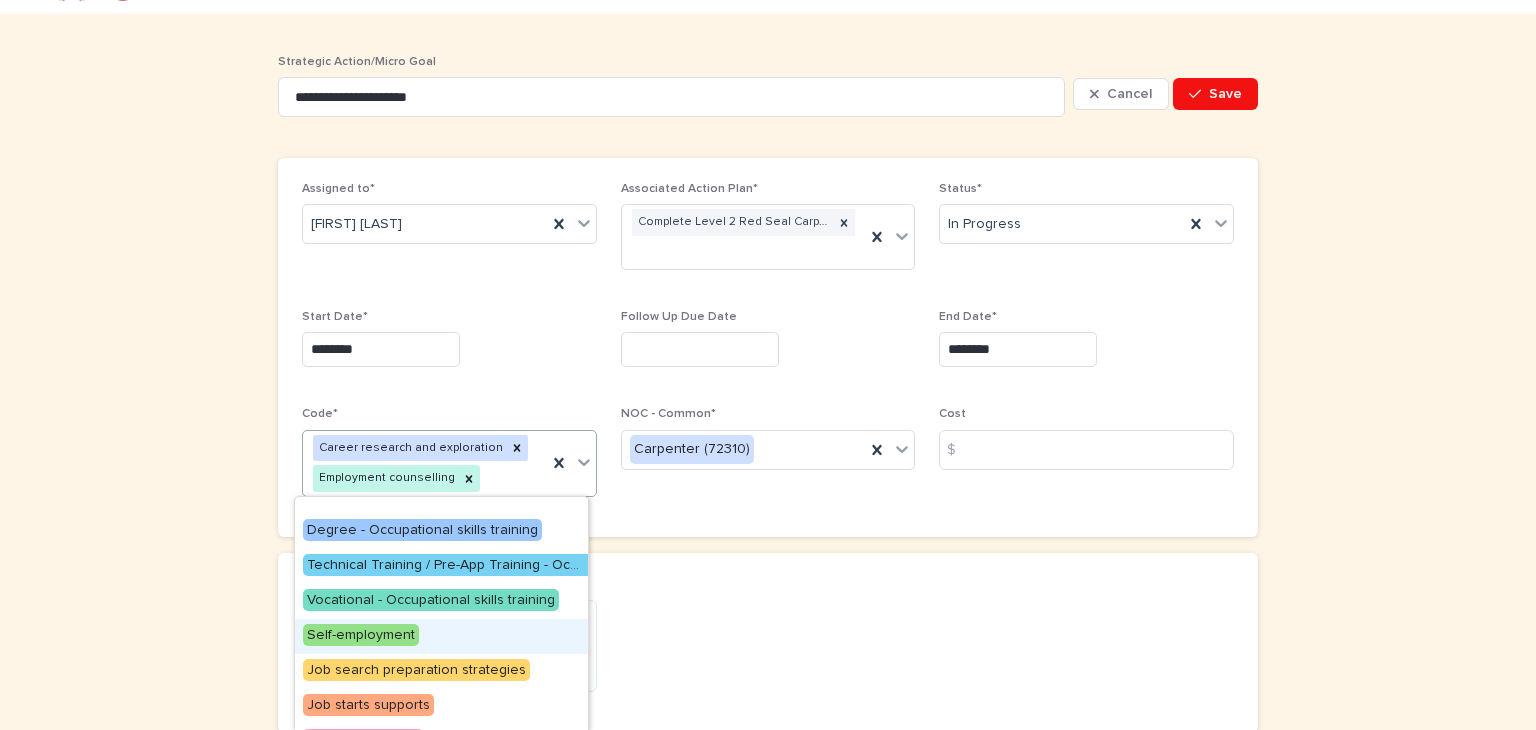scroll, scrollTop: 396, scrollLeft: 0, axis: vertical 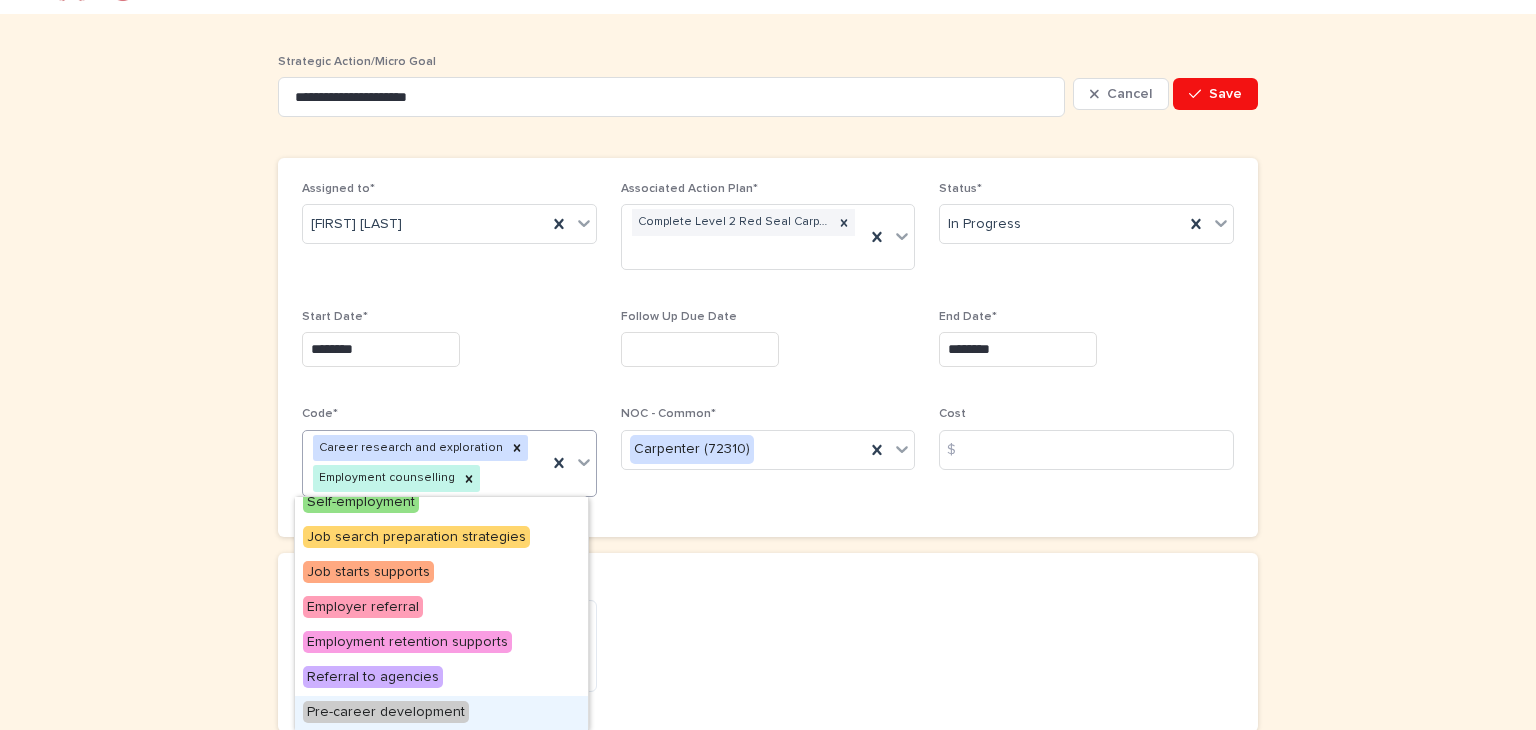 click on "Pre-career development" at bounding box center (386, 712) 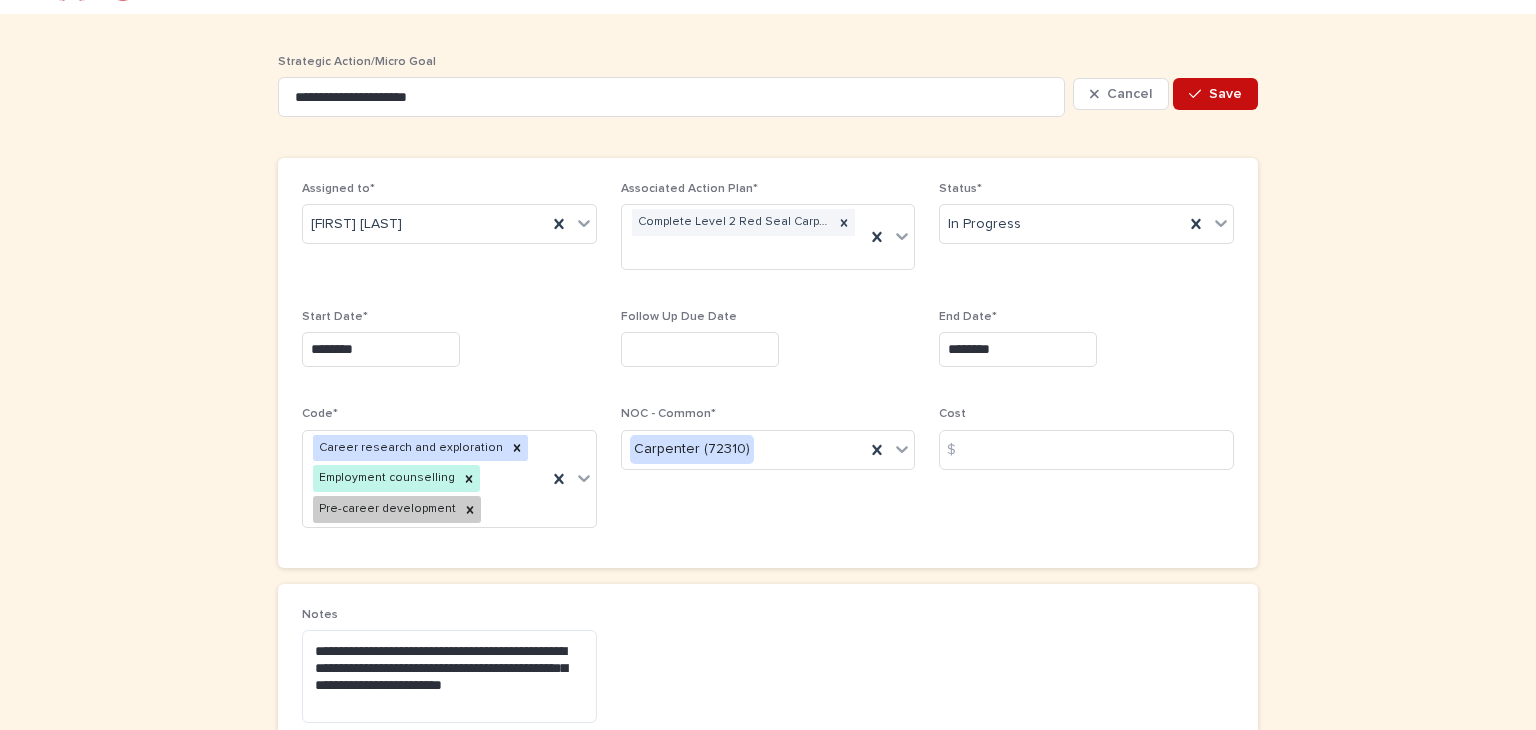 click on "Save" at bounding box center (1225, 94) 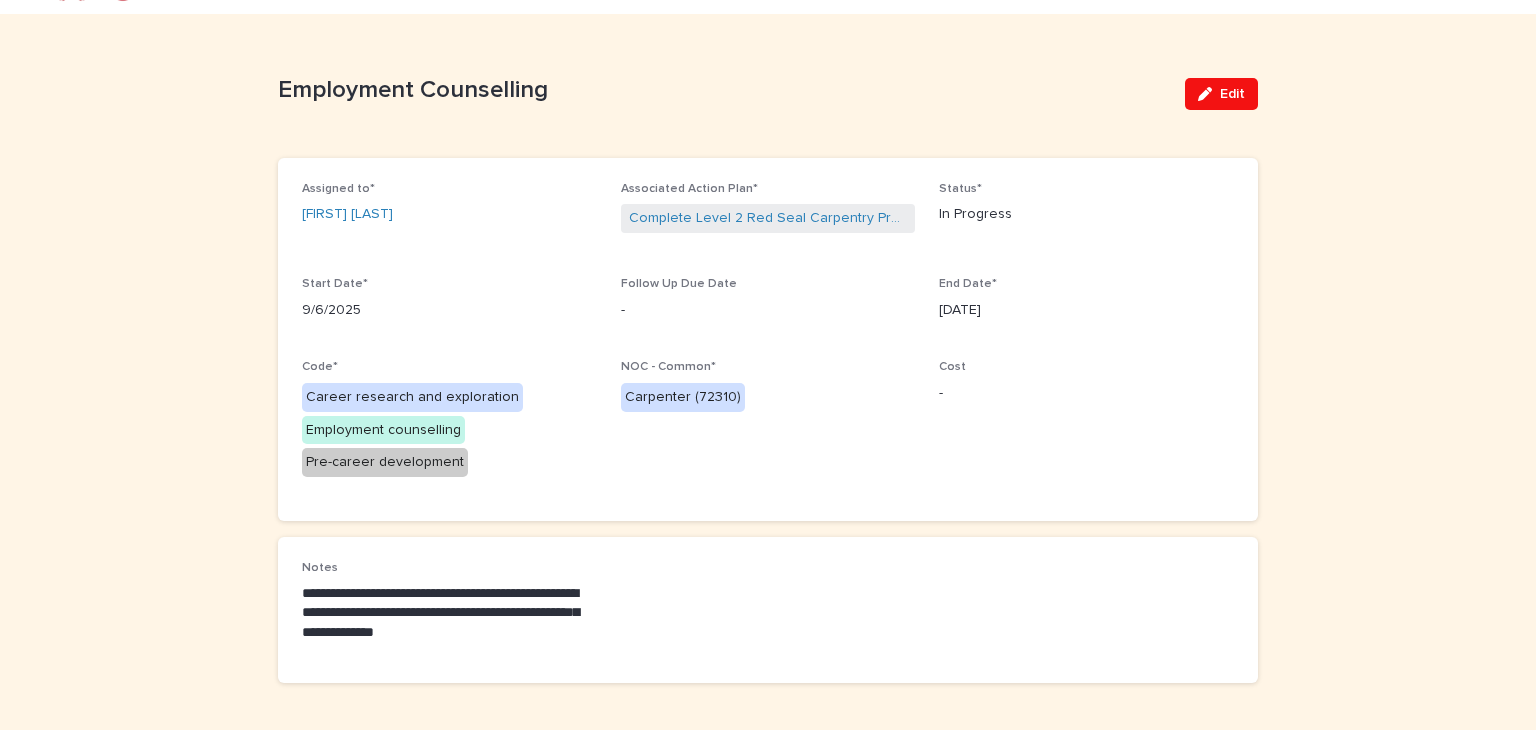 scroll, scrollTop: 0, scrollLeft: 0, axis: both 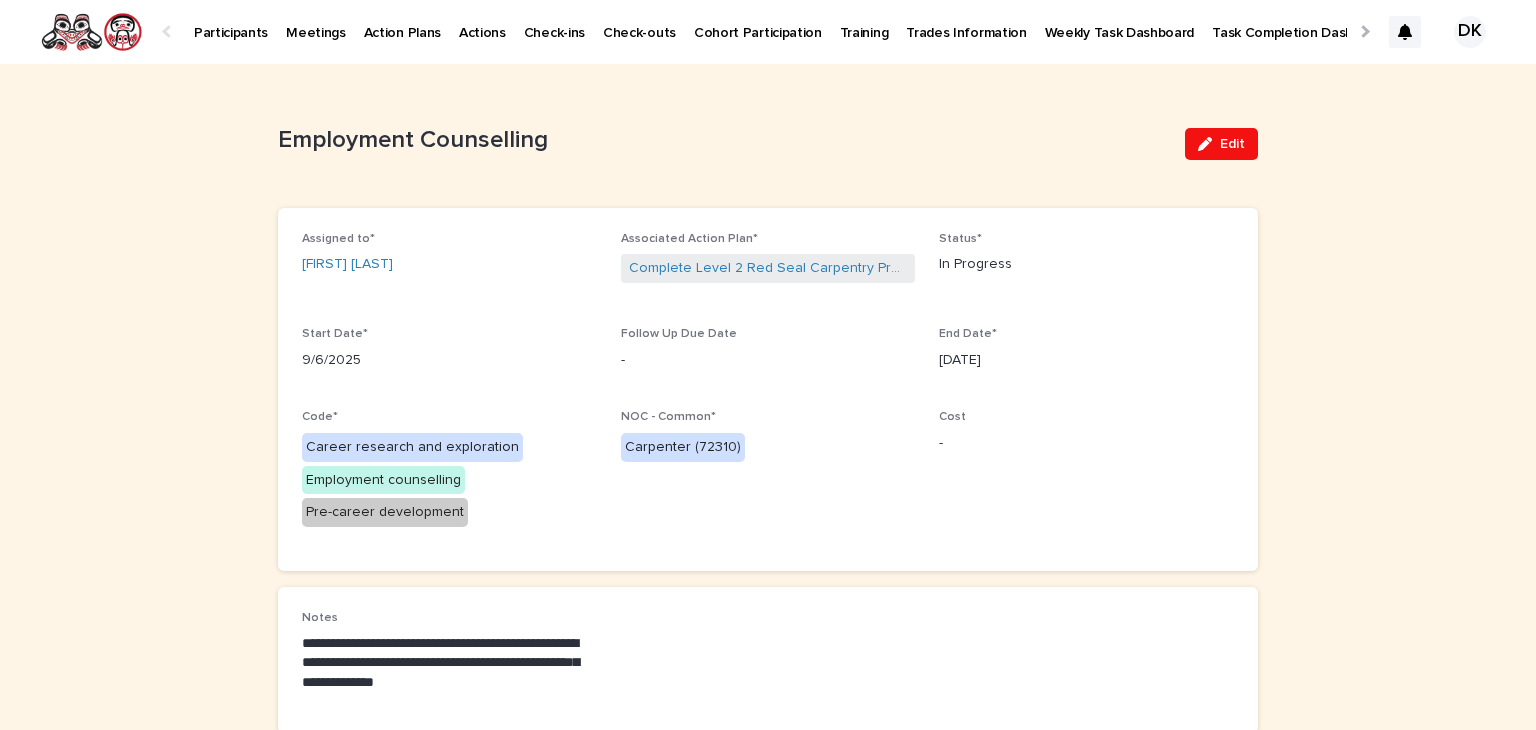 click on "Participants" at bounding box center [231, 21] 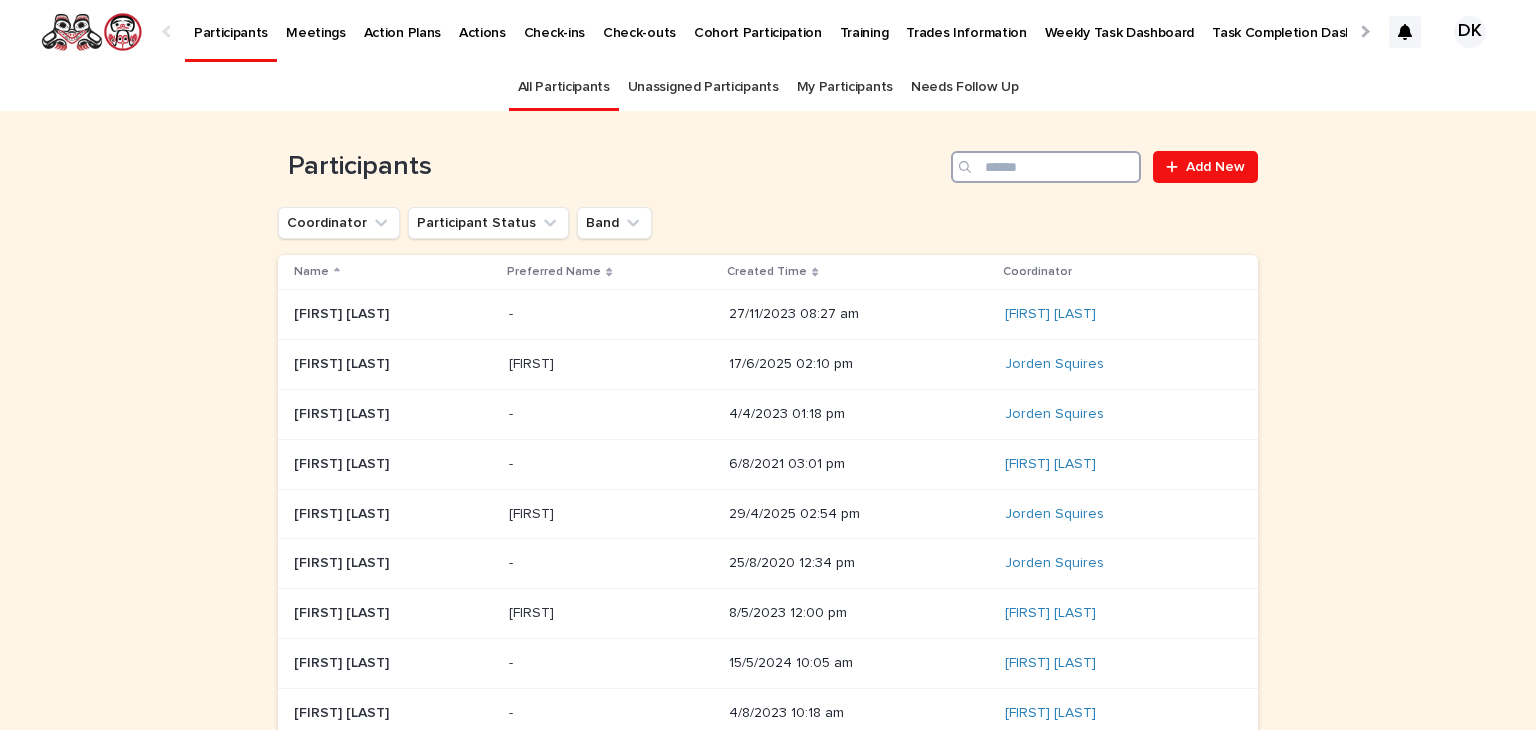 click at bounding box center (1046, 167) 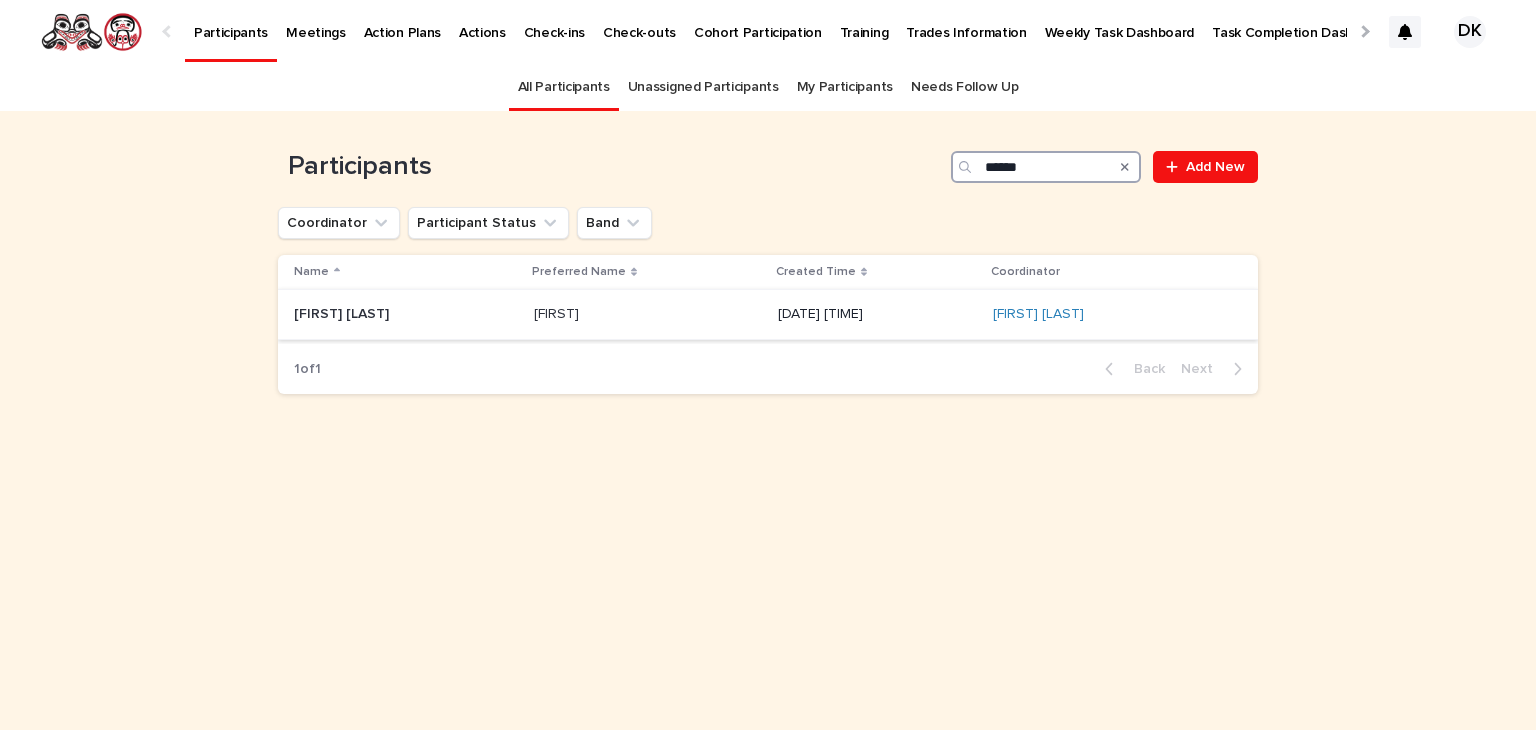 type on "******" 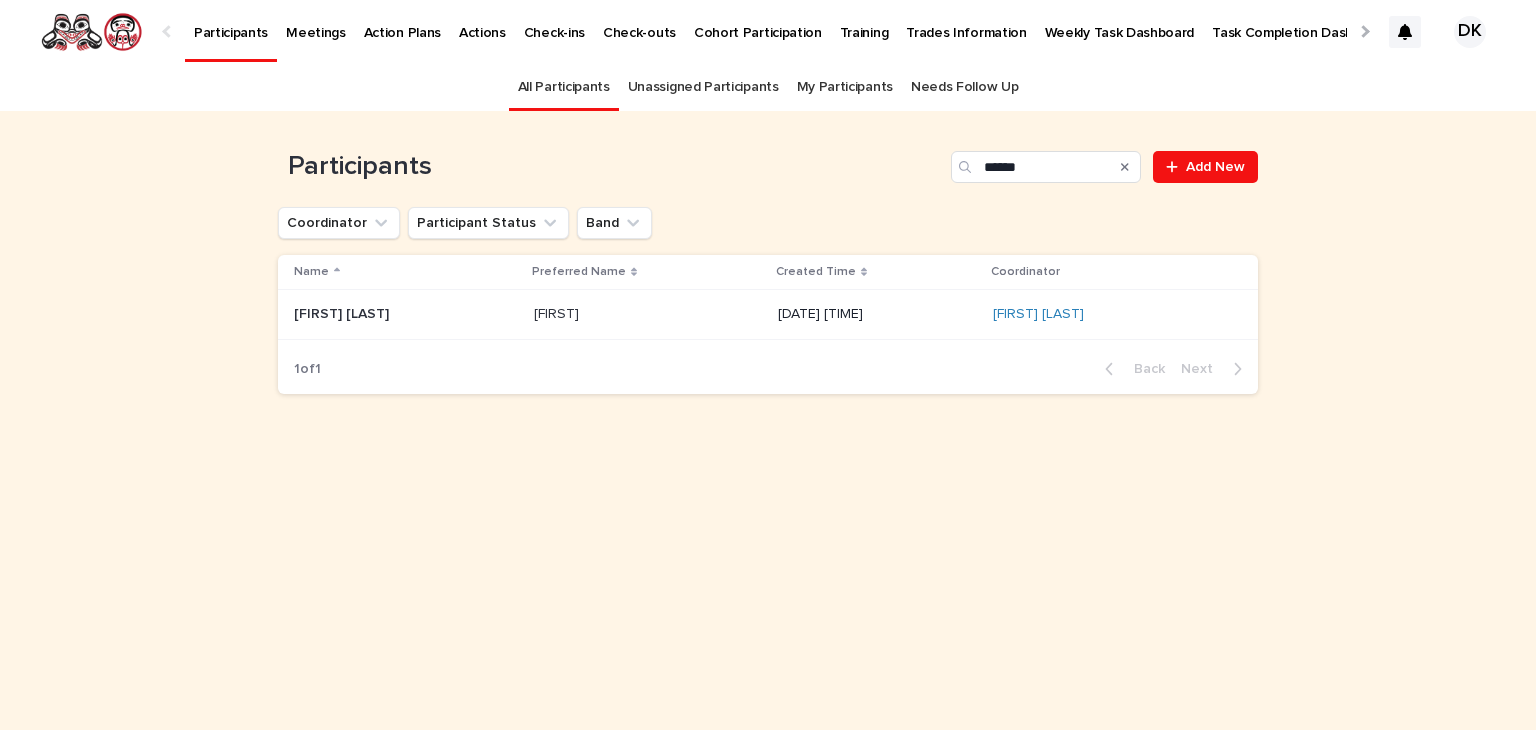 click on "[FIRST] [LAST]" at bounding box center (343, 312) 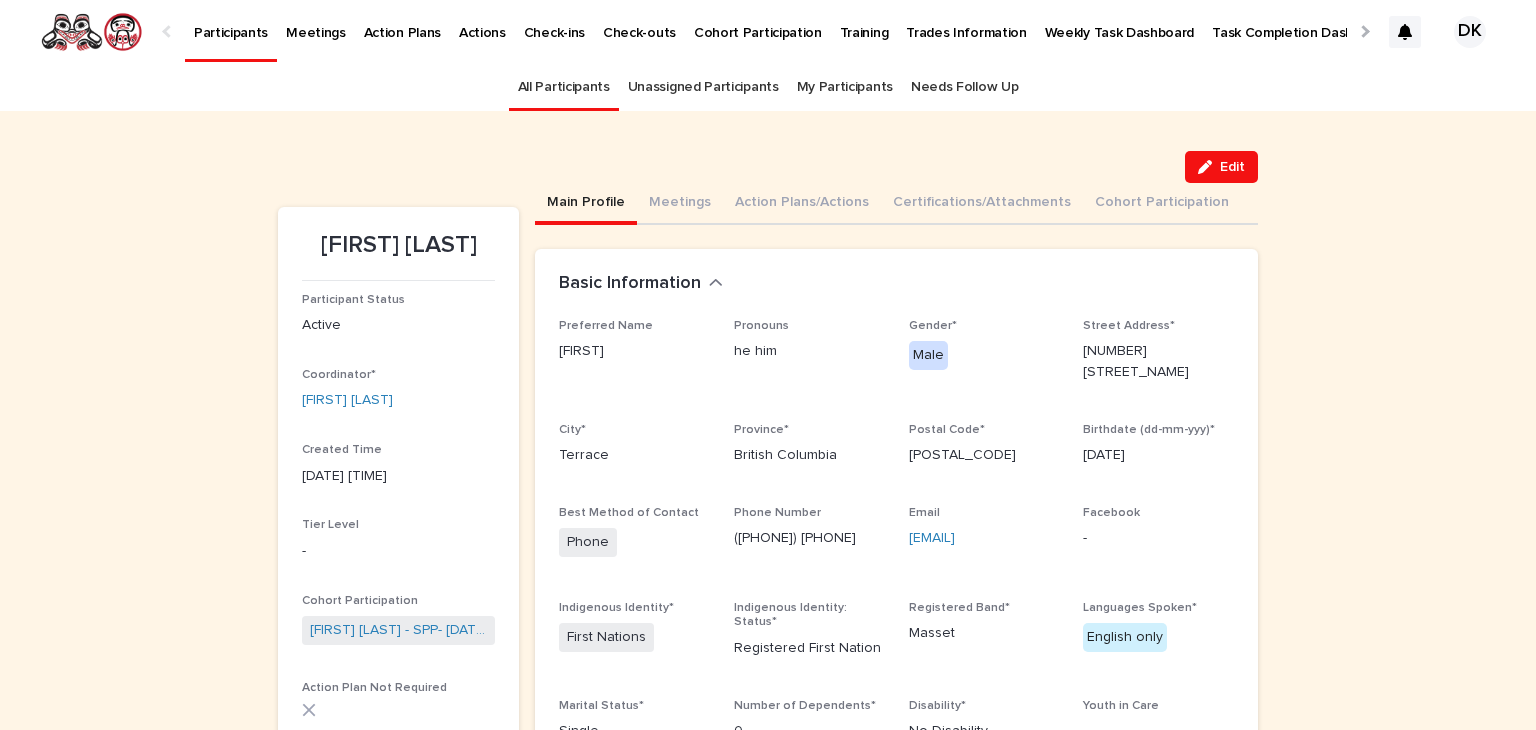 scroll, scrollTop: 70, scrollLeft: 0, axis: vertical 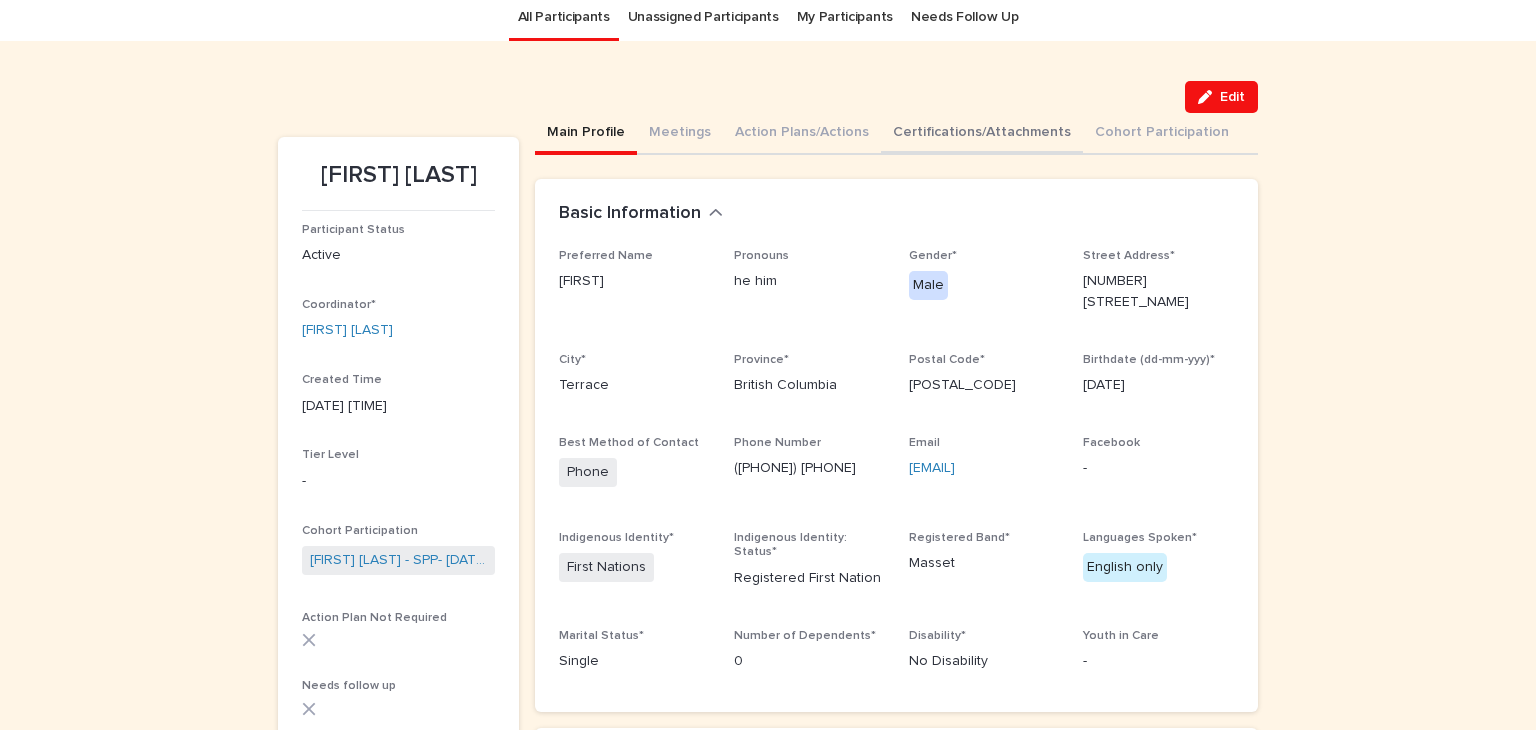 click on "Certifications/Attachments" at bounding box center [982, 134] 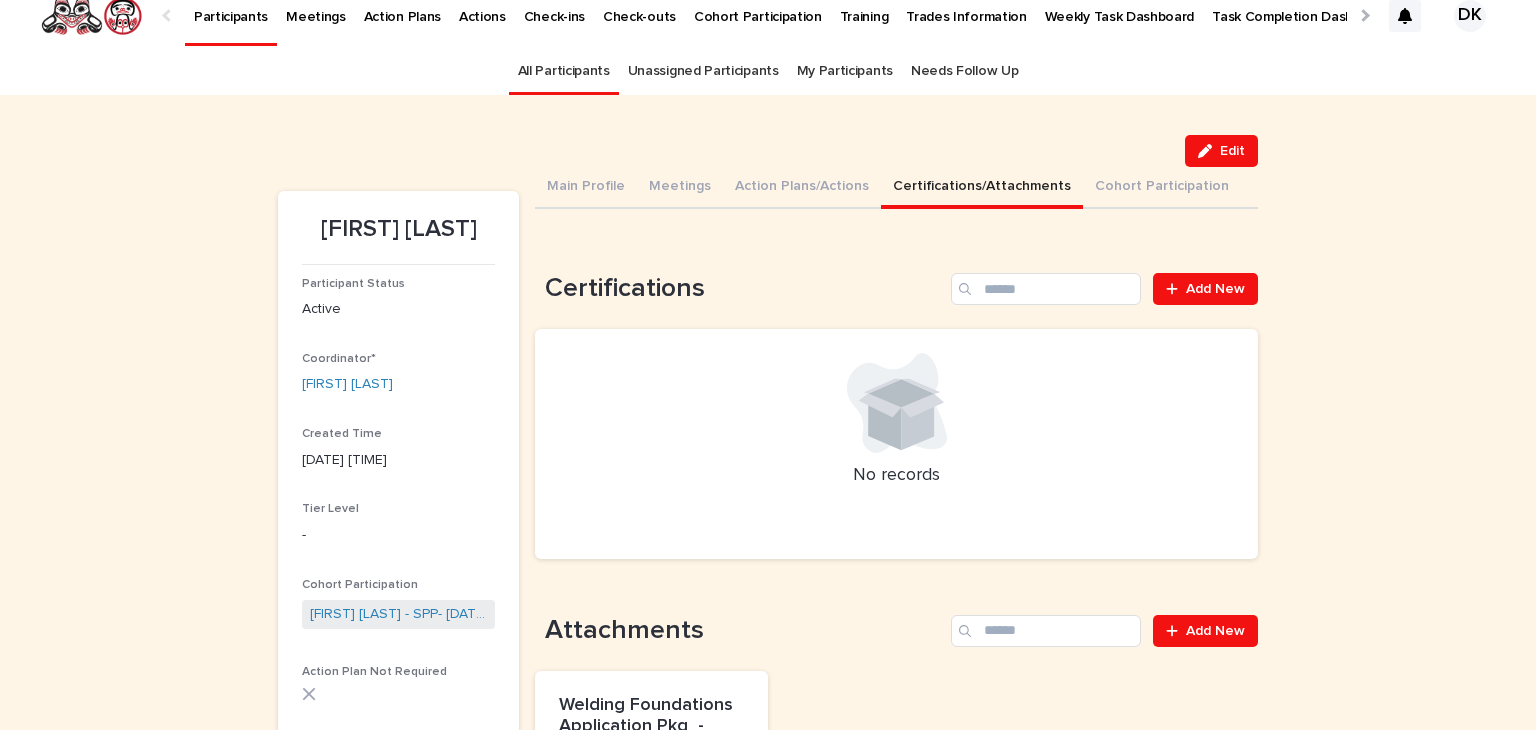 scroll, scrollTop: 15, scrollLeft: 0, axis: vertical 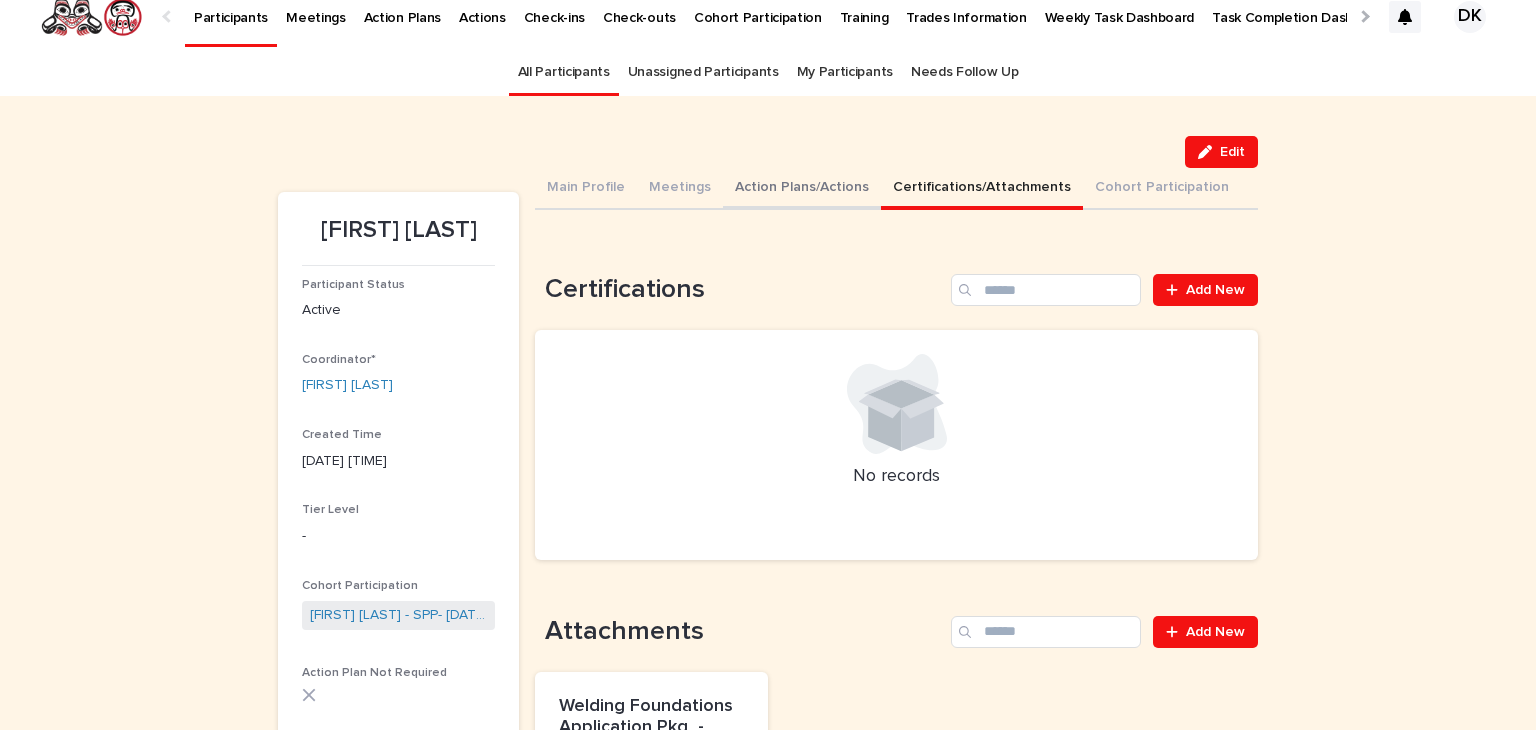 click on "Action Plans/Actions" at bounding box center [802, 189] 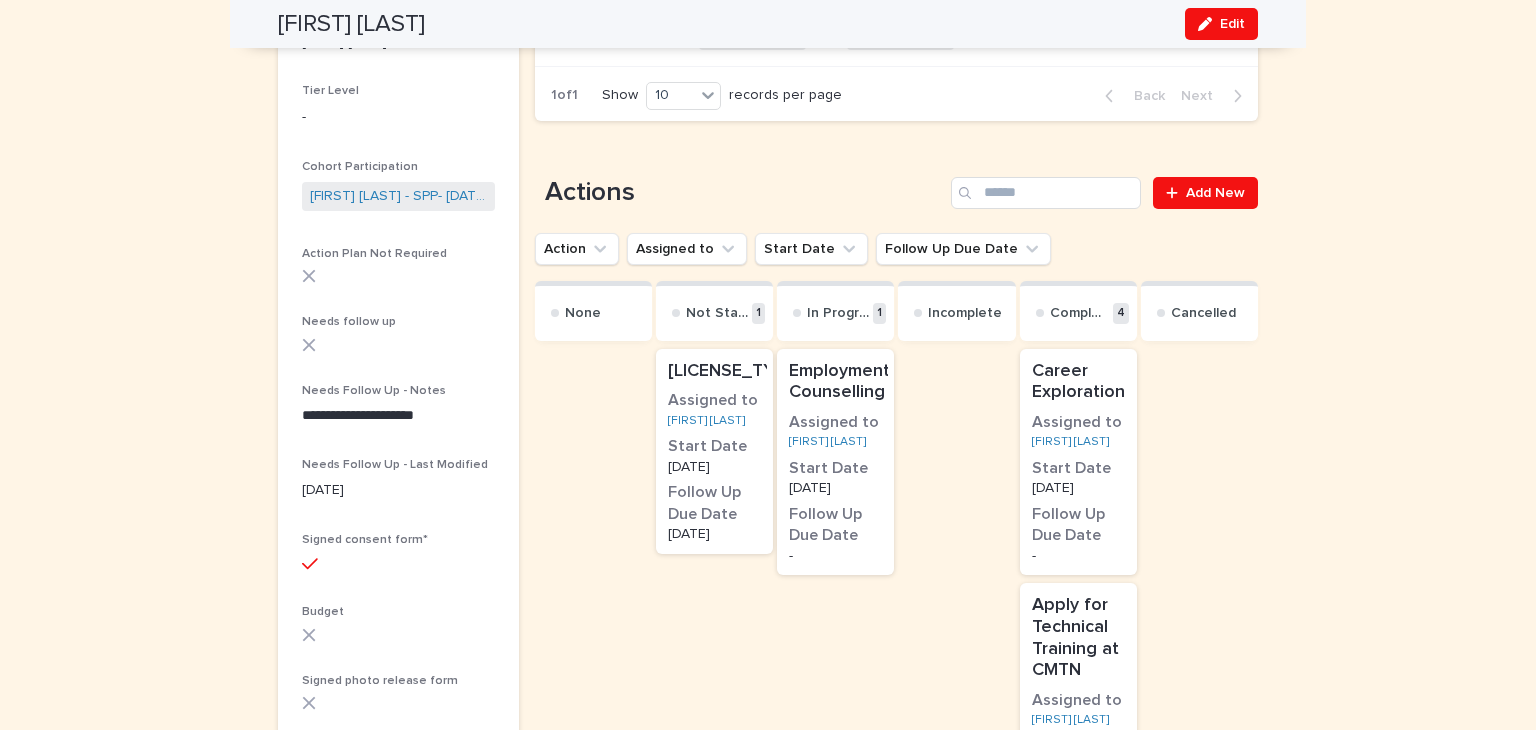 scroll, scrollTop: 435, scrollLeft: 0, axis: vertical 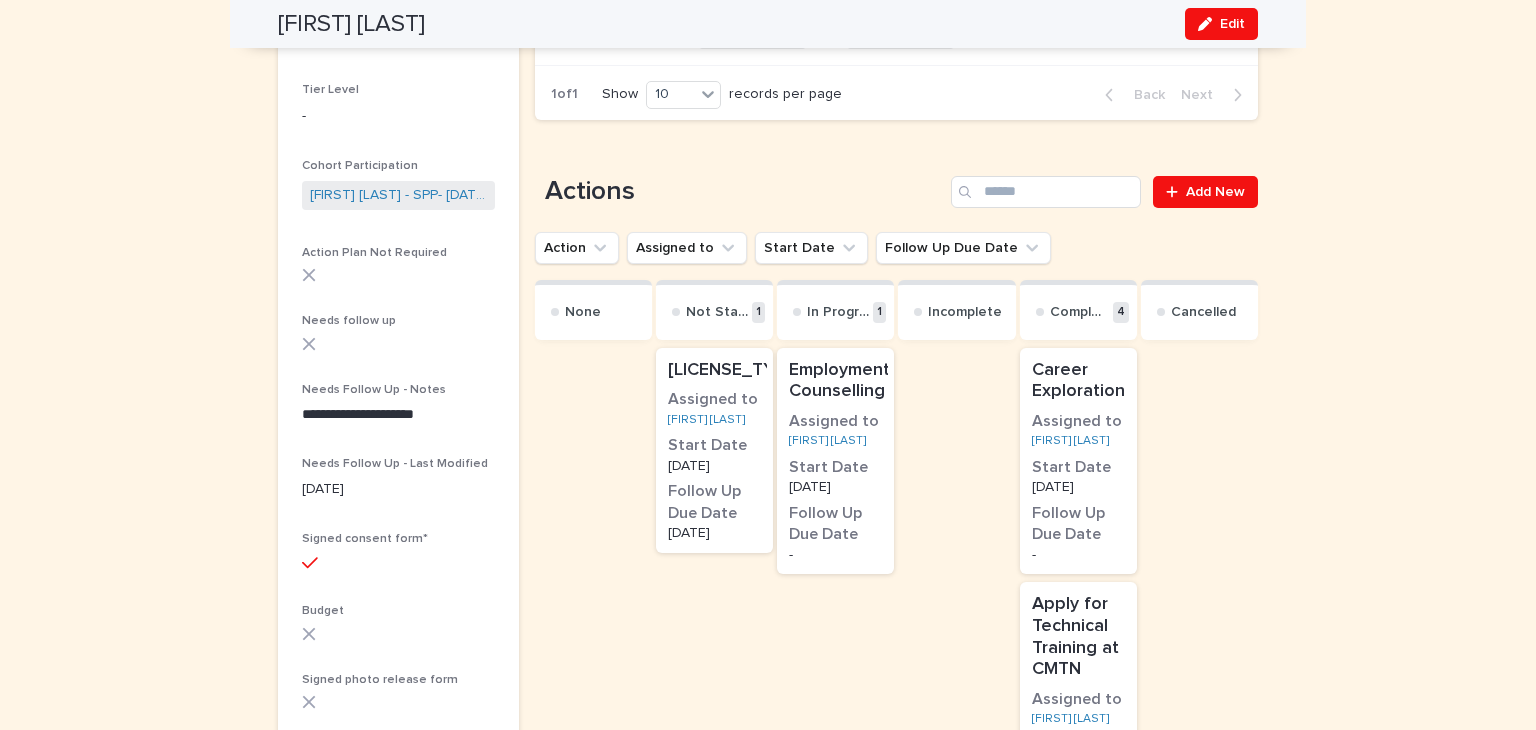 click on "Career Exploration" at bounding box center (1078, 381) 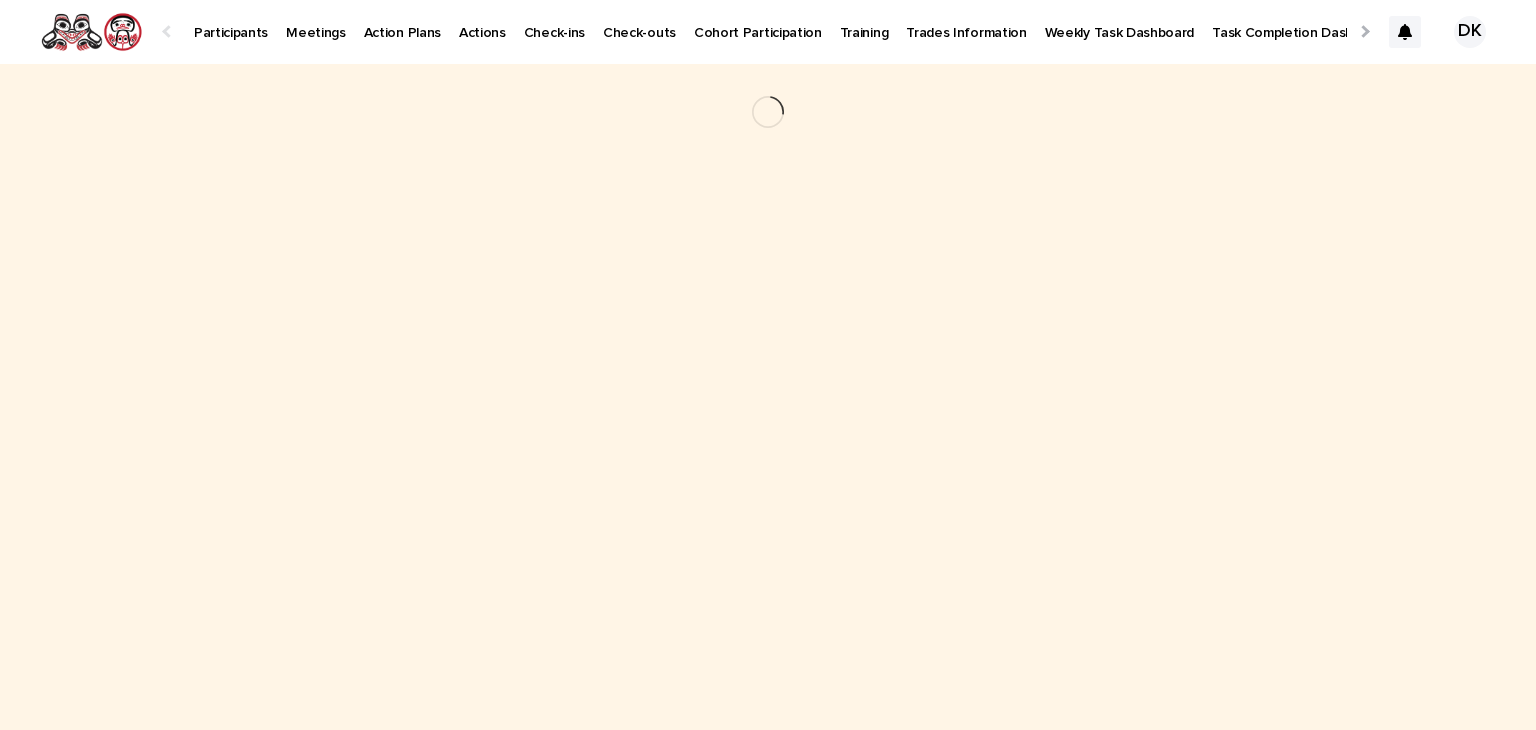 scroll, scrollTop: 0, scrollLeft: 0, axis: both 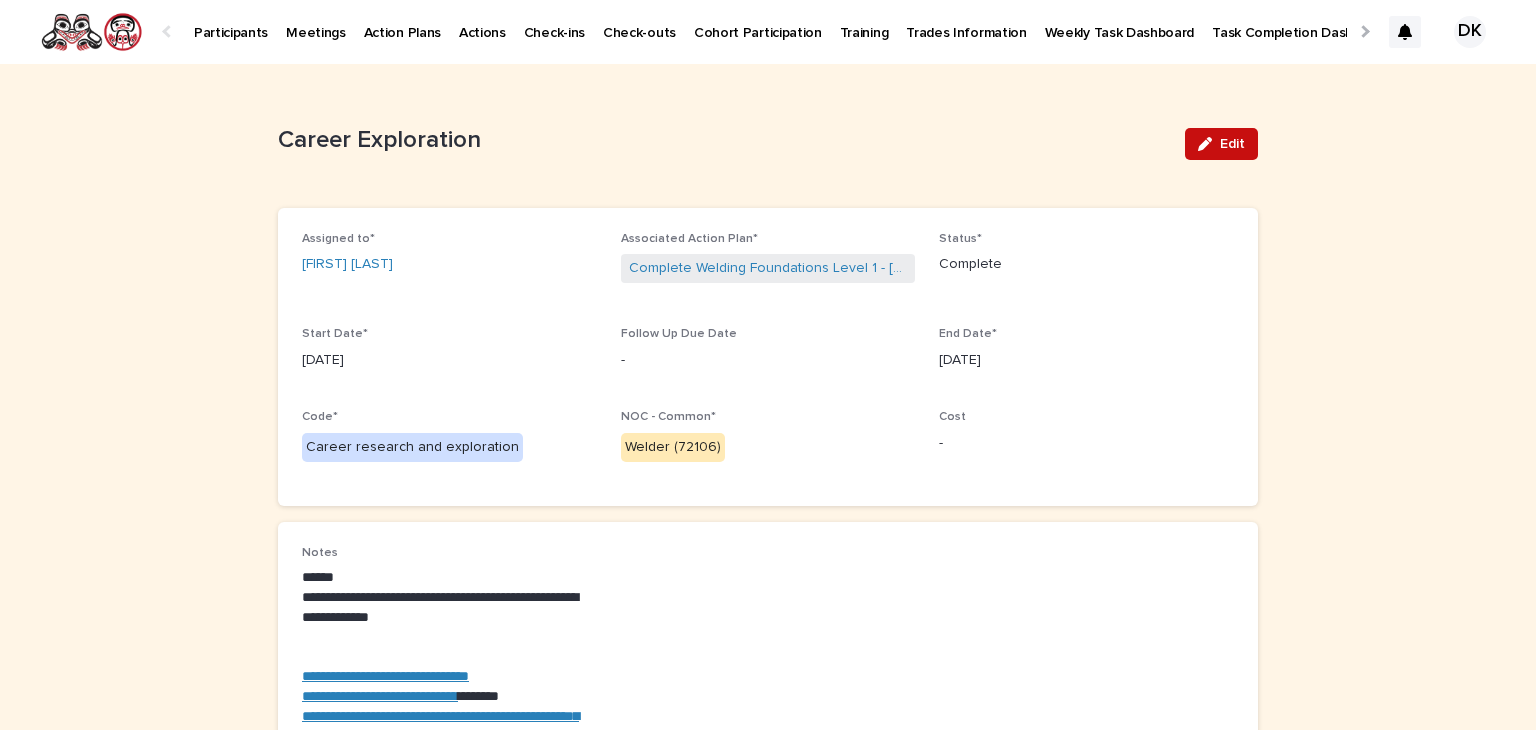 click on "Edit" at bounding box center [1232, 144] 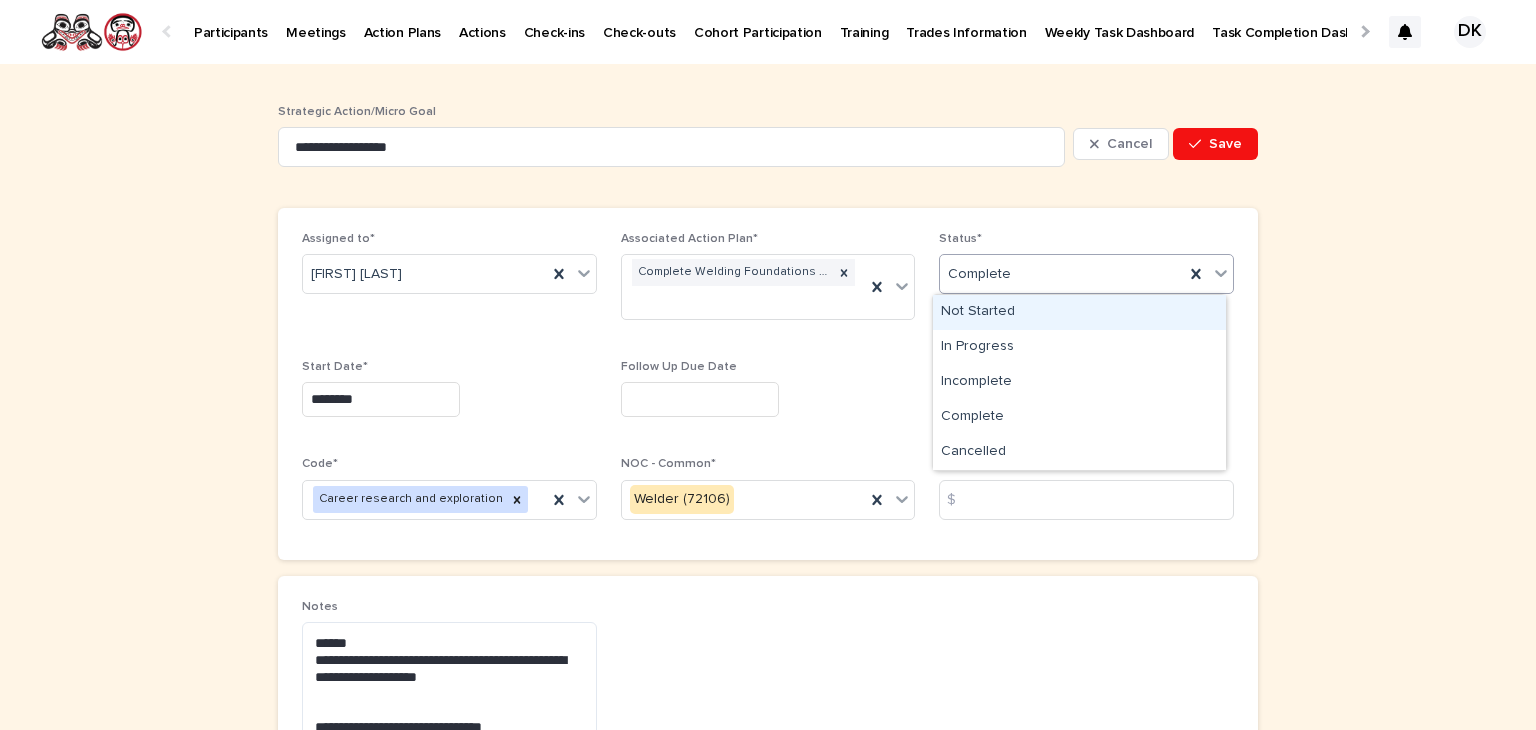 click 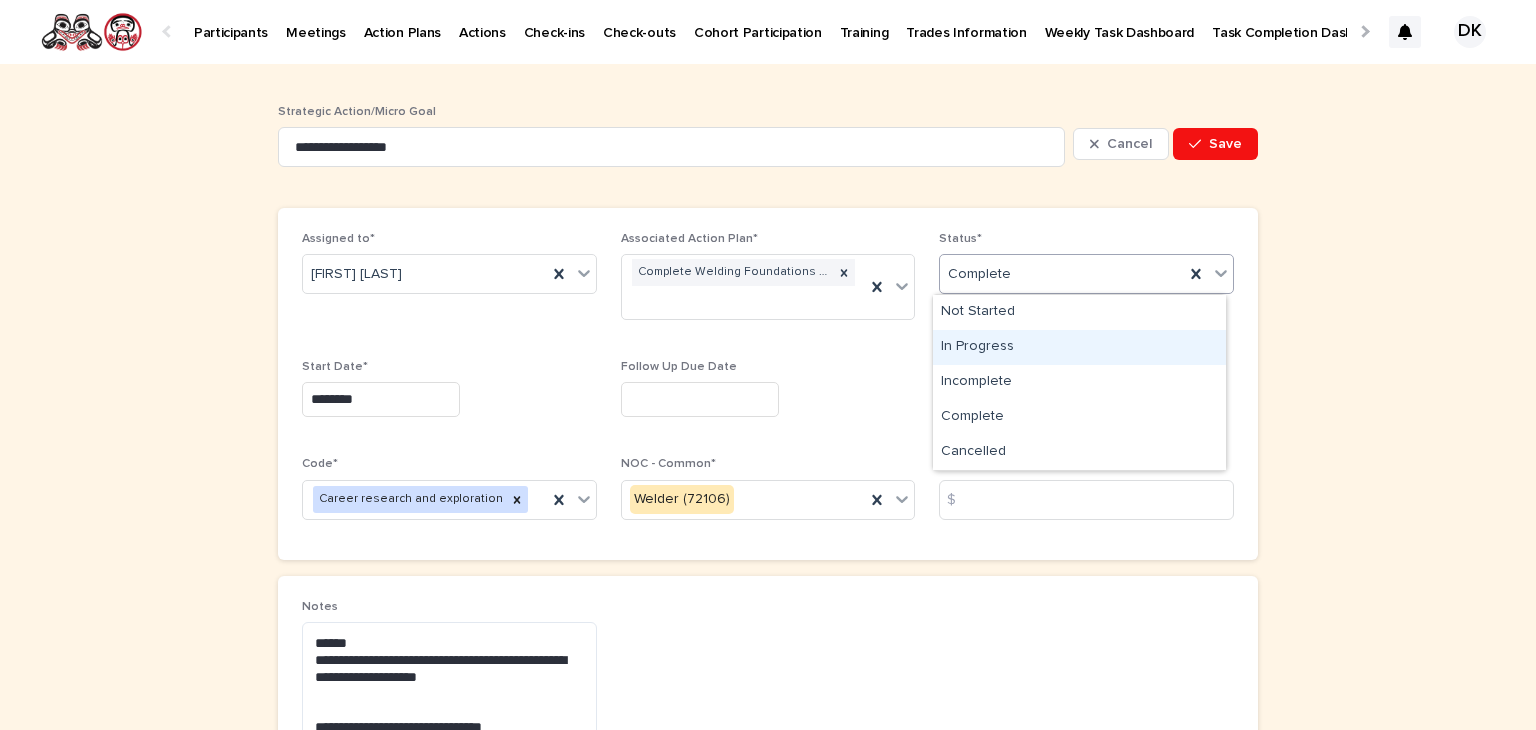 click on "In Progress" at bounding box center [1079, 347] 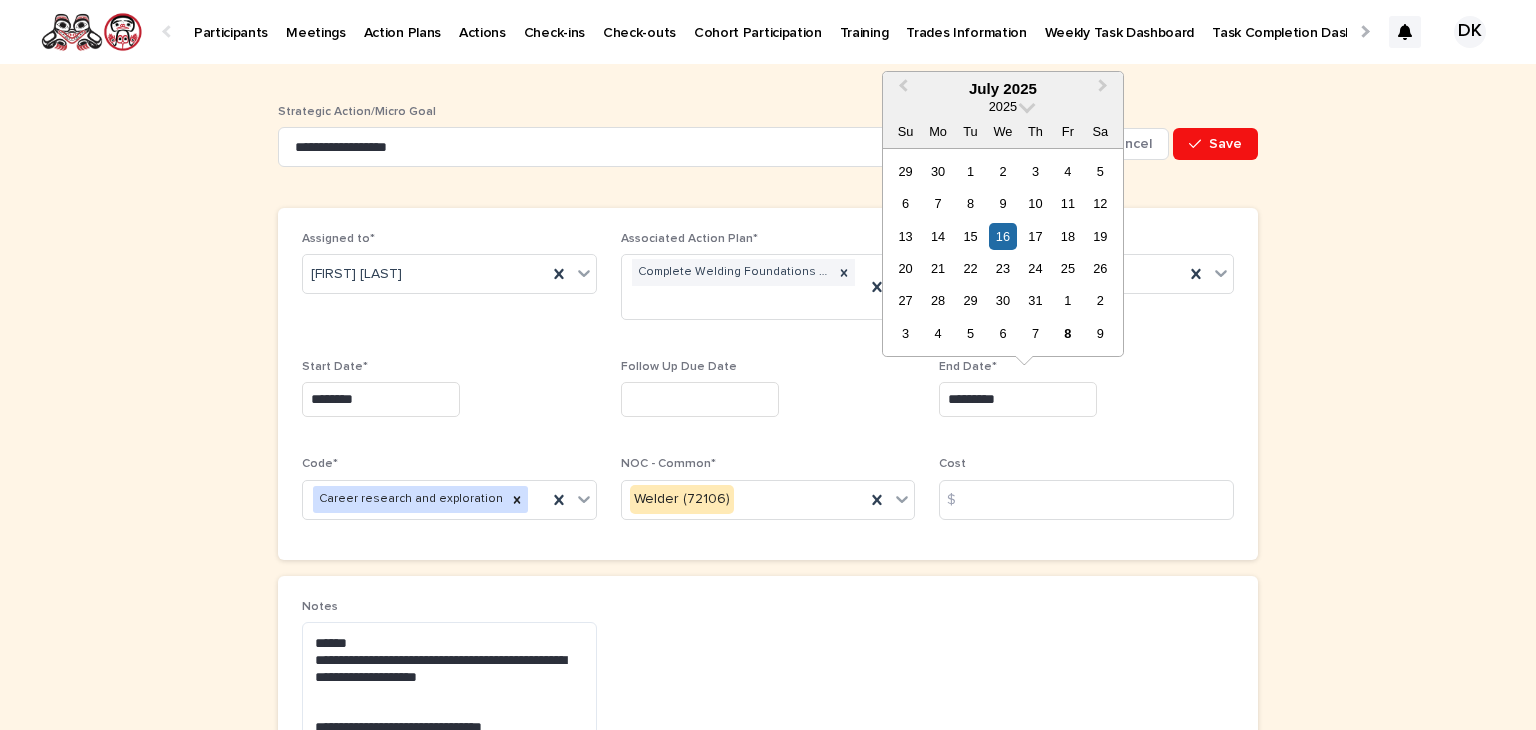 click on "*********" at bounding box center (1018, 399) 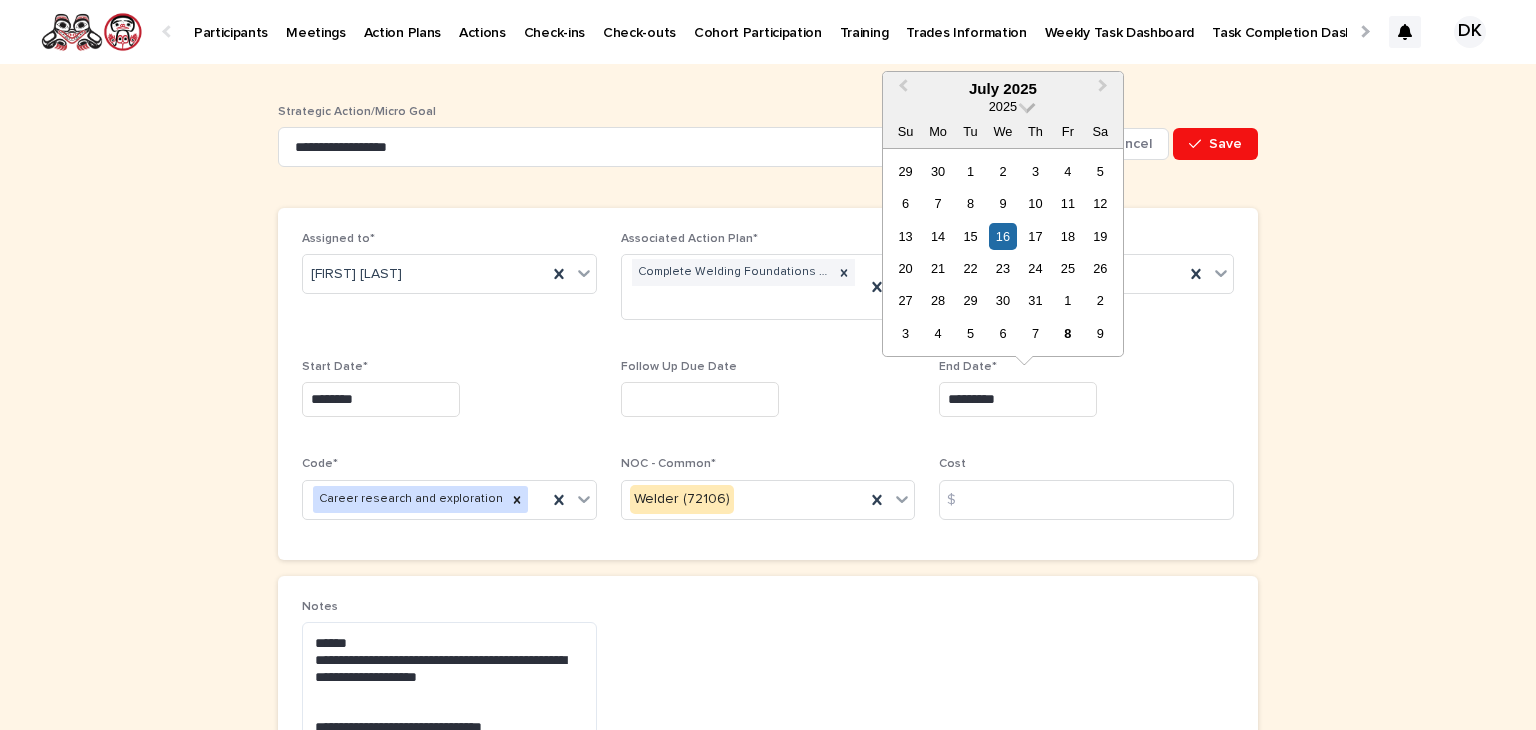 click at bounding box center (1027, 104) 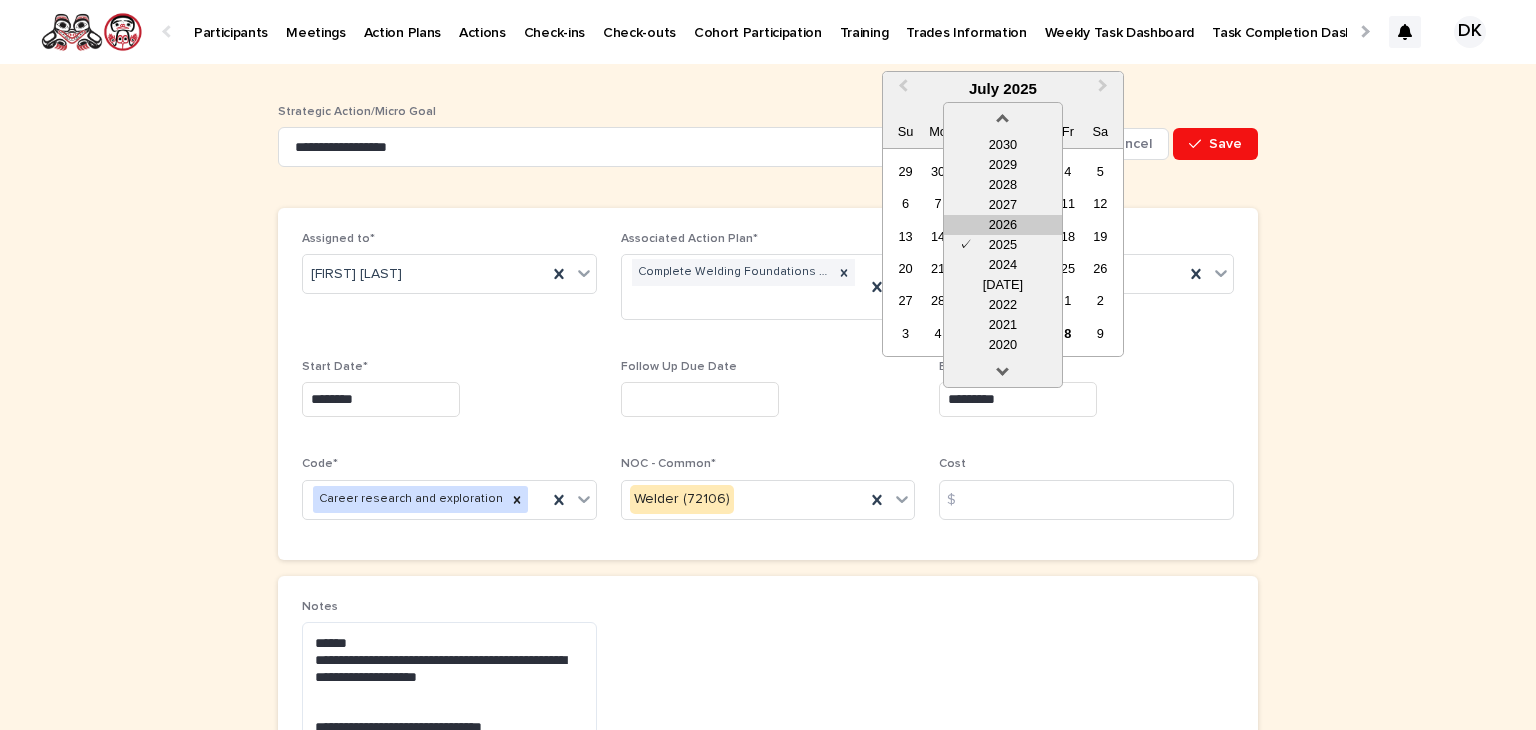 click on "2026" at bounding box center [1003, 225] 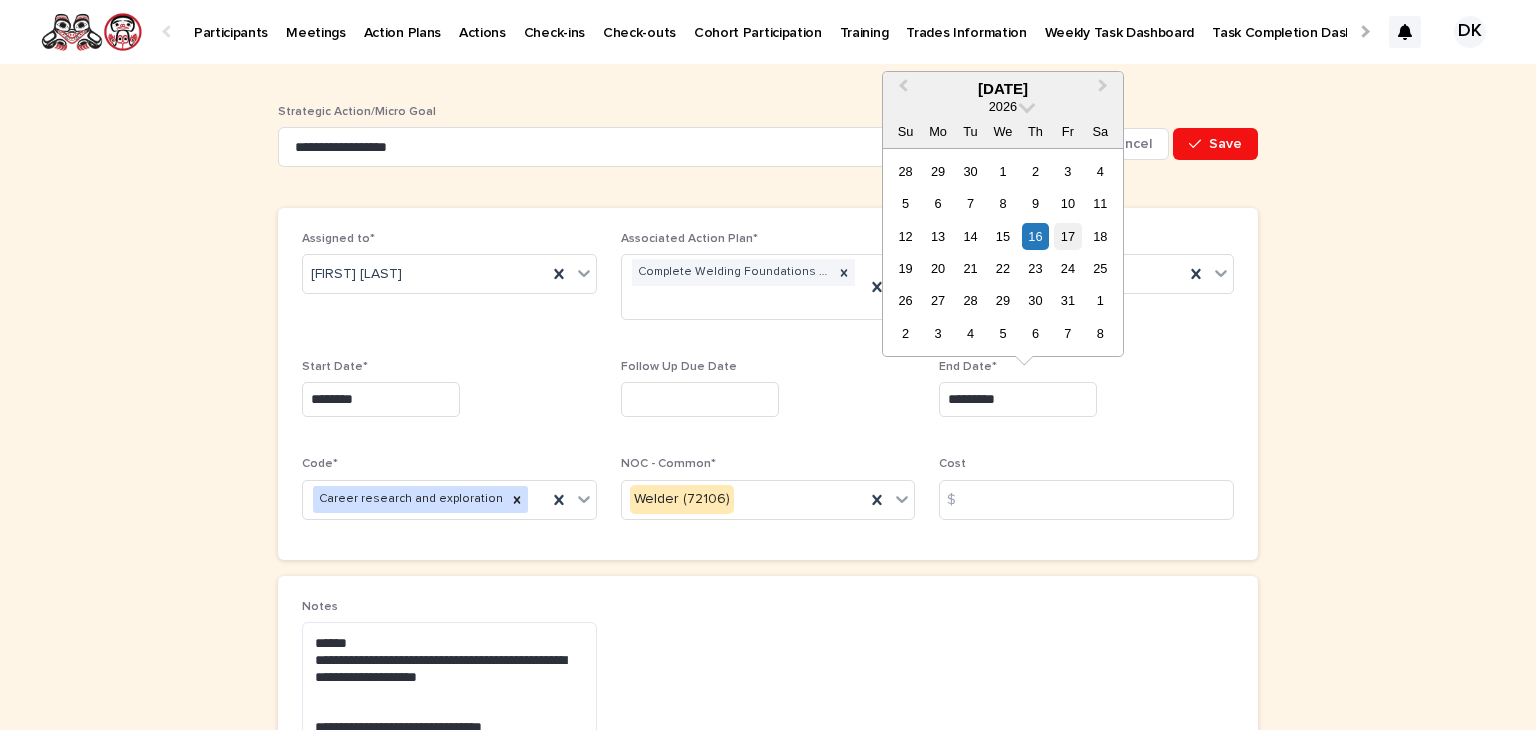 click on "17" at bounding box center (1067, 236) 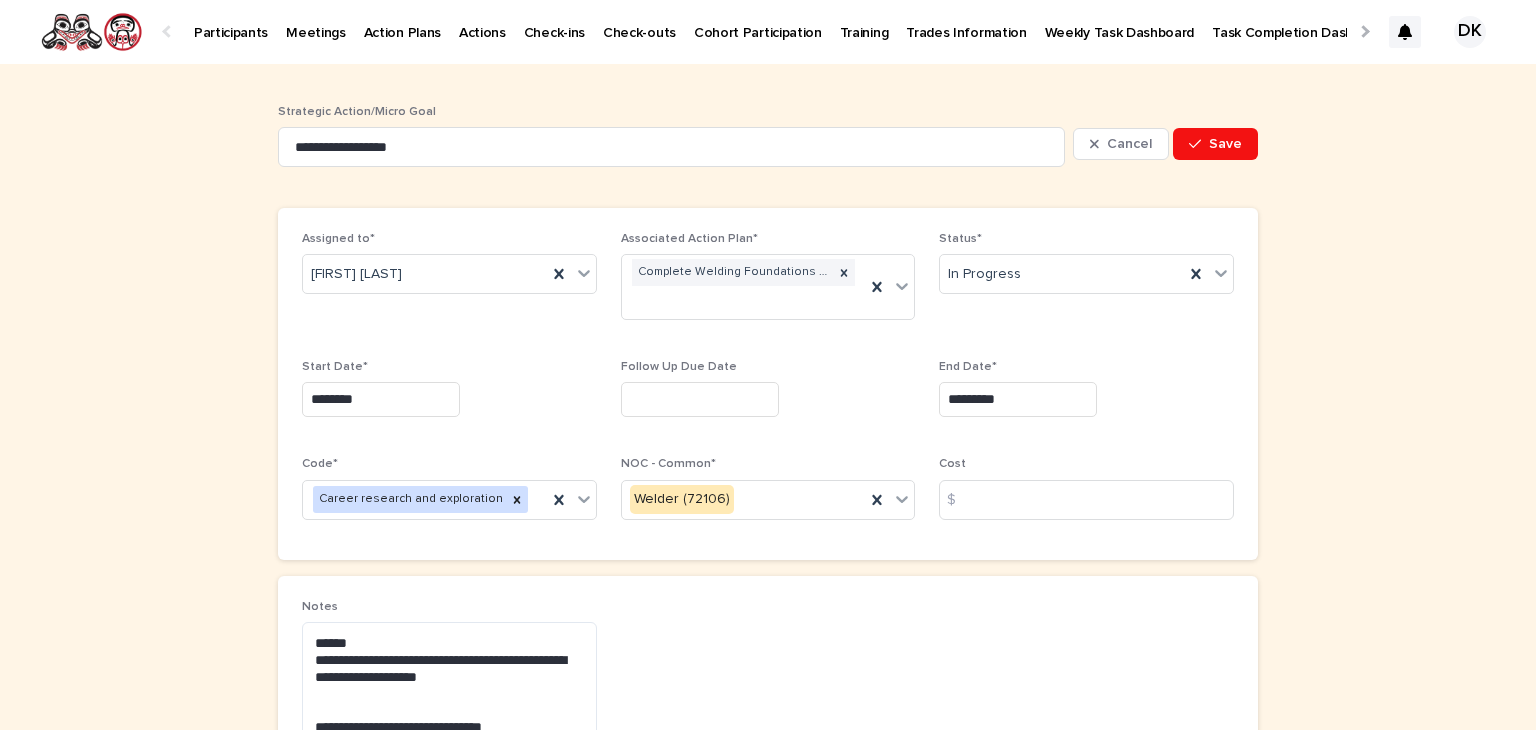 type on "*********" 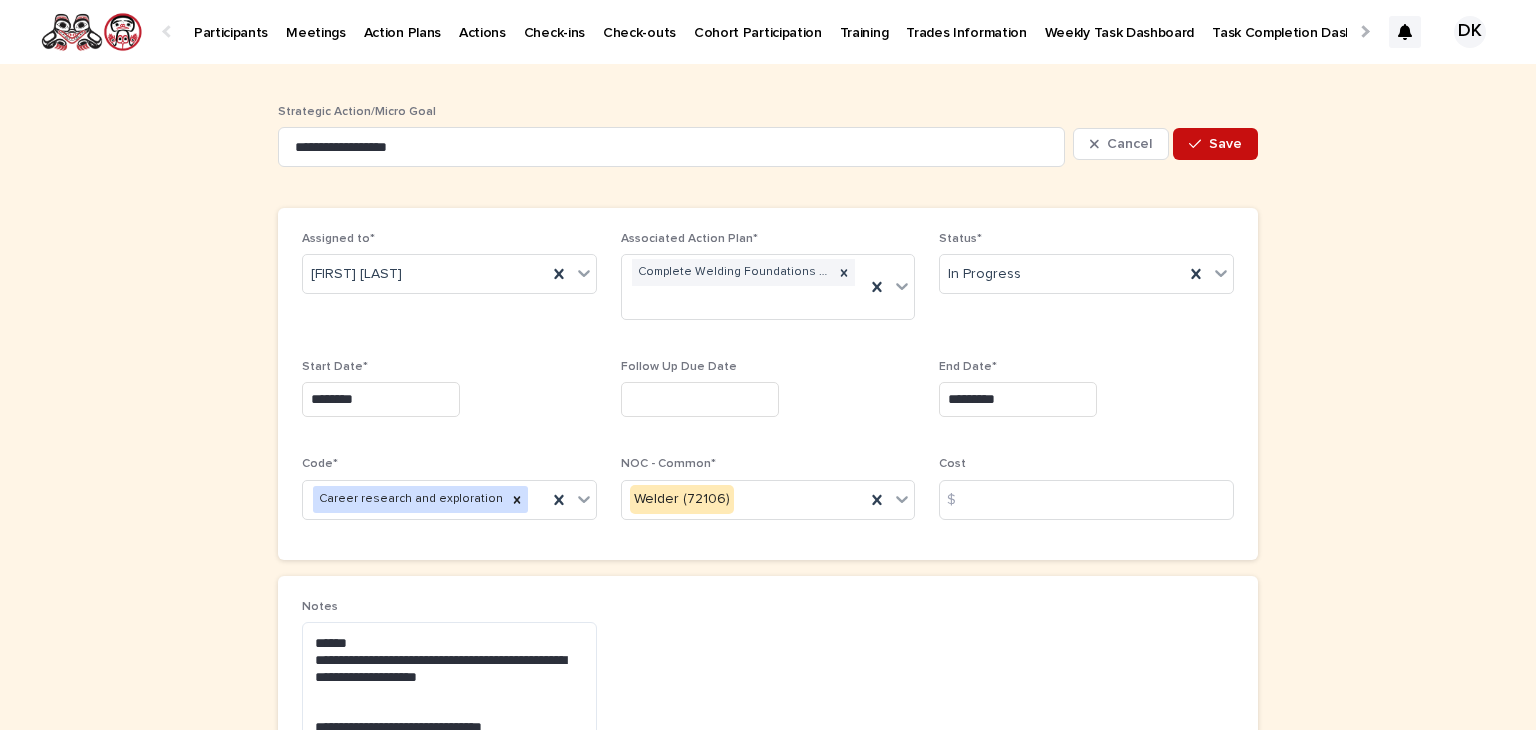 click on "Save" at bounding box center (1225, 144) 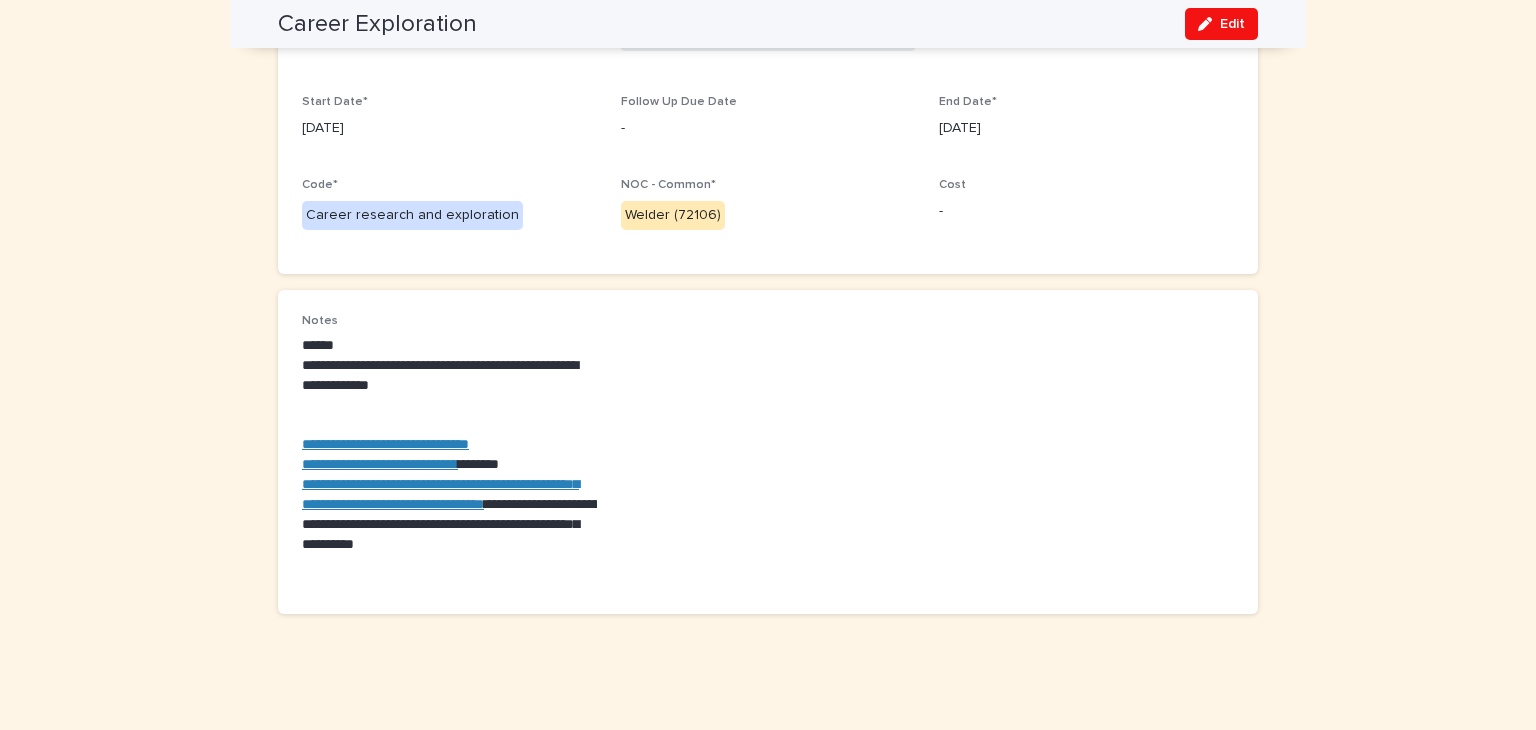 scroll, scrollTop: 0, scrollLeft: 0, axis: both 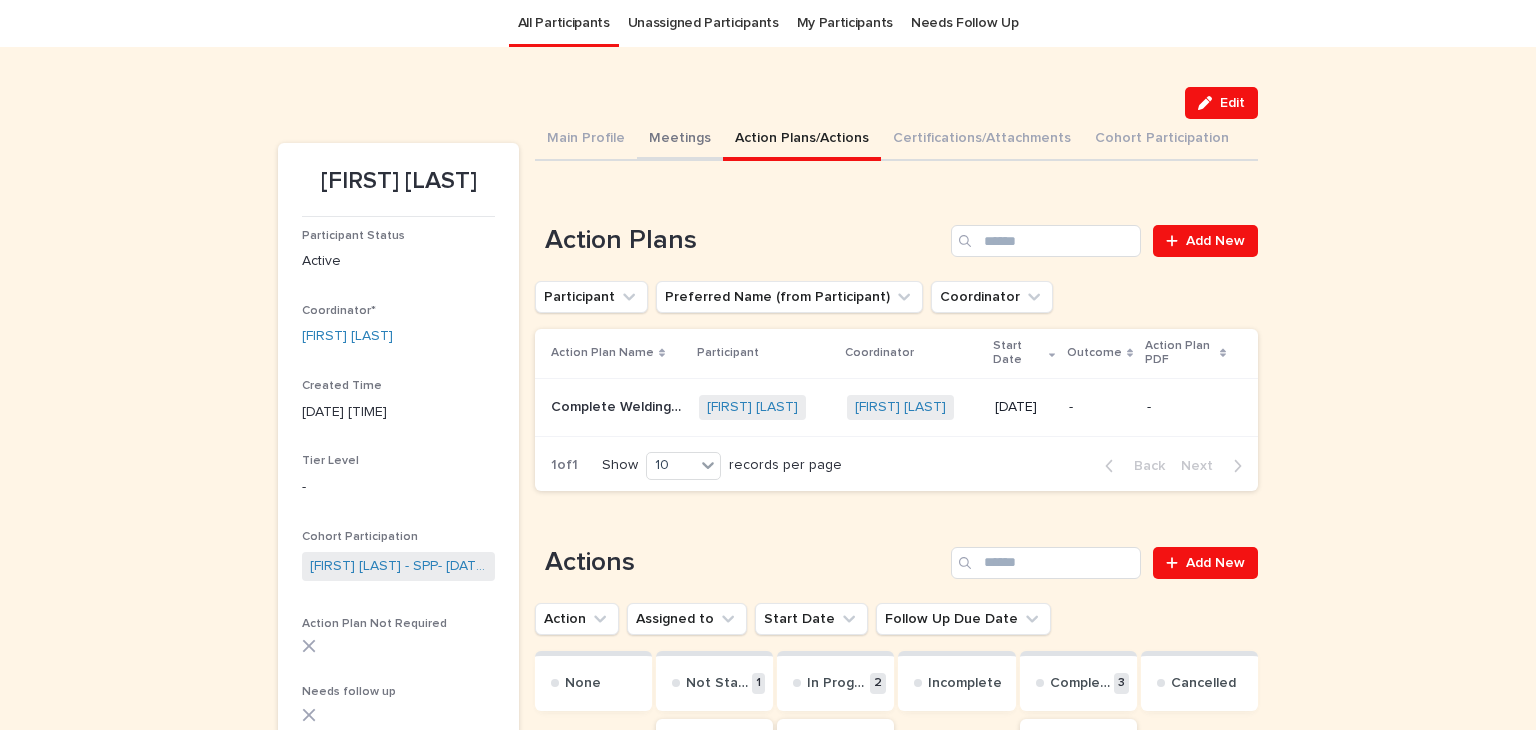 click on "Meetings" at bounding box center (680, 140) 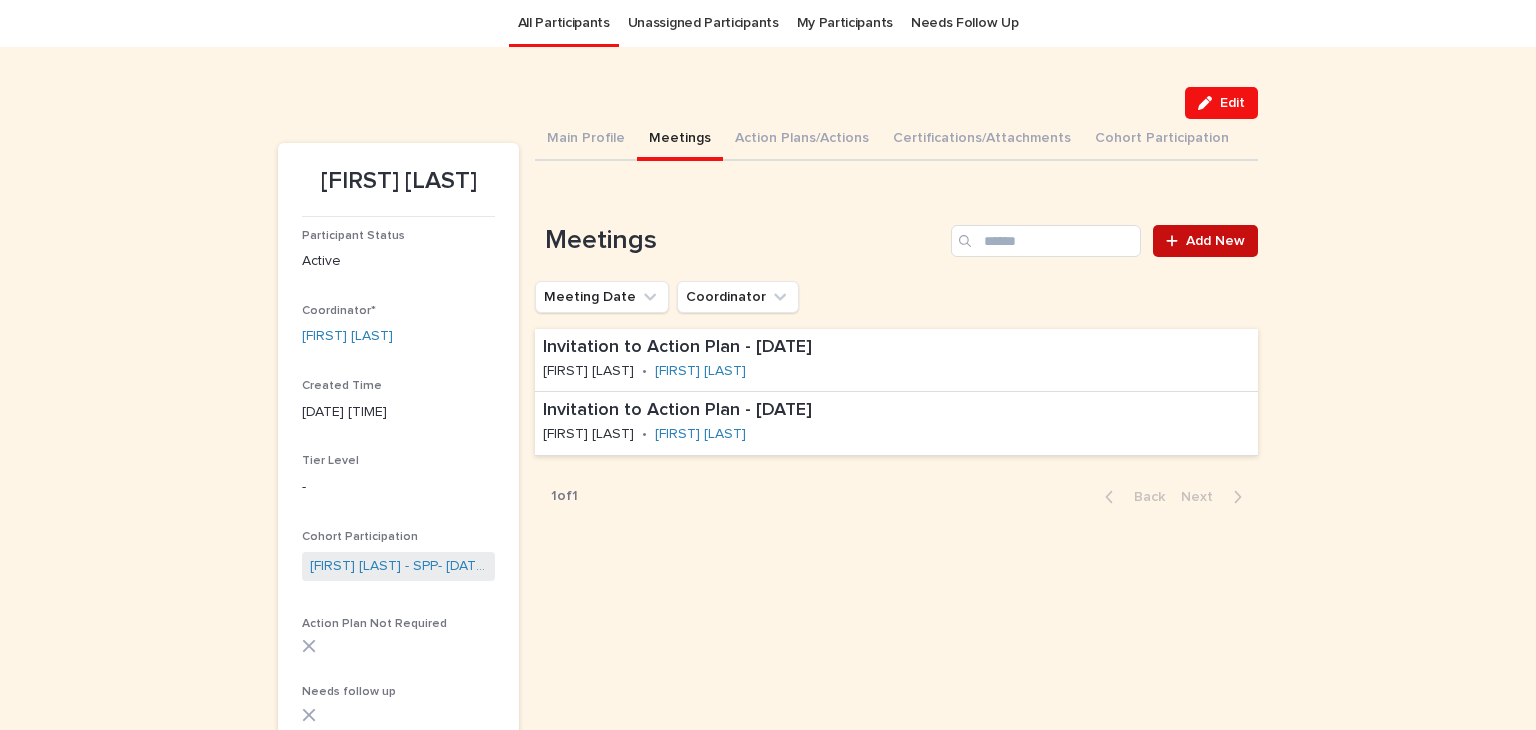 click on "Add New" at bounding box center [1215, 241] 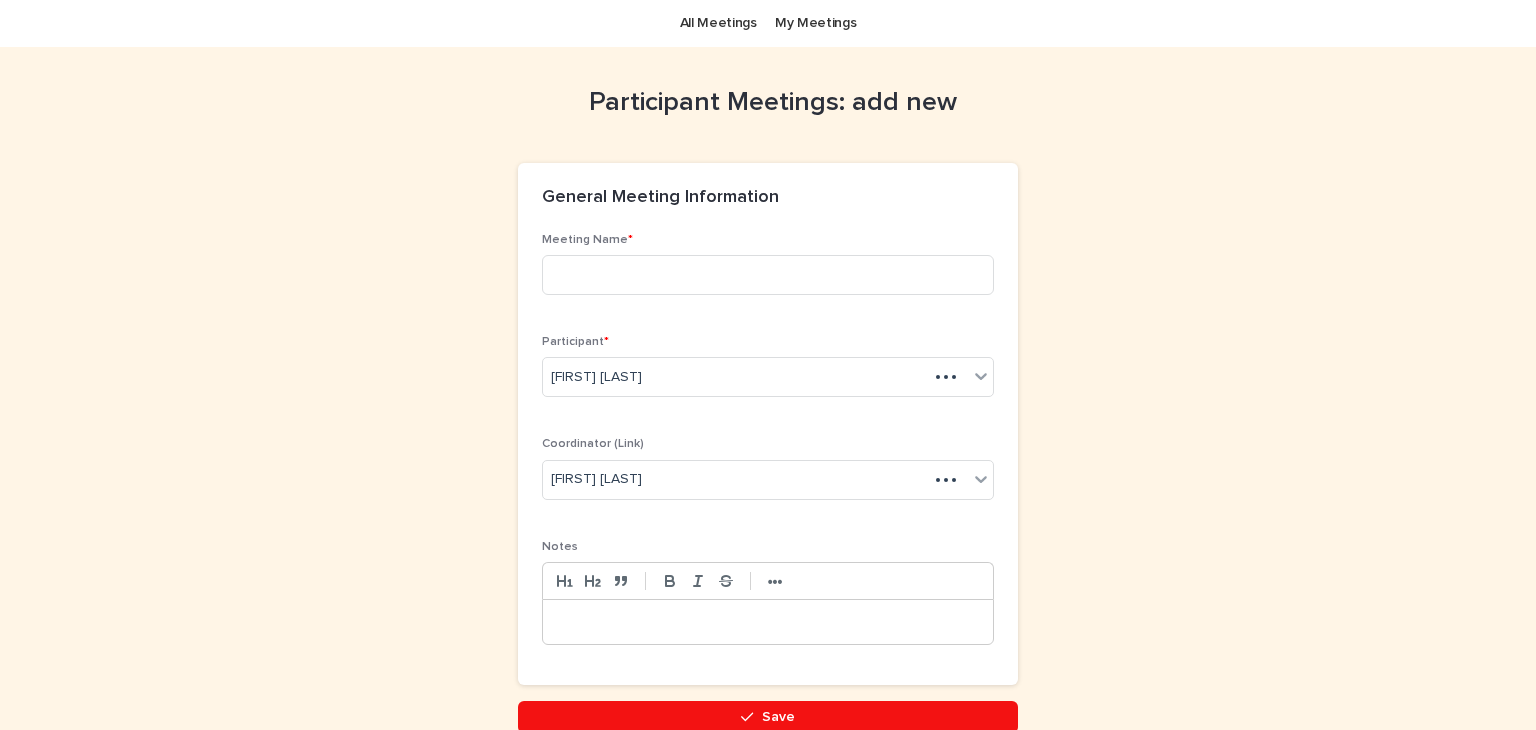 scroll, scrollTop: 0, scrollLeft: 0, axis: both 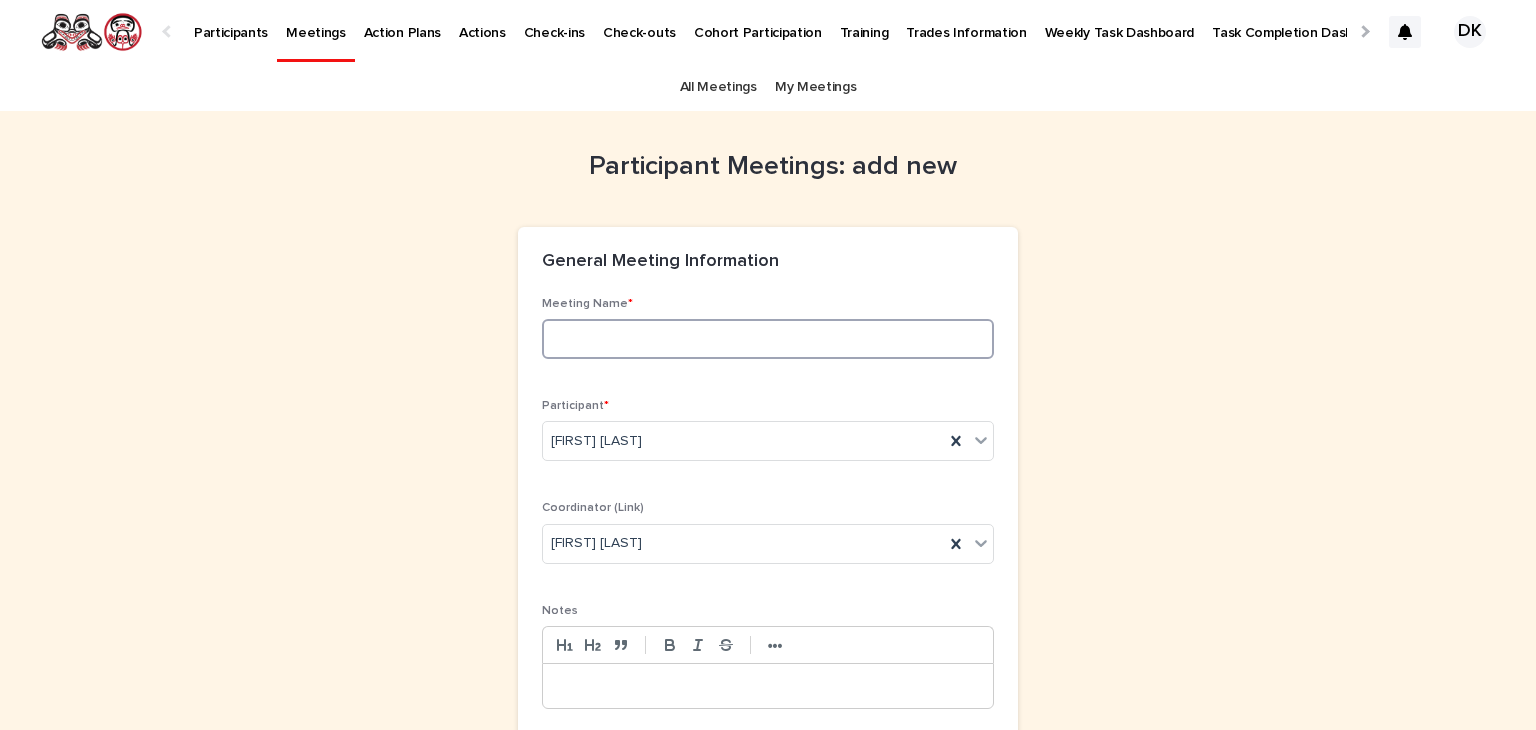 click at bounding box center (768, 339) 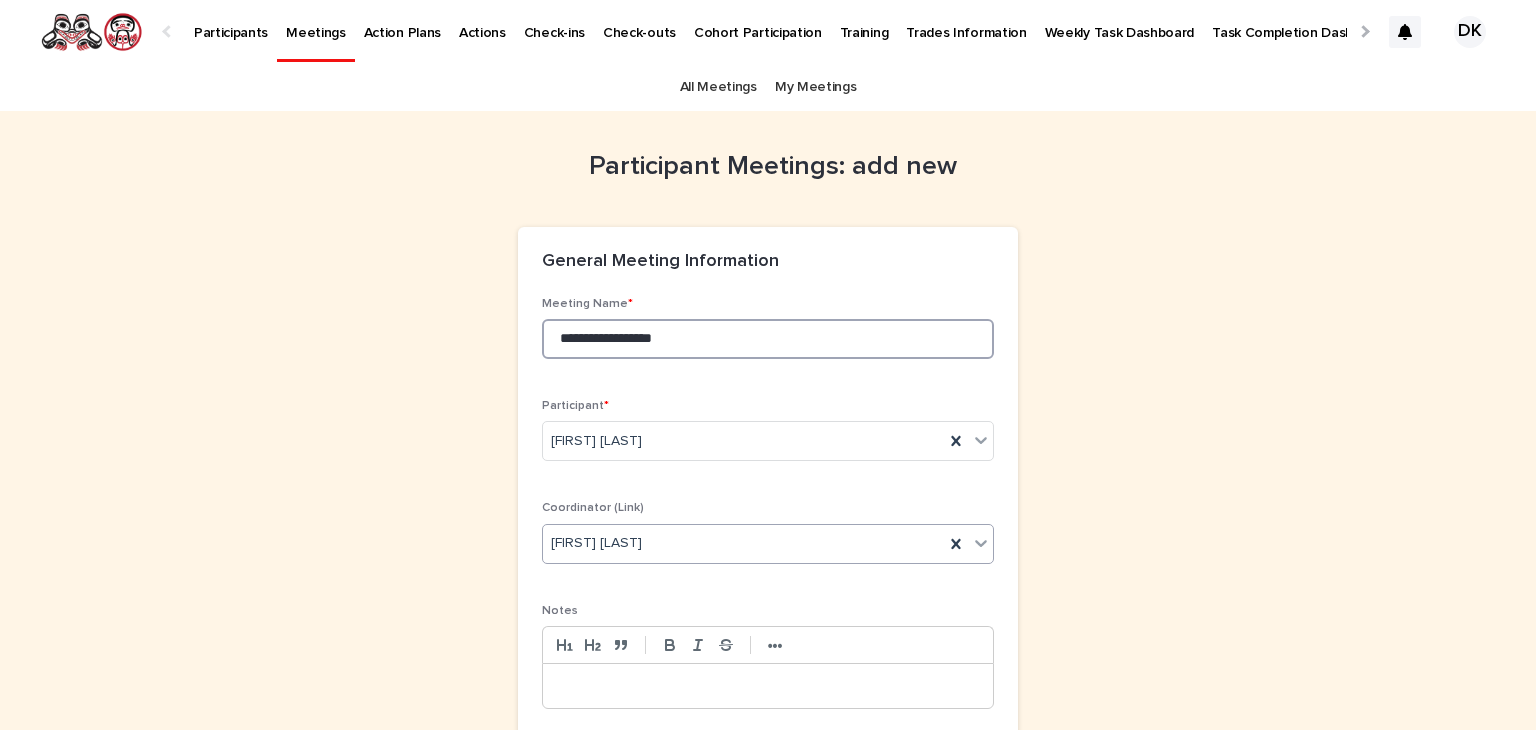 scroll, scrollTop: 166, scrollLeft: 0, axis: vertical 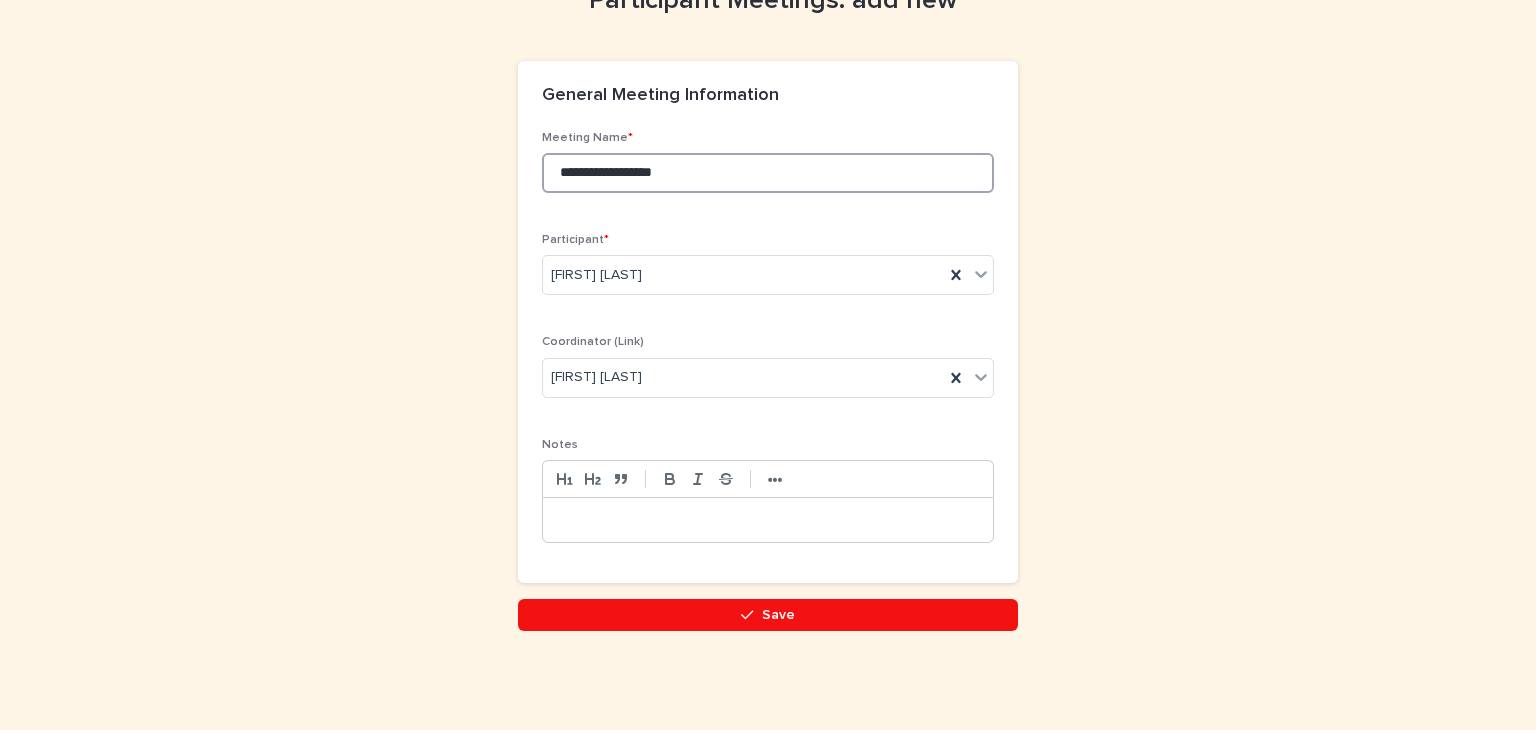 type on "**********" 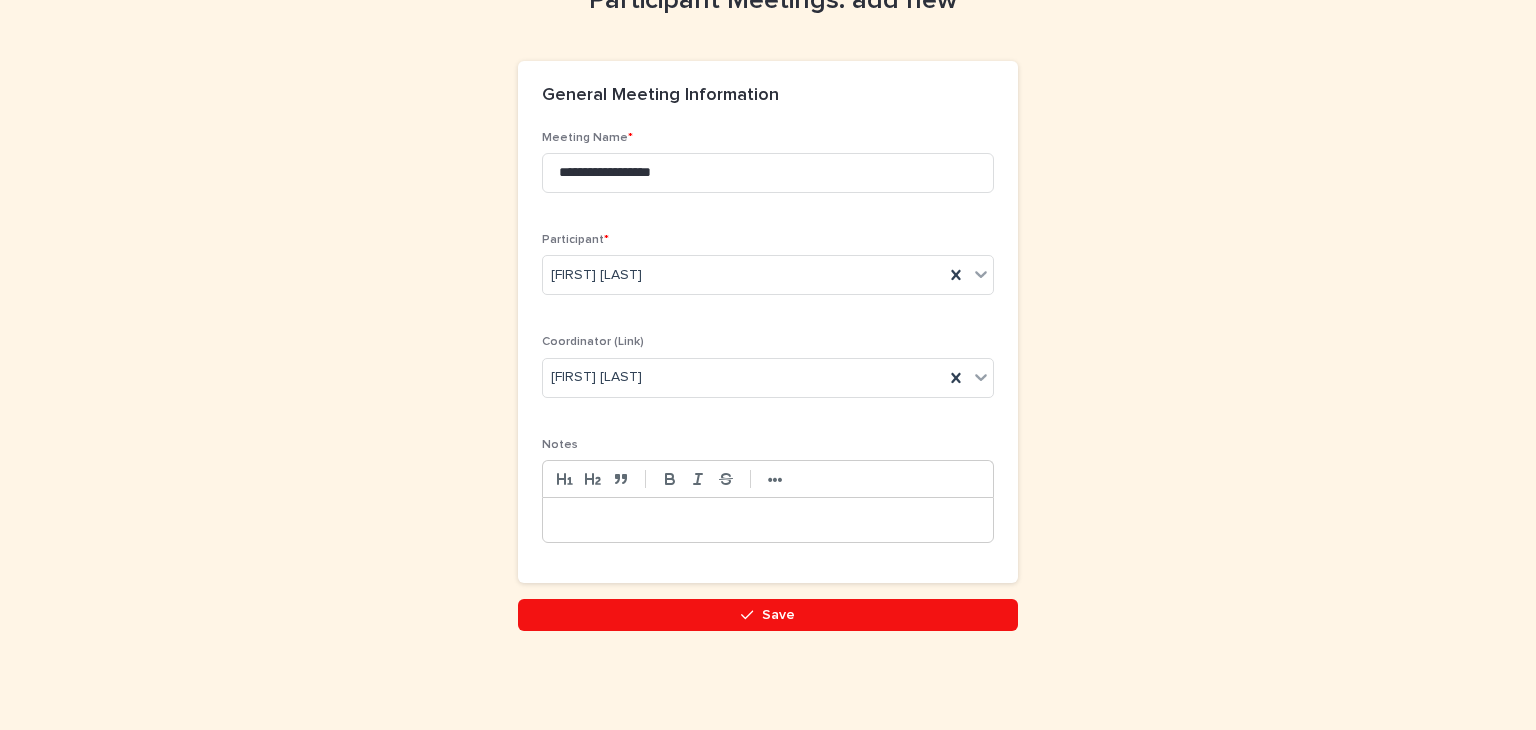 click at bounding box center (768, 520) 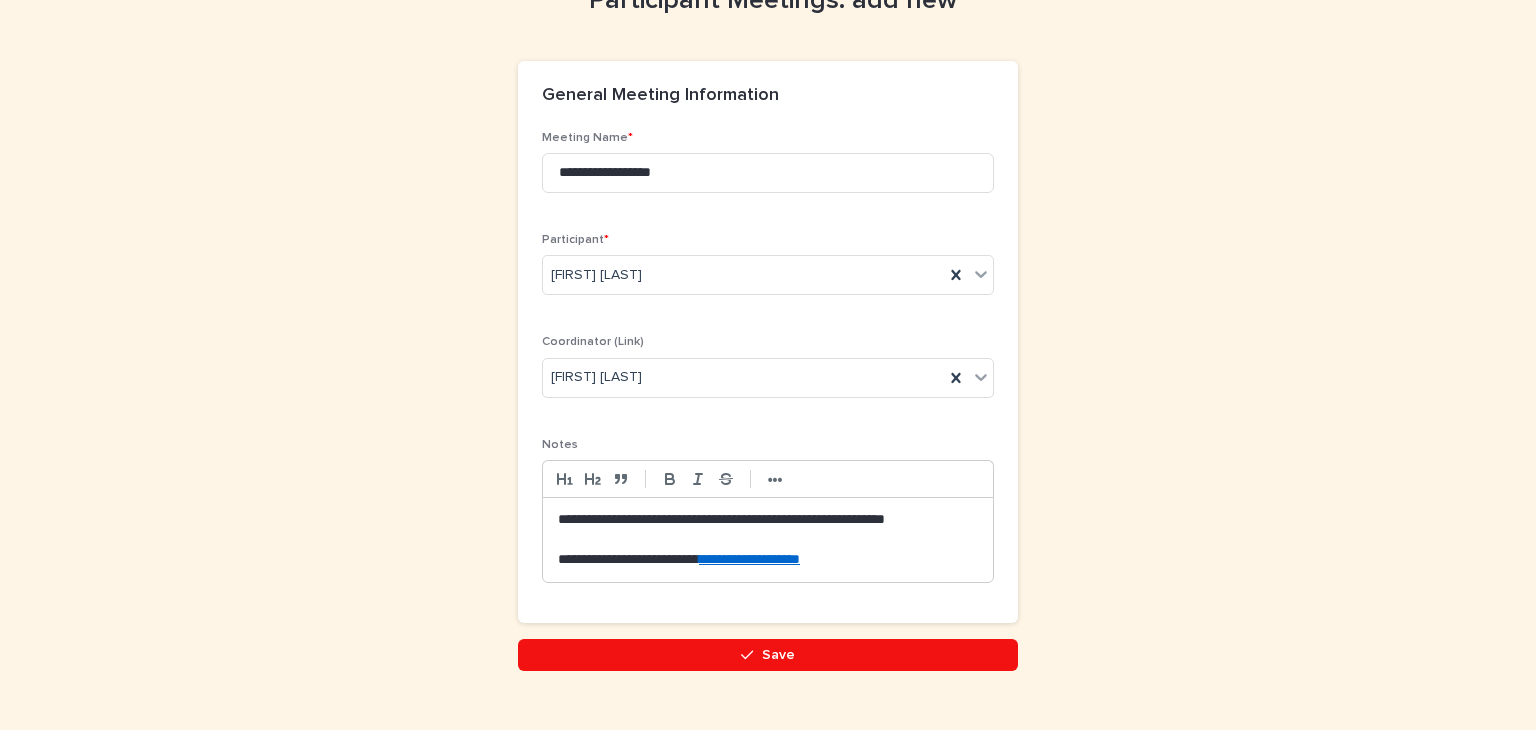 scroll, scrollTop: 0, scrollLeft: 0, axis: both 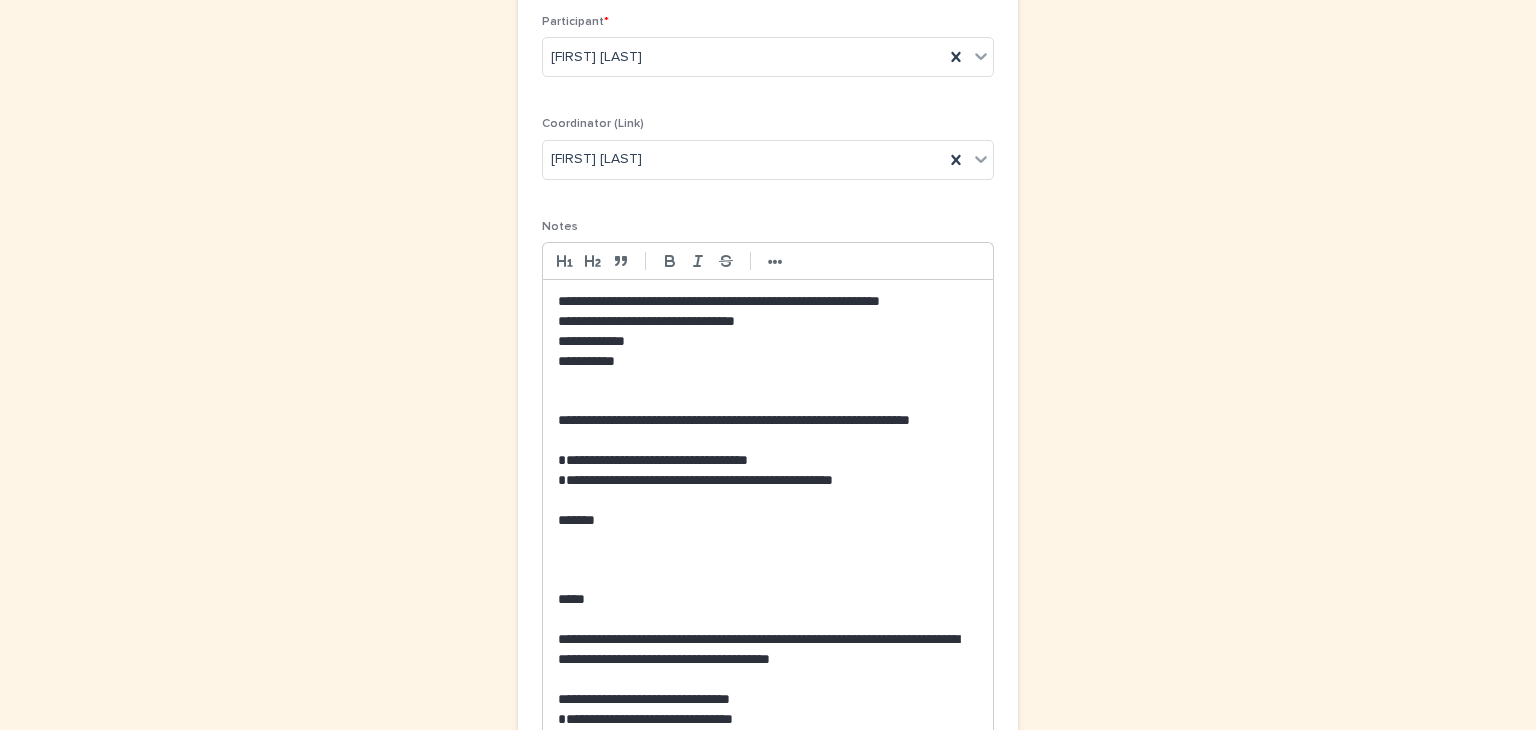 click at bounding box center (768, 580) 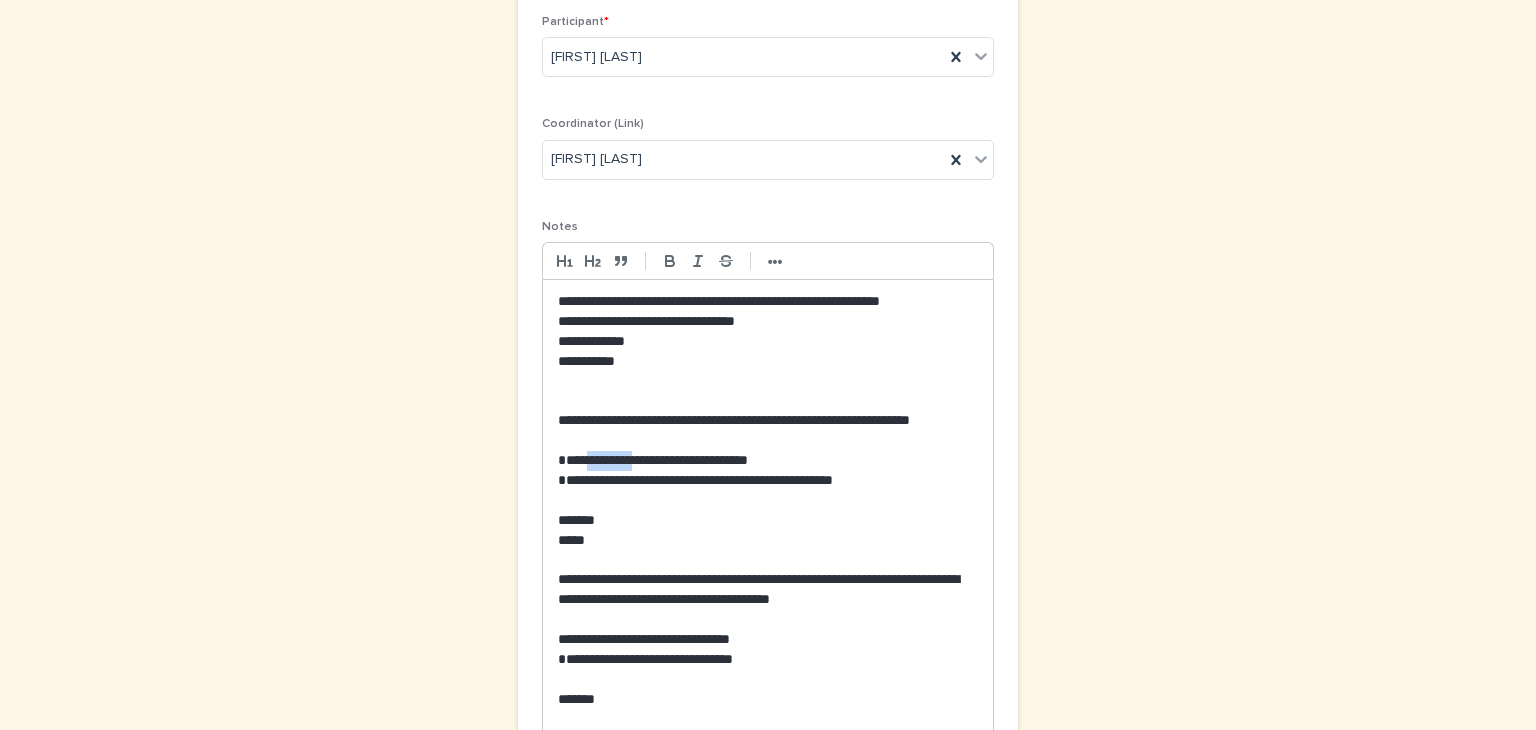 drag, startPoint x: 648, startPoint y: 454, endPoint x: 592, endPoint y: 451, distance: 56.0803 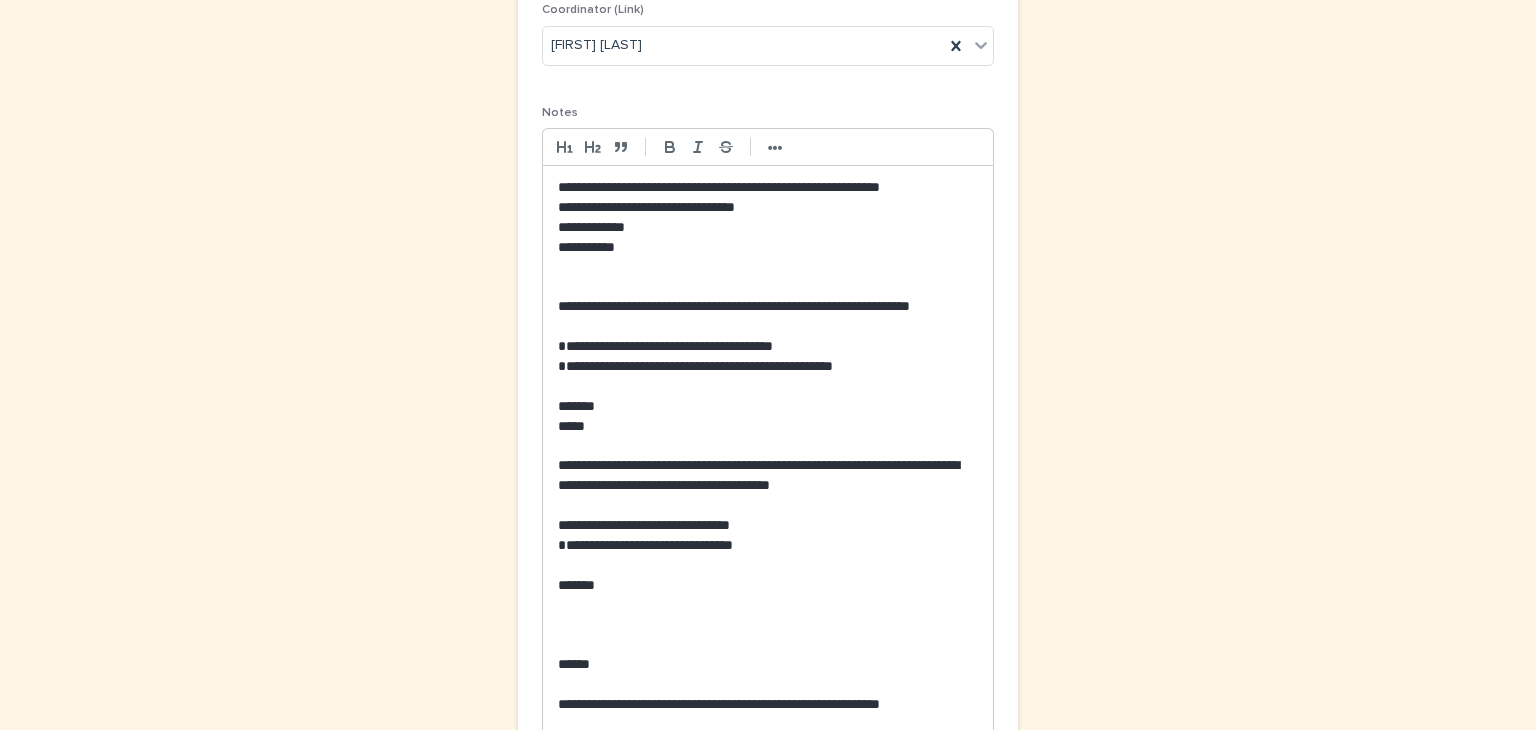 scroll, scrollTop: 507, scrollLeft: 0, axis: vertical 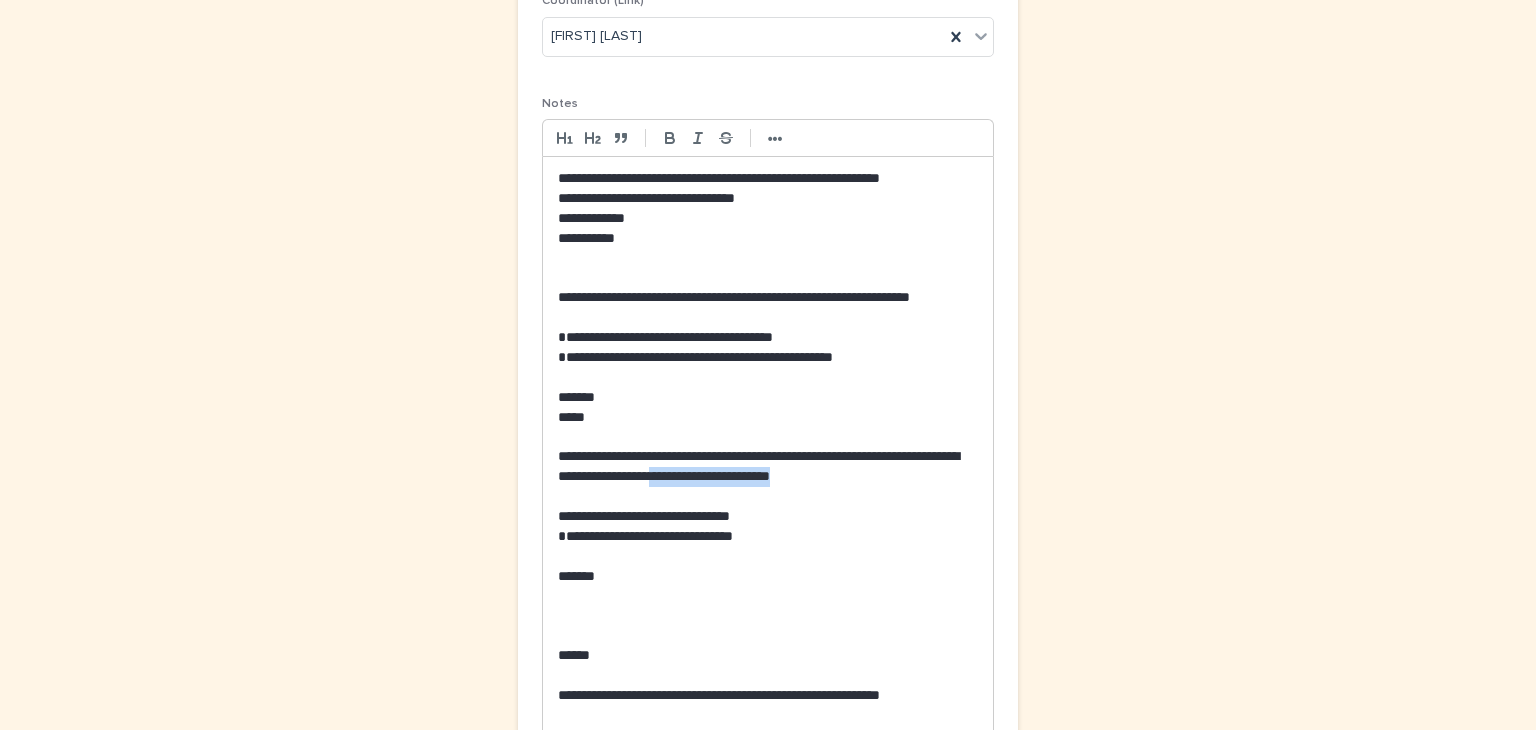 drag, startPoint x: 666, startPoint y: 476, endPoint x: 522, endPoint y: 470, distance: 144.12494 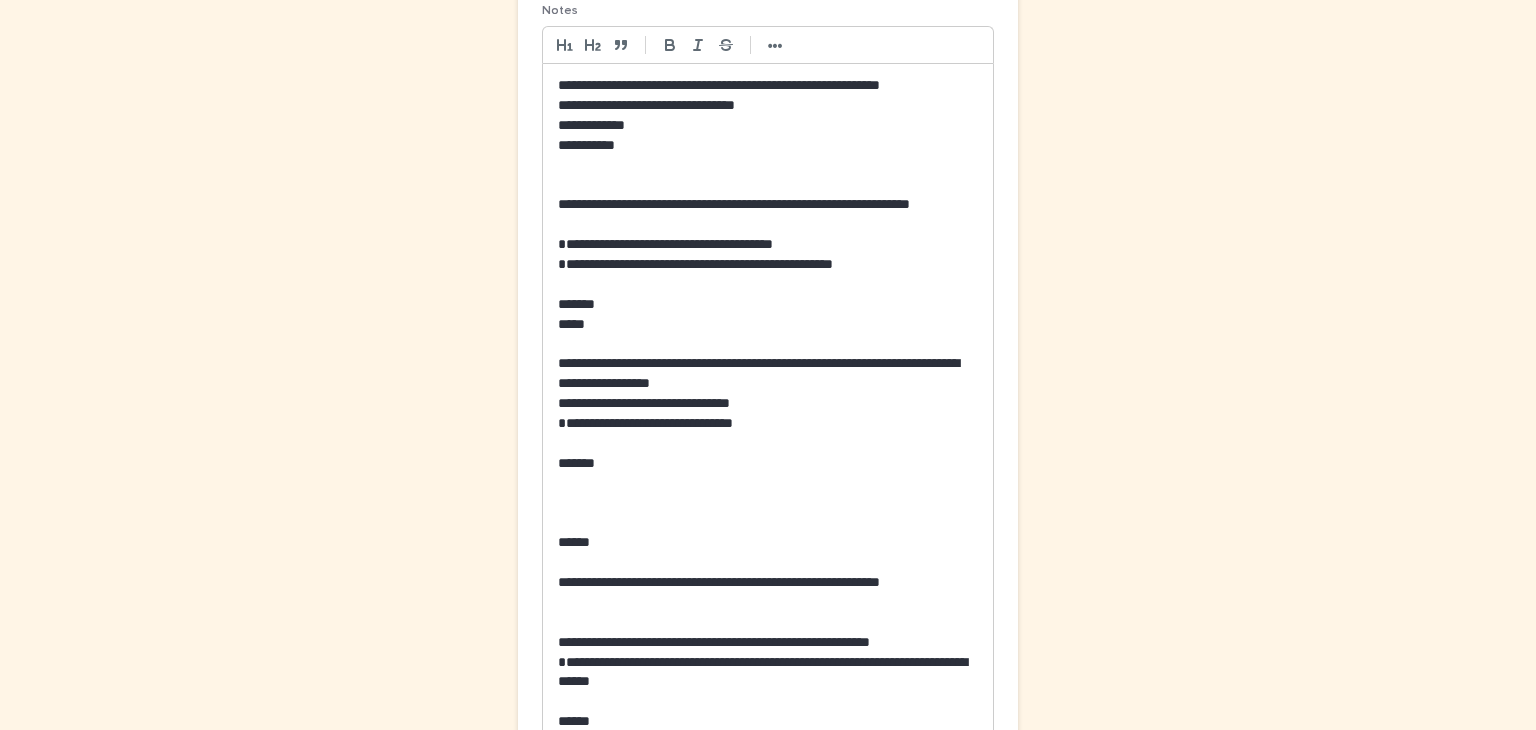 scroll, scrollTop: 607, scrollLeft: 0, axis: vertical 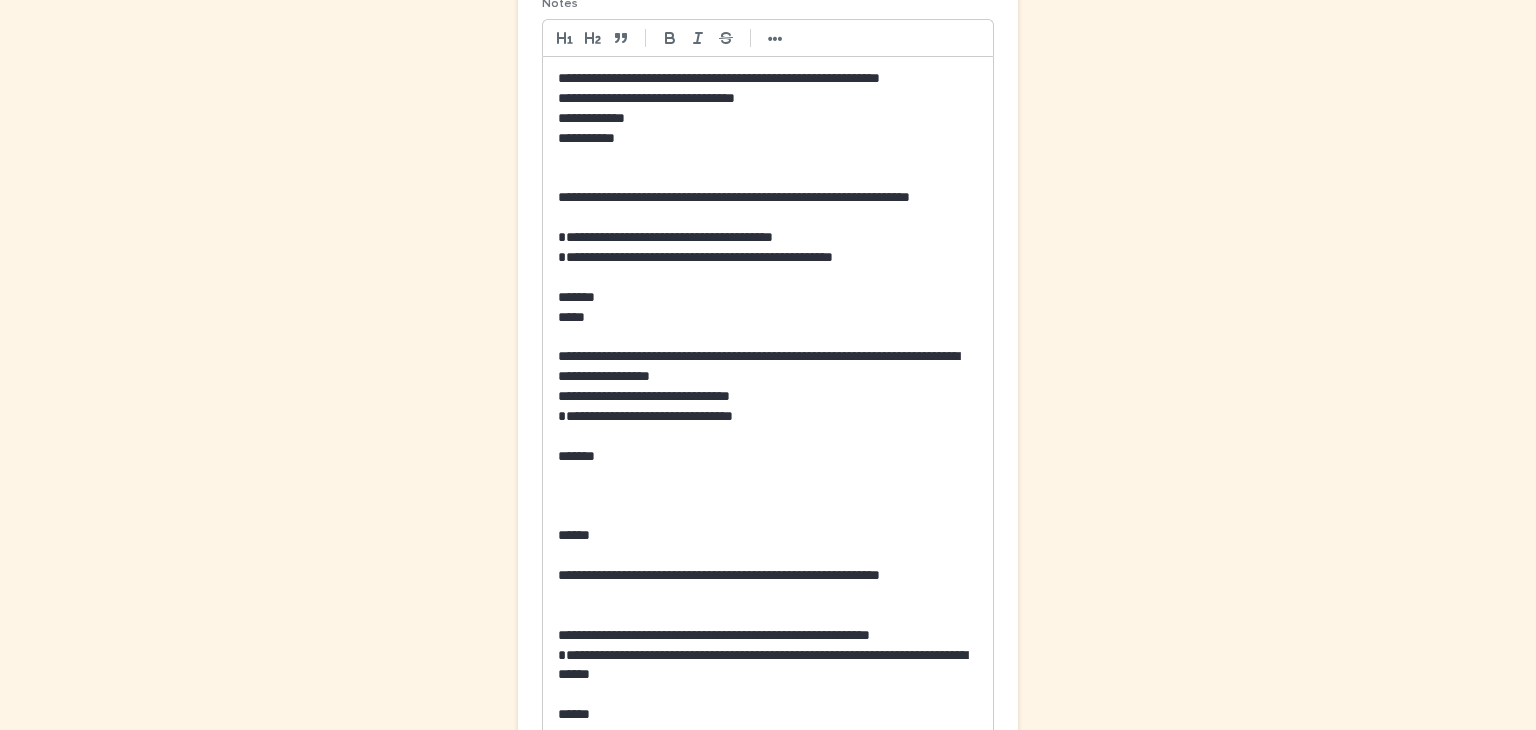 click at bounding box center (768, 516) 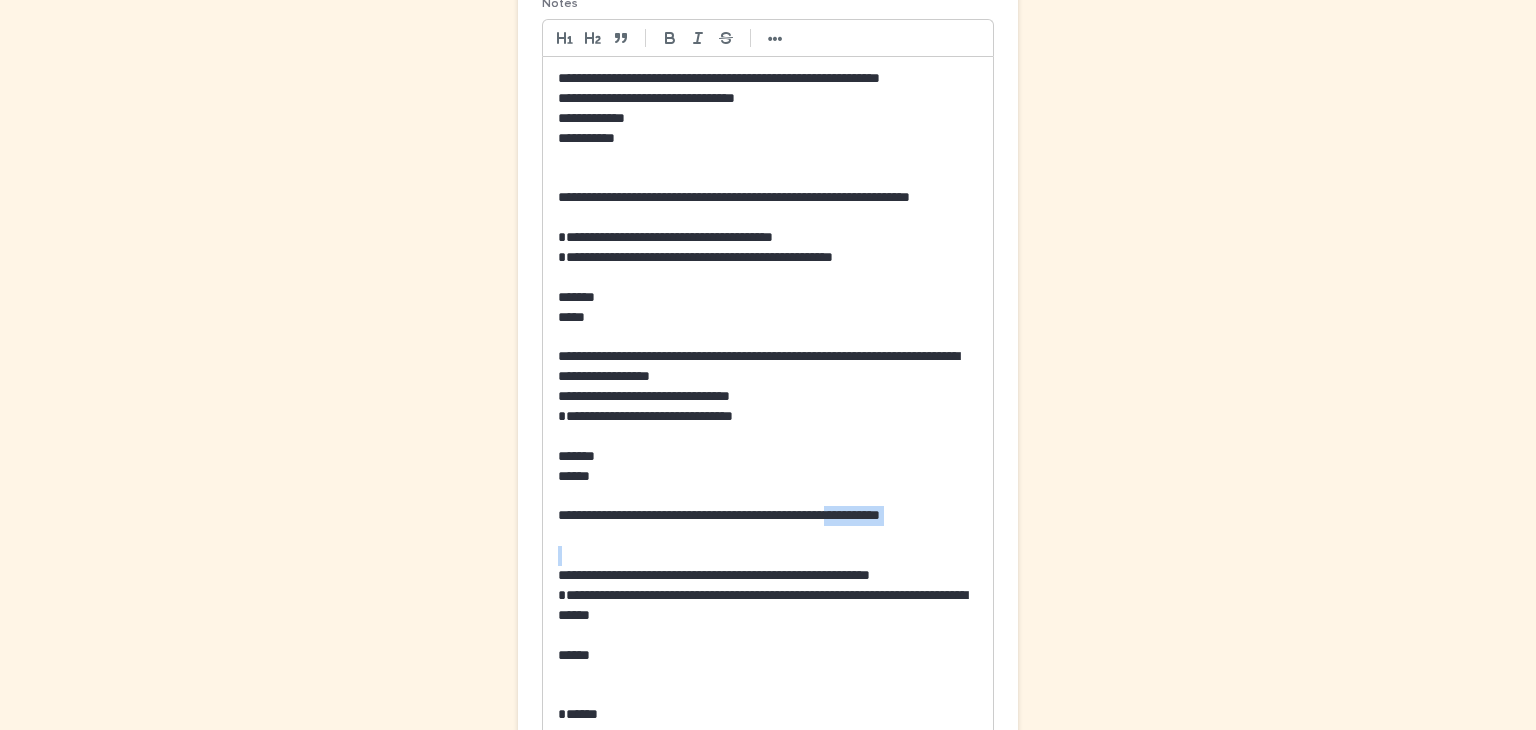 drag, startPoint x: 681, startPoint y: 544, endPoint x: 524, endPoint y: 538, distance: 157.11461 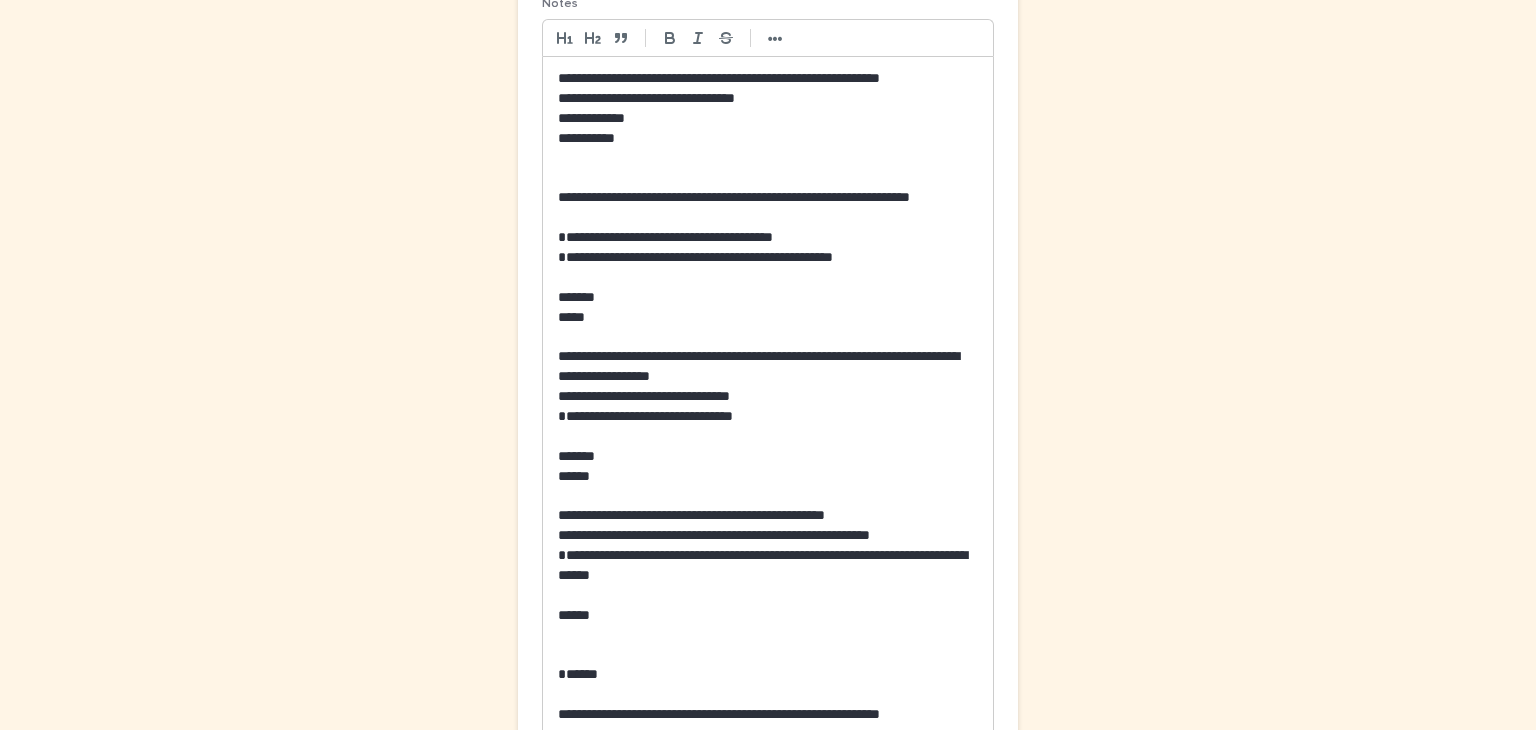 click on "**********" at bounding box center (768, 595) 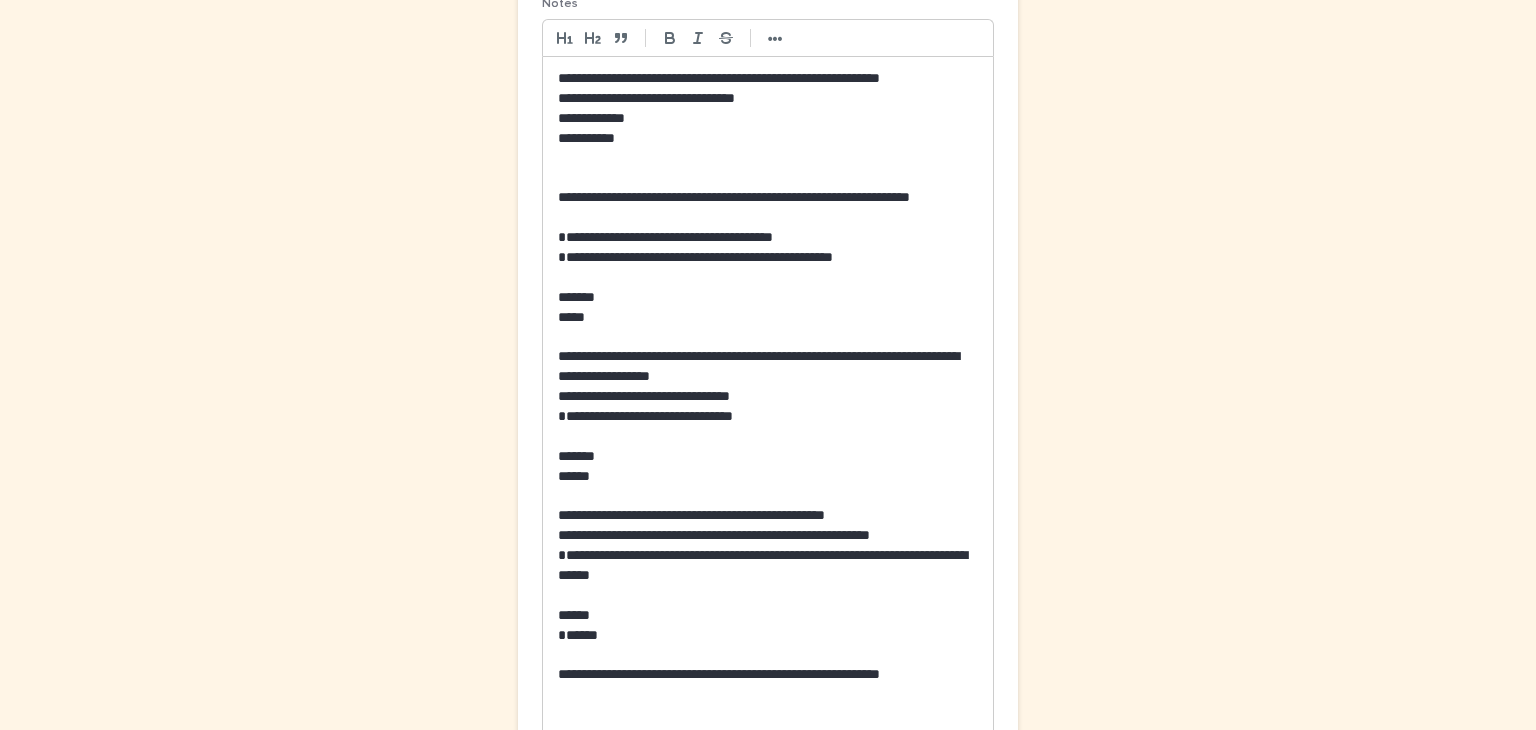 click on "******" at bounding box center [768, 636] 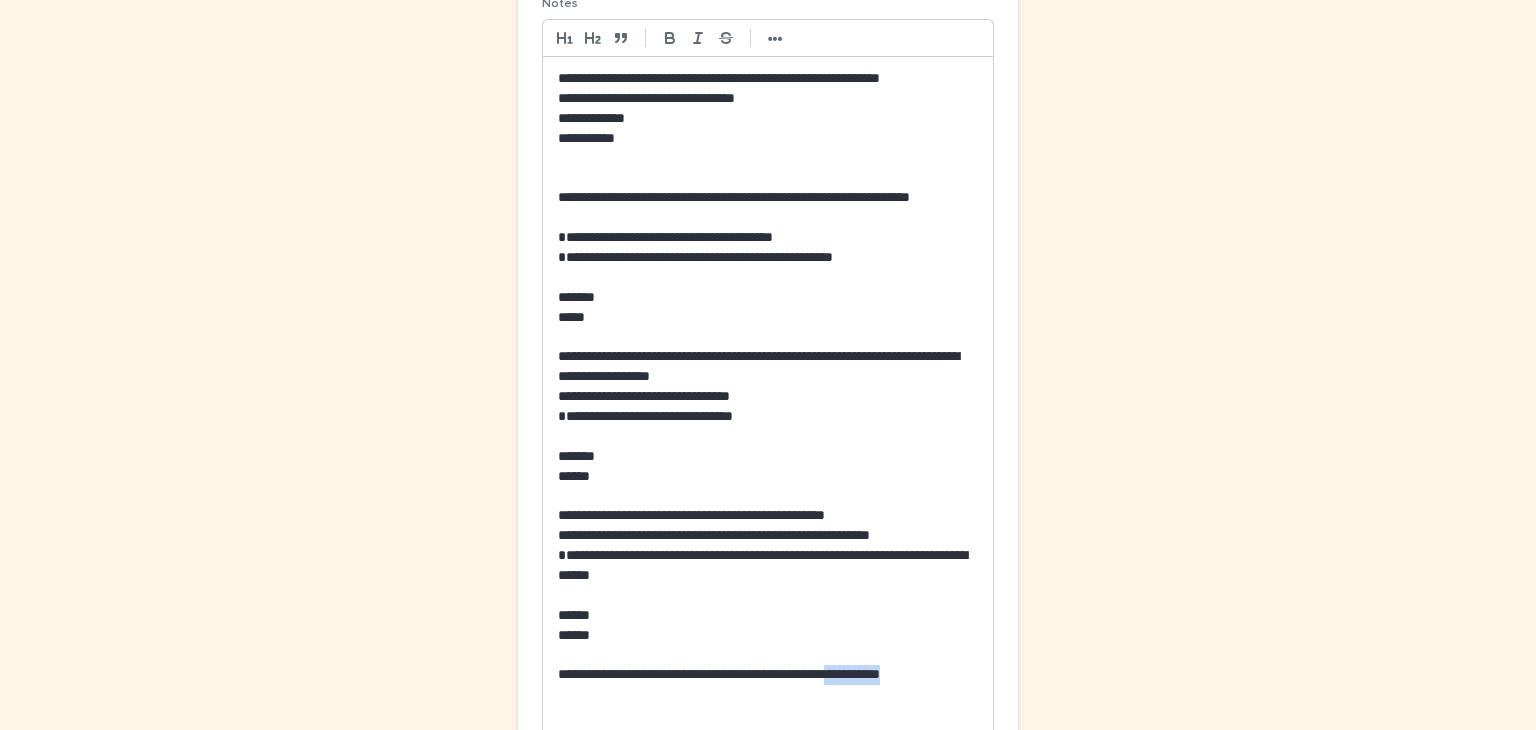 drag, startPoint x: 680, startPoint y: 697, endPoint x: 537, endPoint y: 694, distance: 143.03146 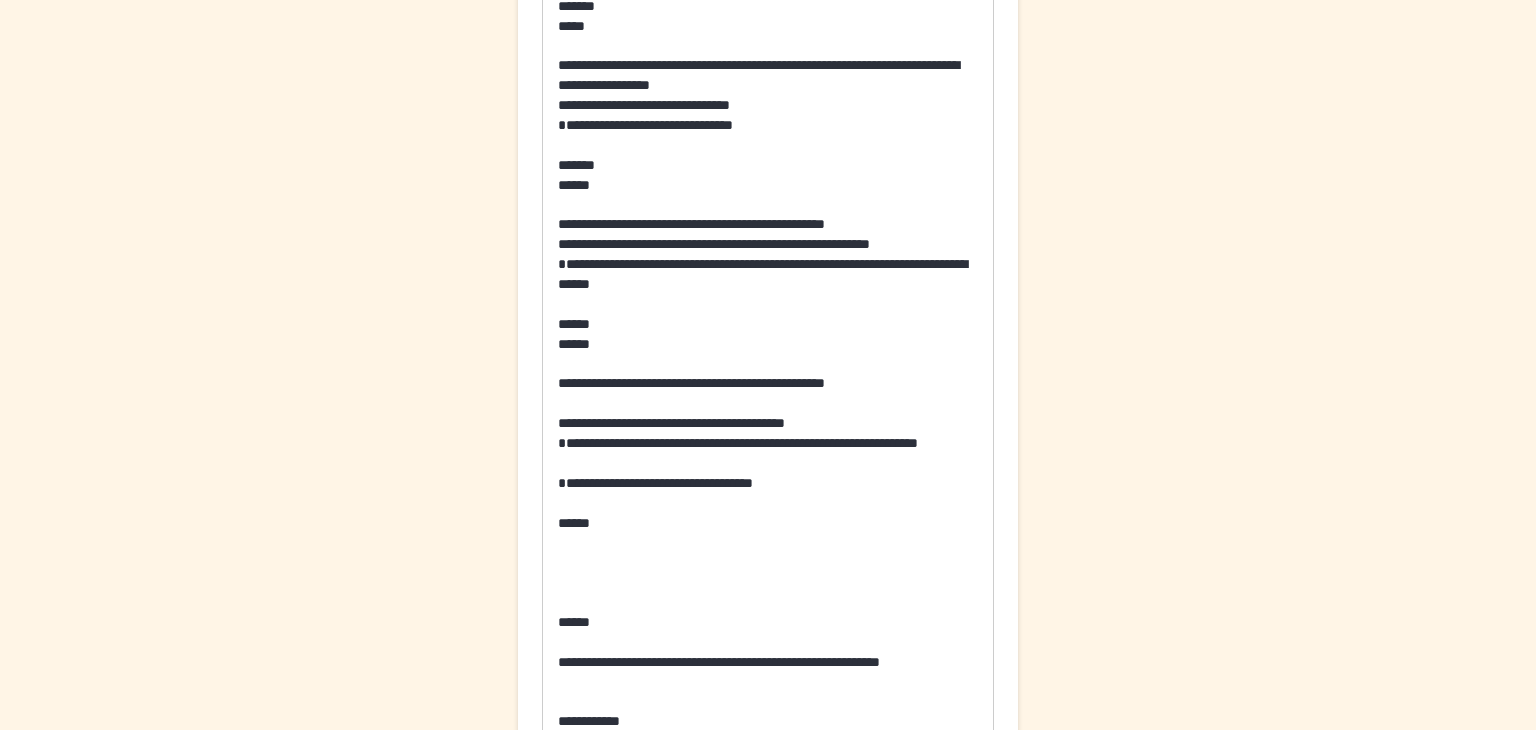 scroll, scrollTop: 899, scrollLeft: 0, axis: vertical 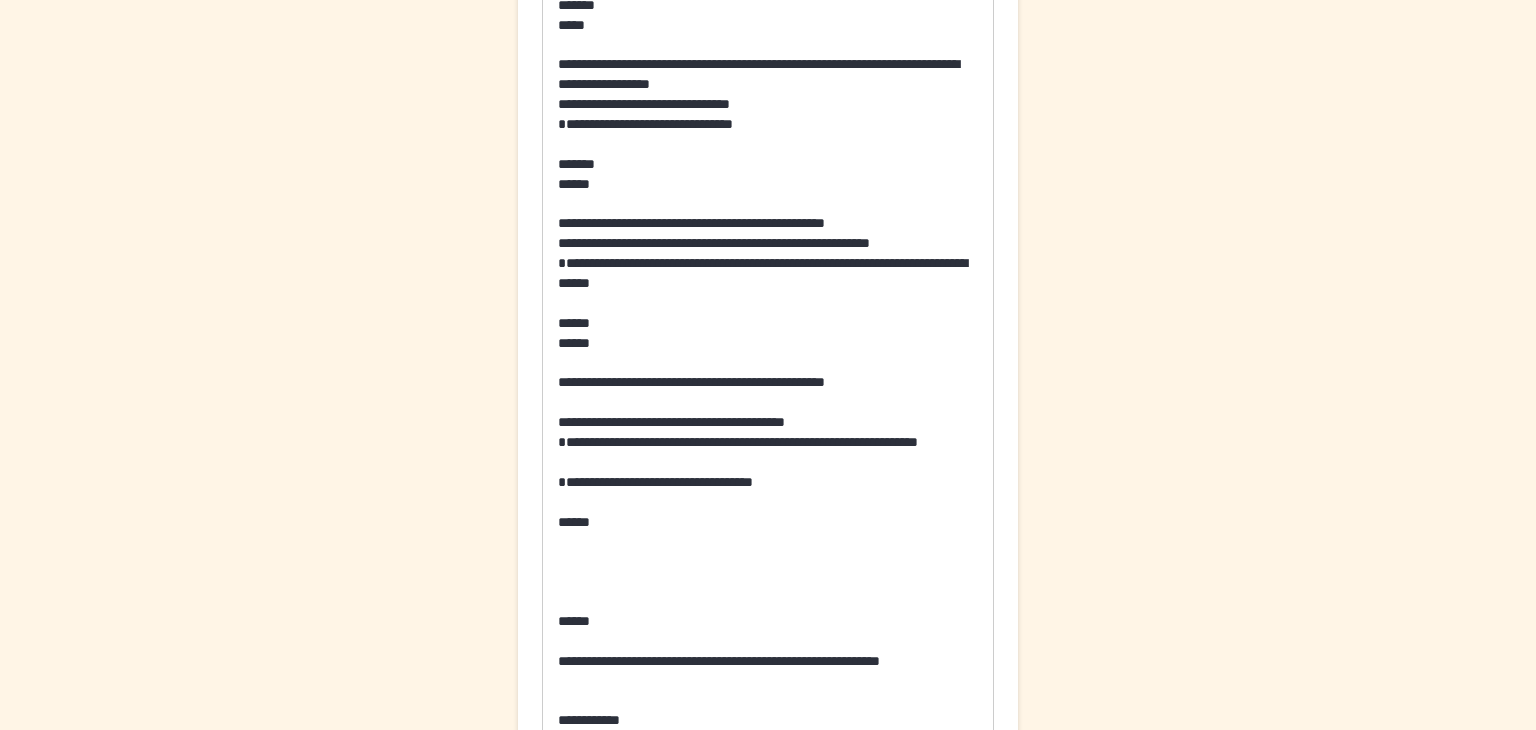 click on "**********" at bounding box center (768, 274) 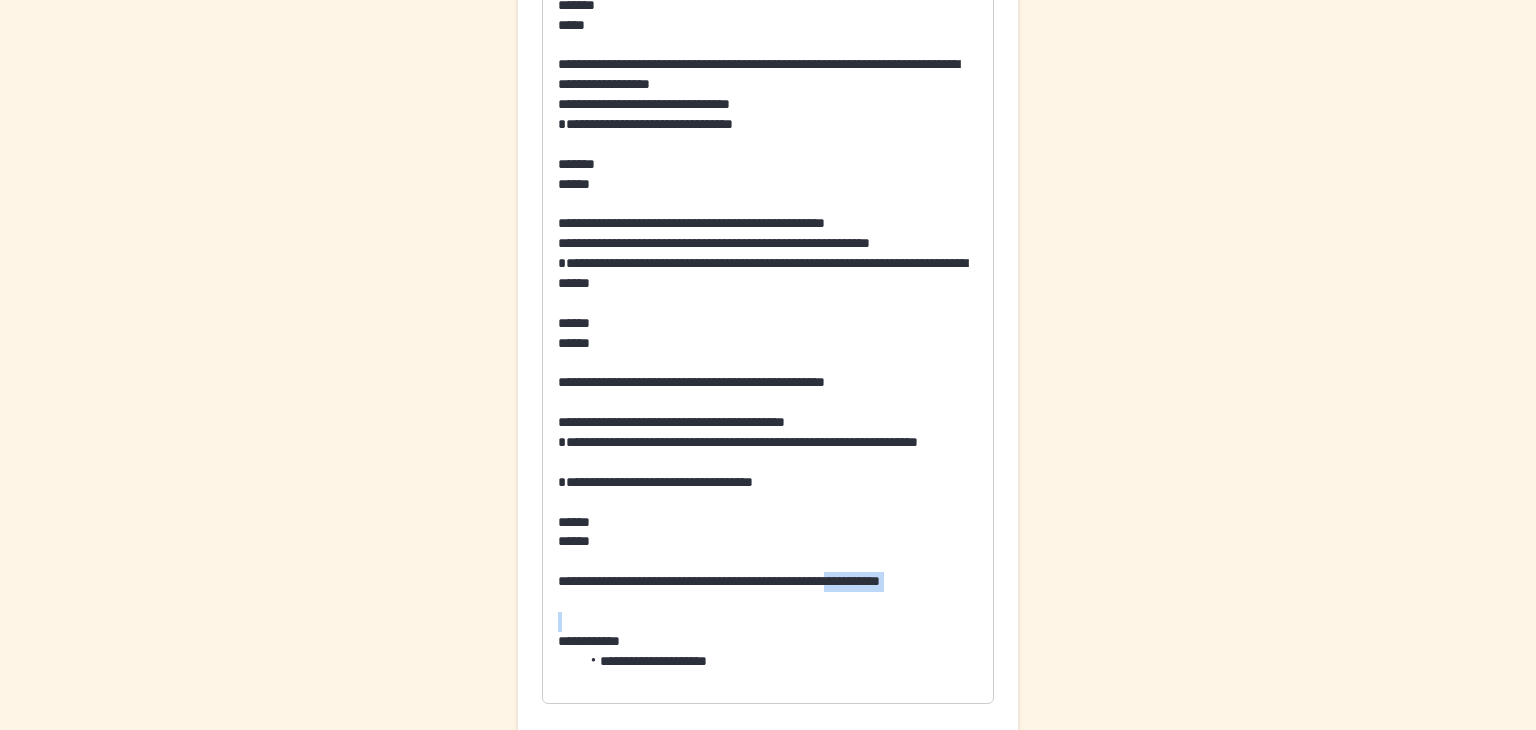 drag, startPoint x: 680, startPoint y: 619, endPoint x: 520, endPoint y: 608, distance: 160.37769 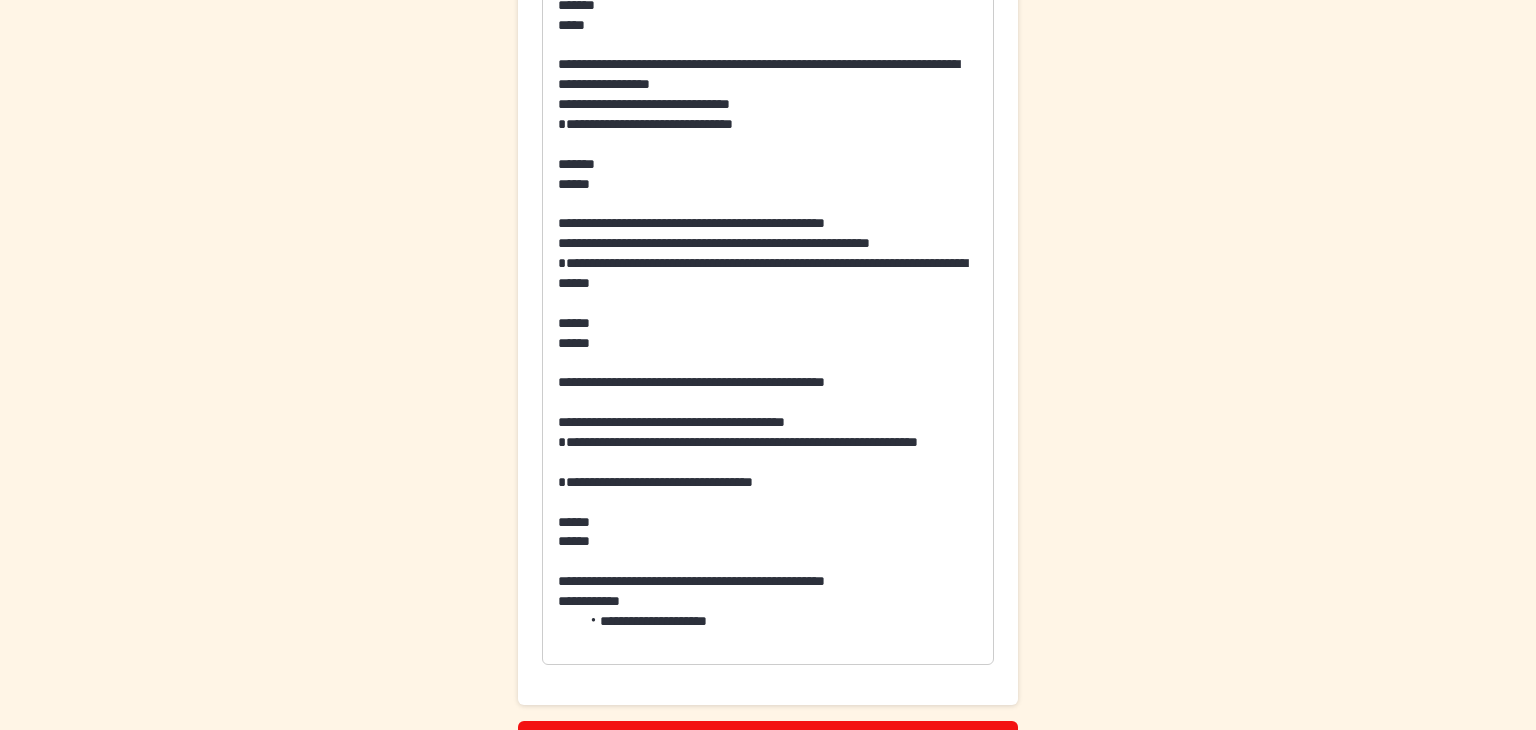 scroll, scrollTop: 1020, scrollLeft: 0, axis: vertical 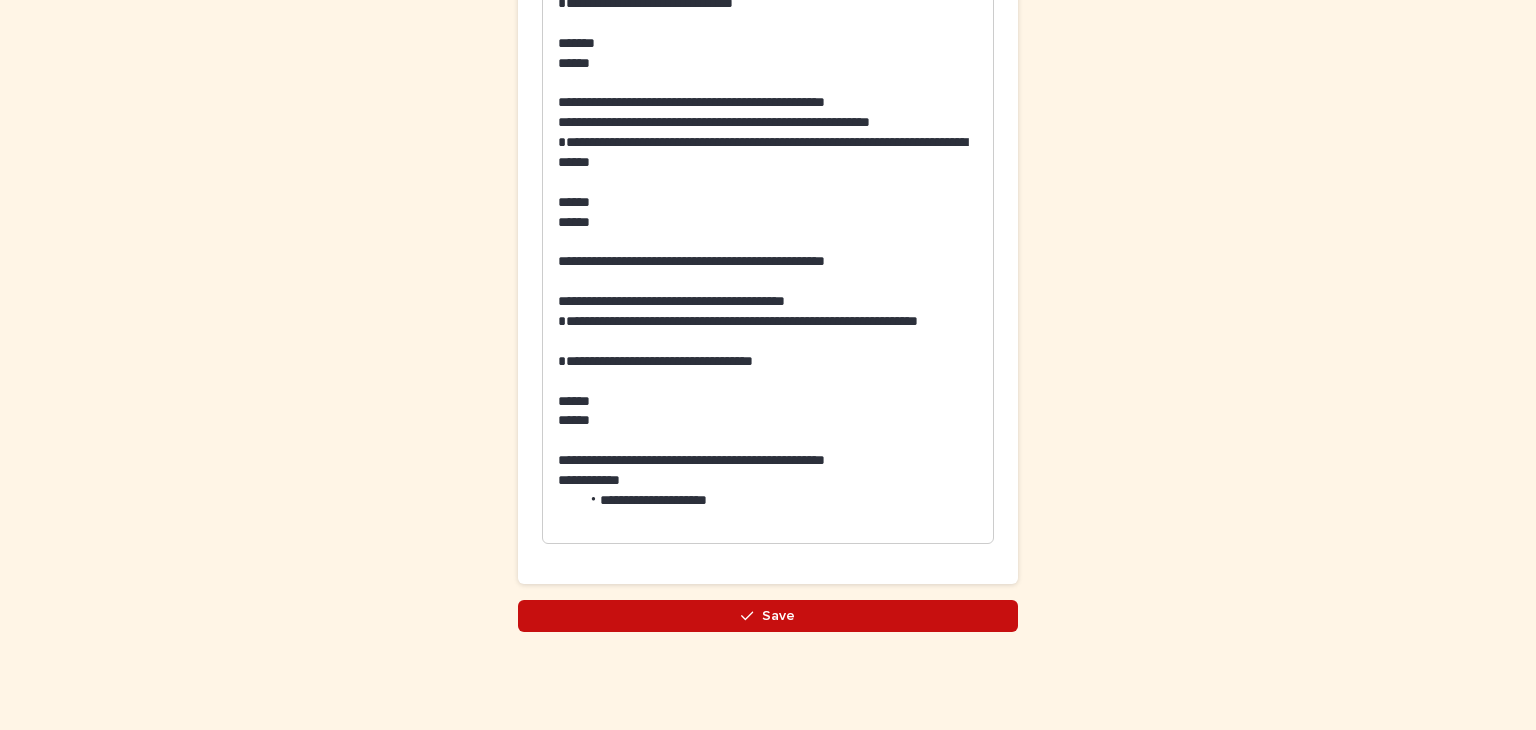 click on "Save" at bounding box center [778, 616] 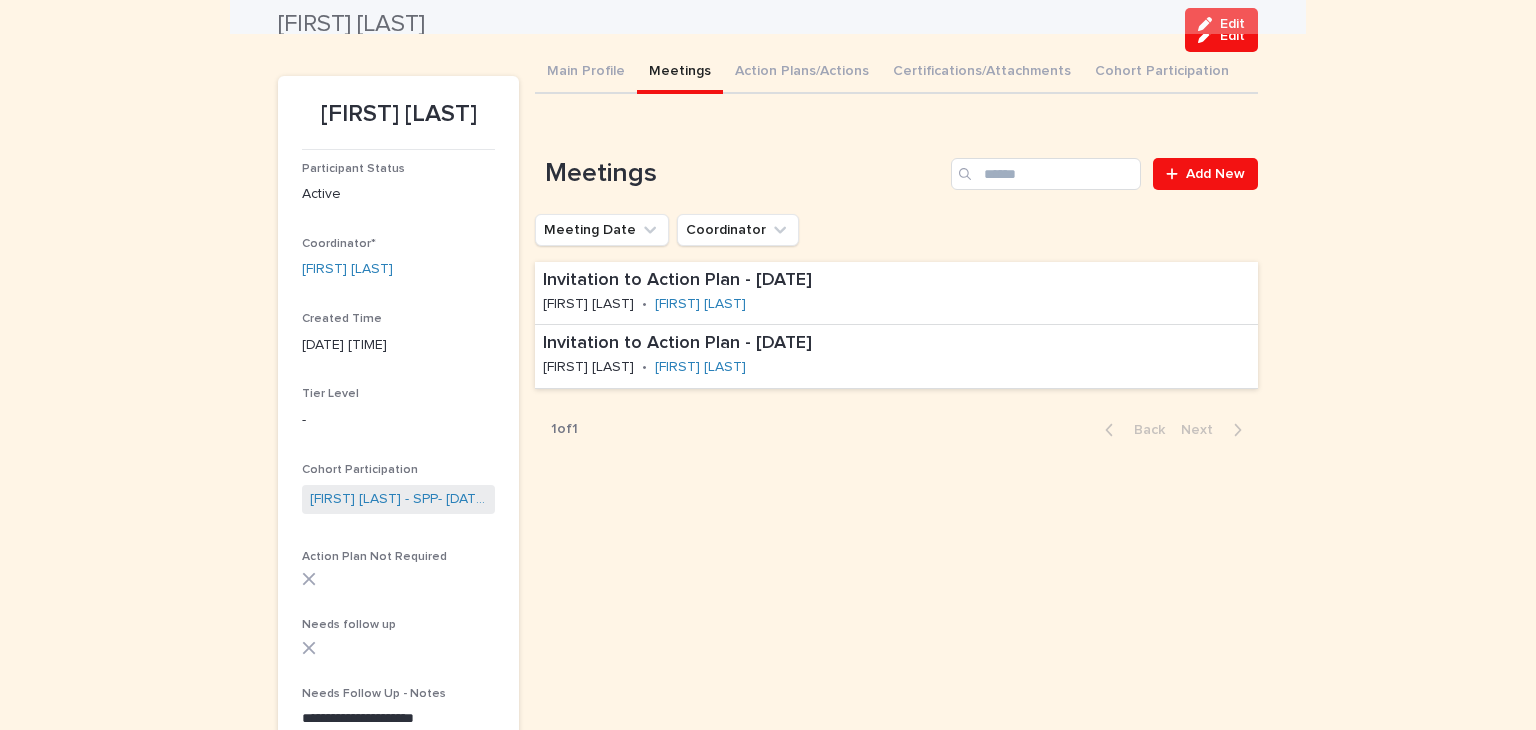 scroll, scrollTop: 0, scrollLeft: 0, axis: both 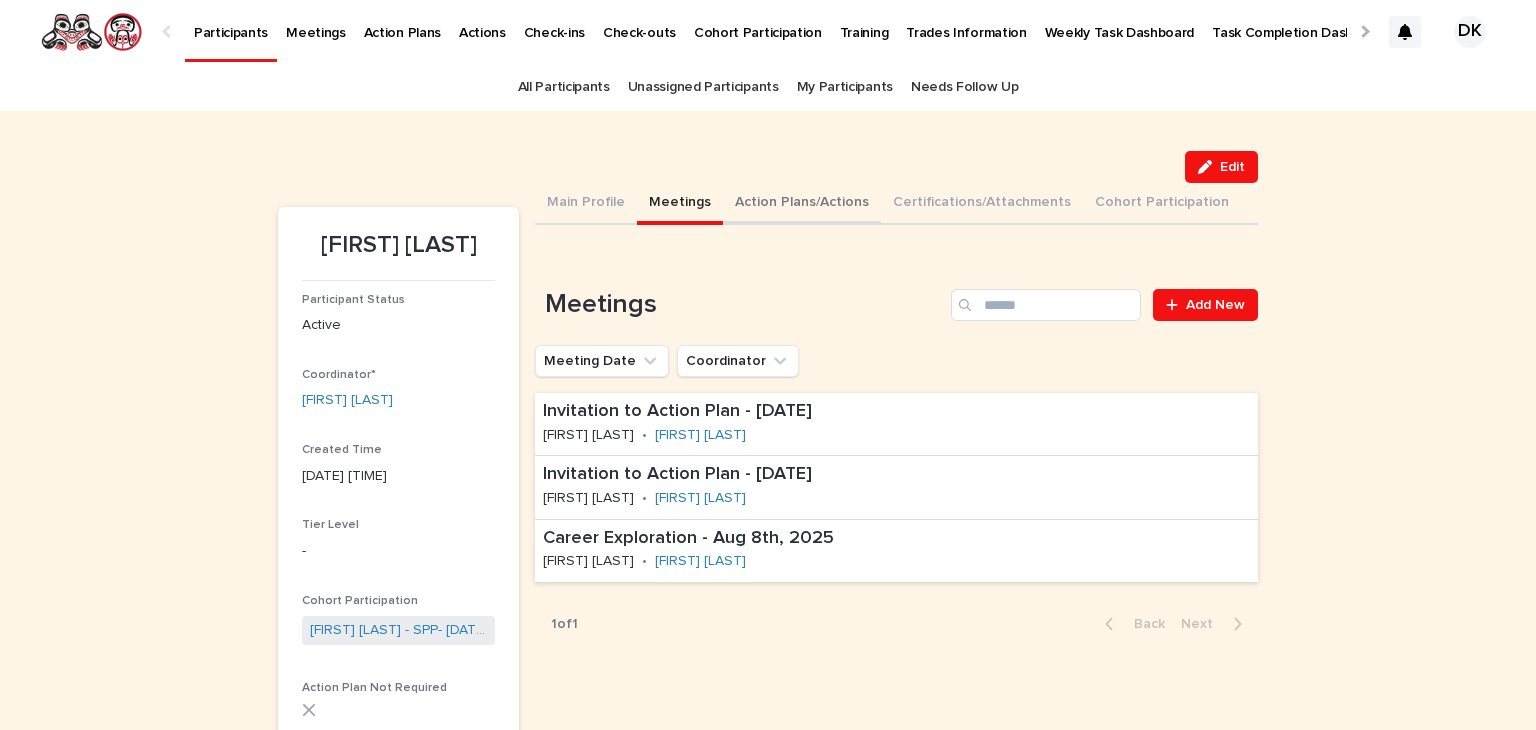 click on "Action Plans/Actions" at bounding box center [802, 204] 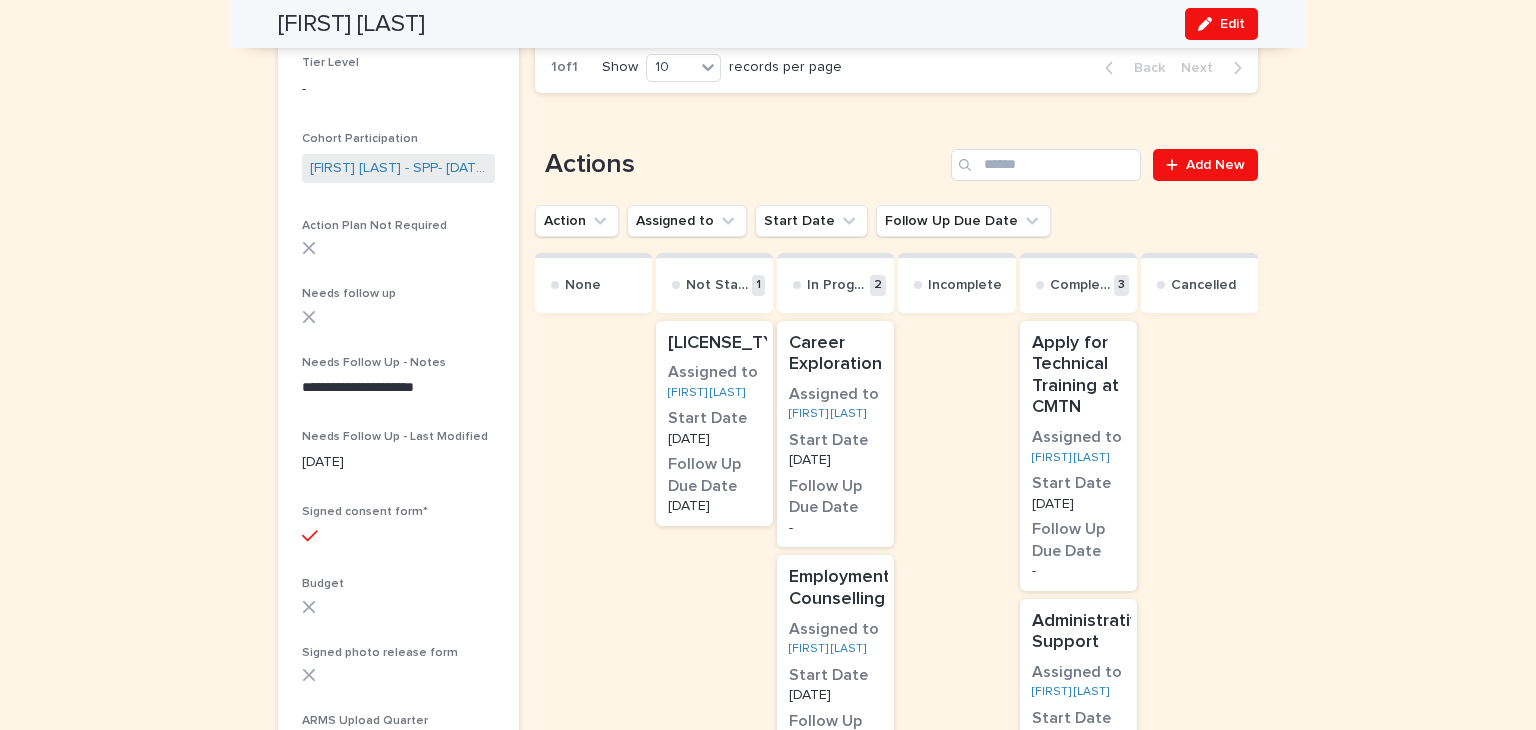 scroll, scrollTop: 455, scrollLeft: 0, axis: vertical 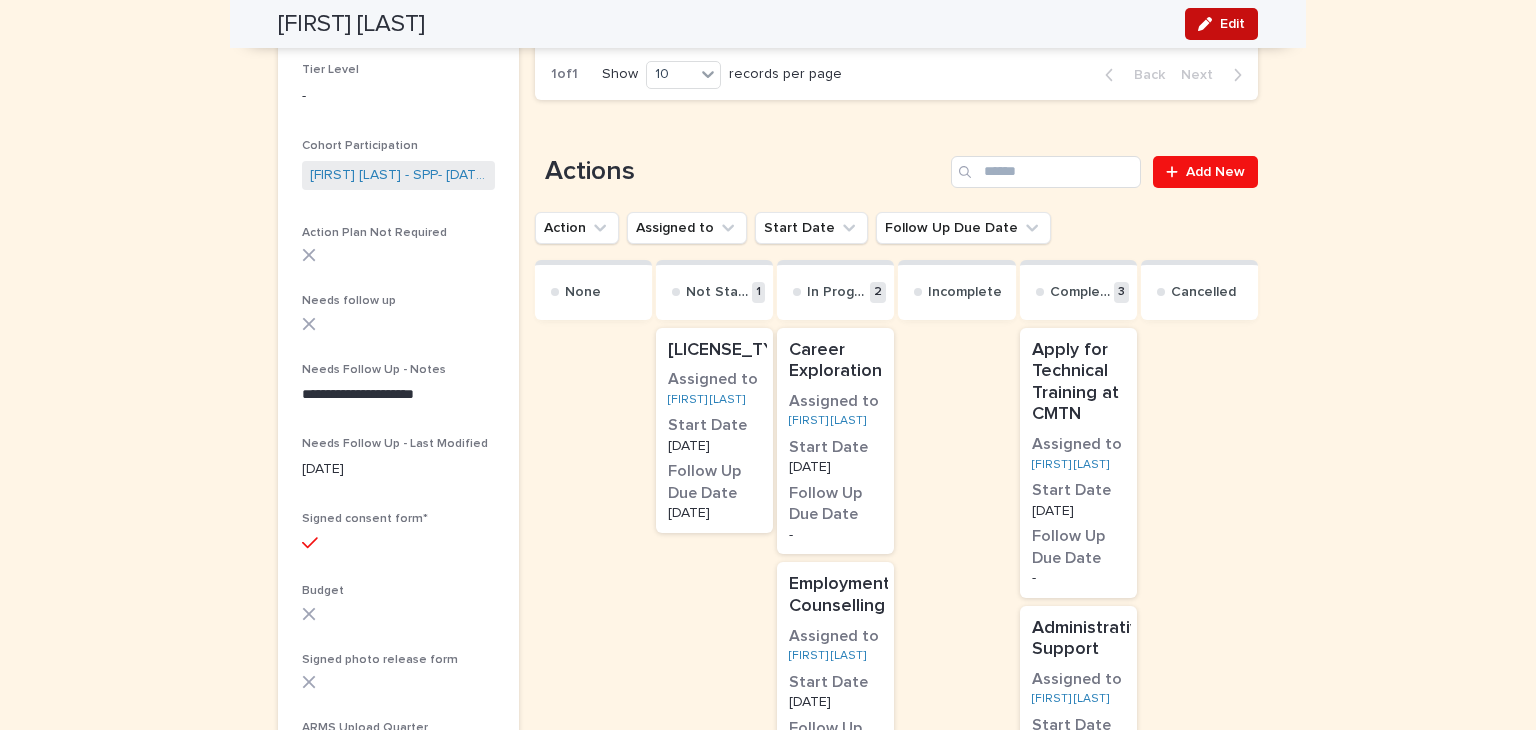 click on "Edit" at bounding box center (1221, 24) 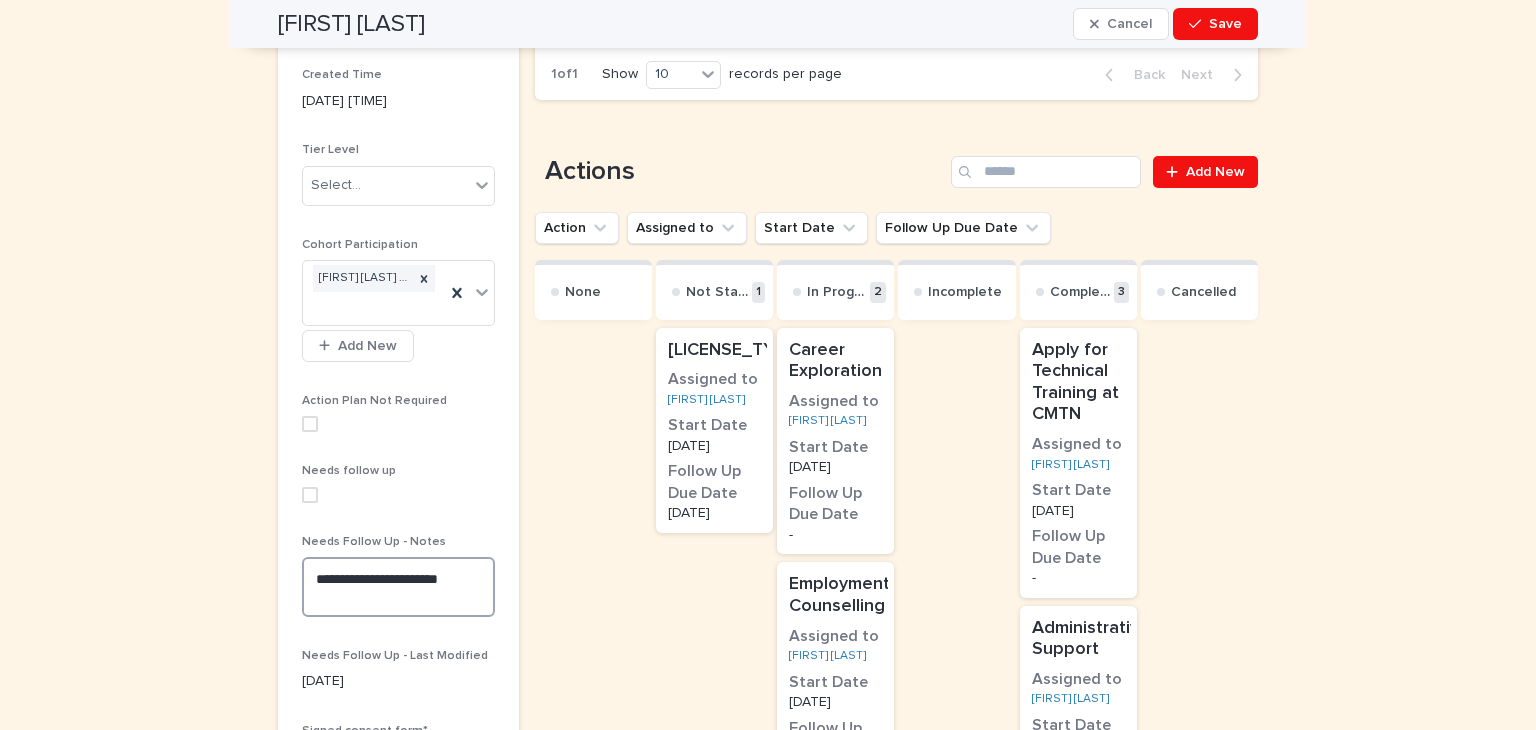 drag, startPoint x: 463, startPoint y: 575, endPoint x: 290, endPoint y: 577, distance: 173.01157 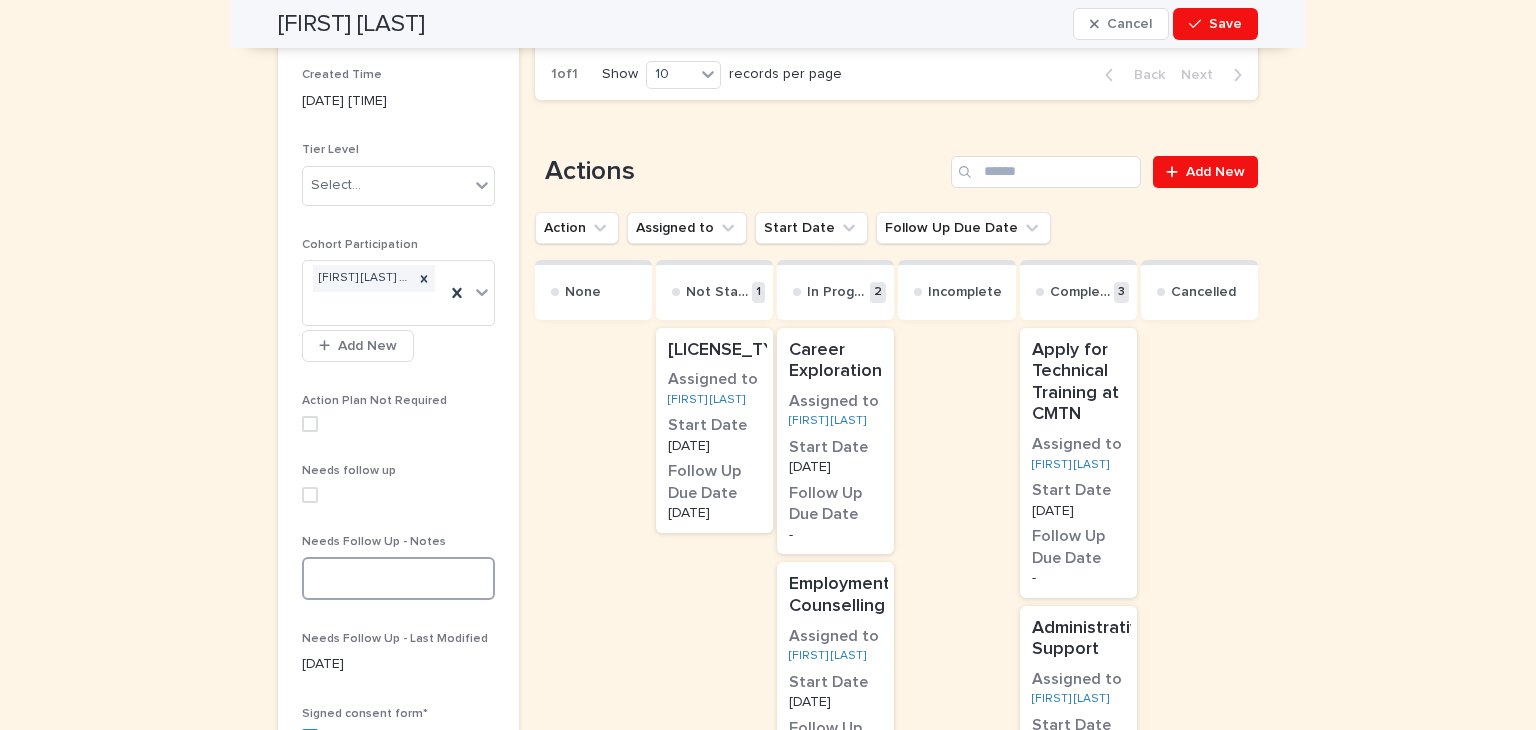 click at bounding box center (310, 495) 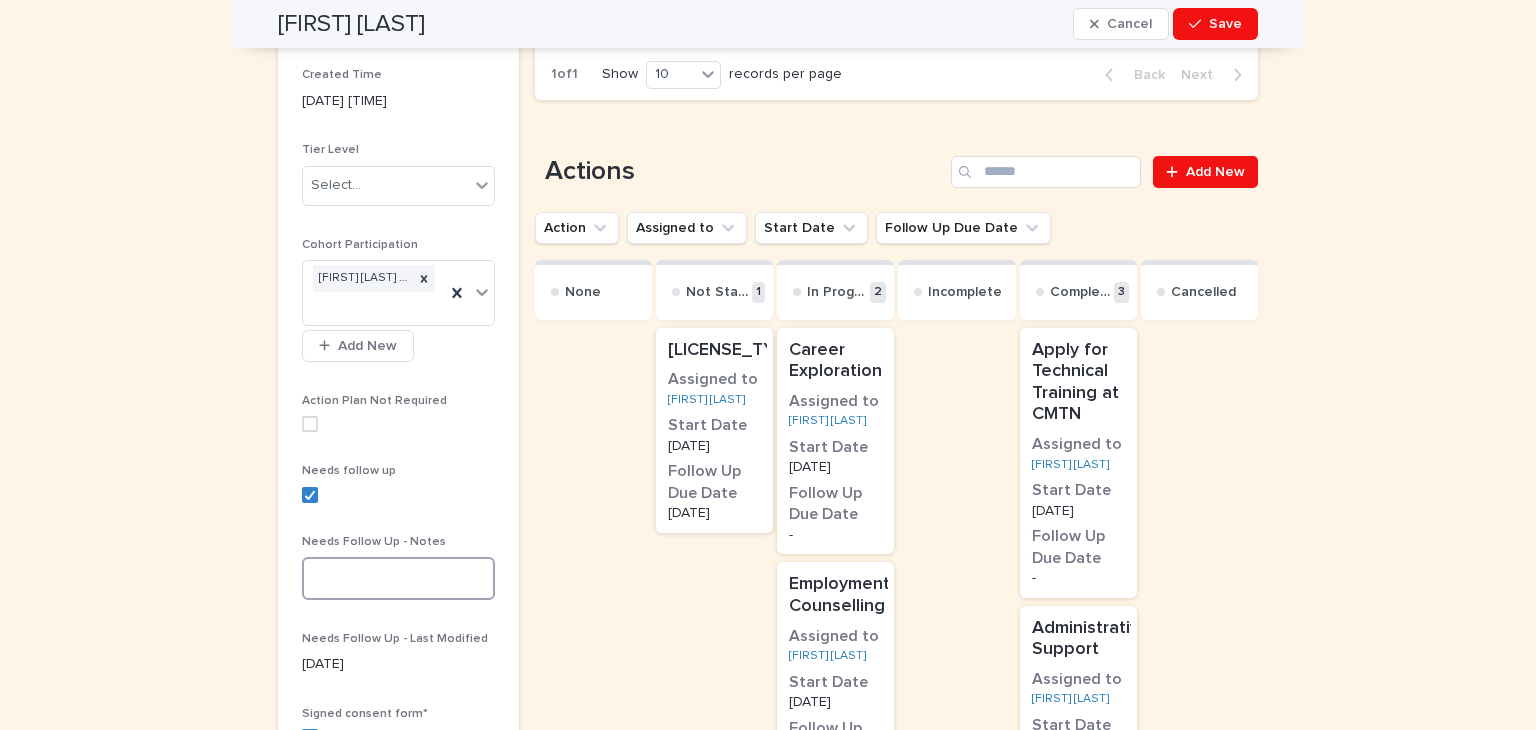click at bounding box center [398, 578] 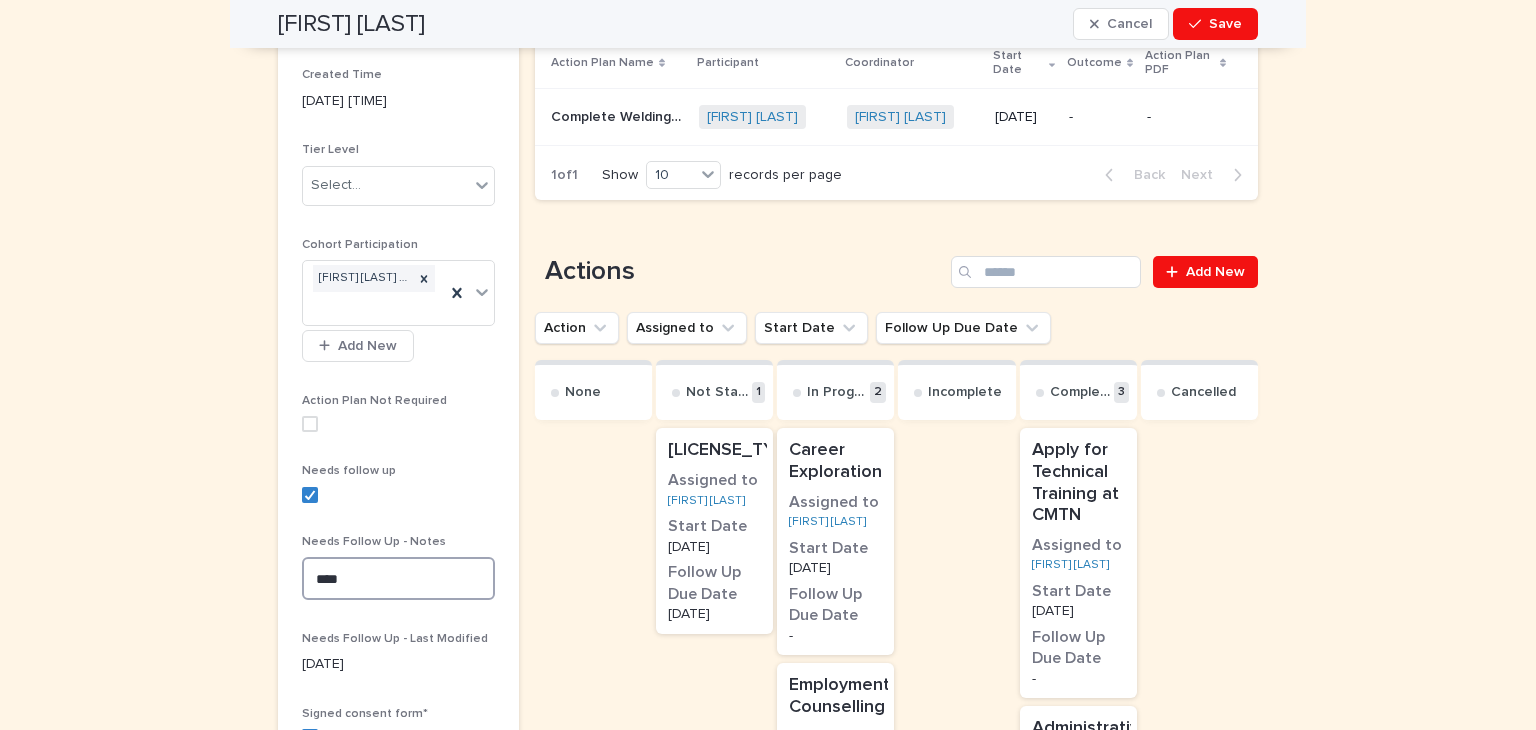 scroll, scrollTop: 505, scrollLeft: 0, axis: vertical 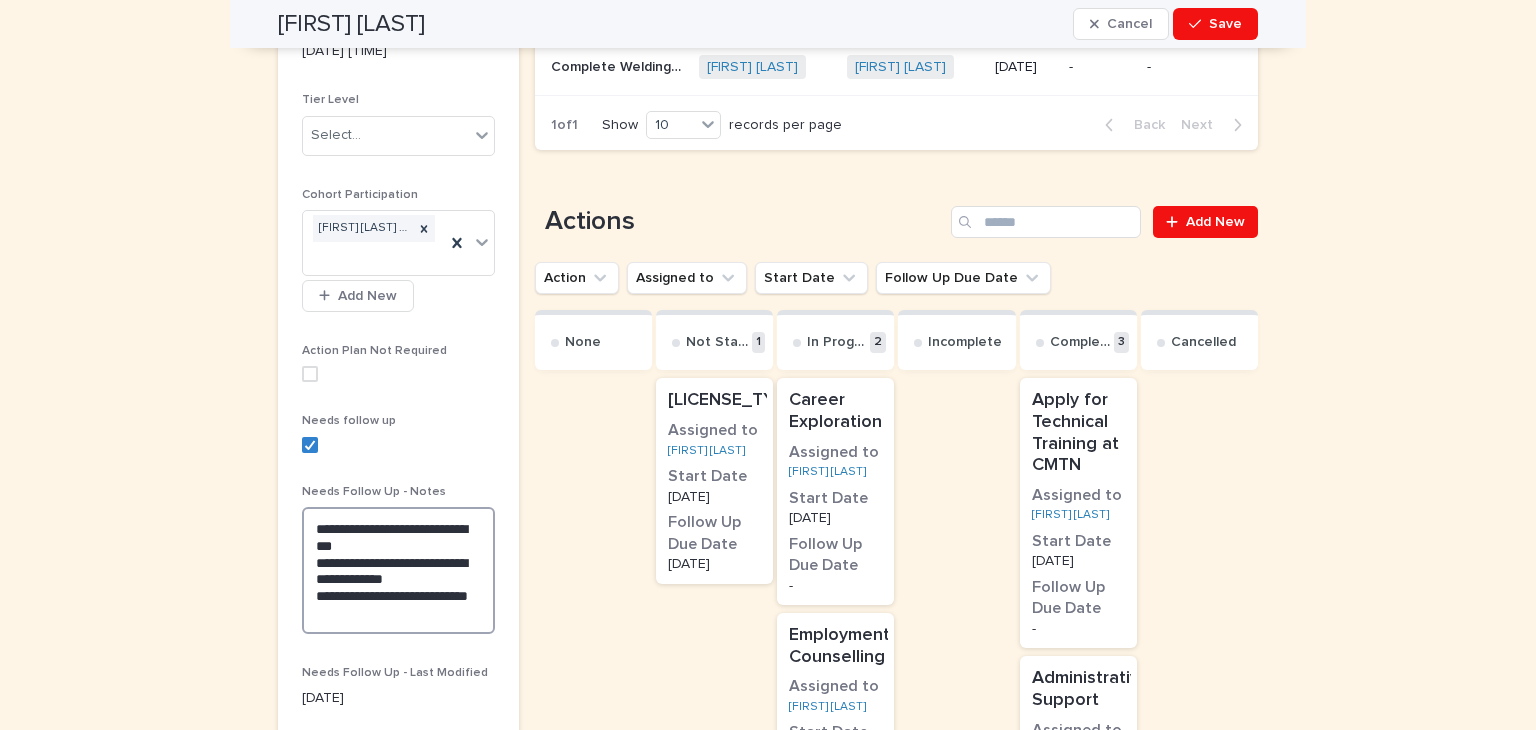 click on "**********" at bounding box center [398, 570] 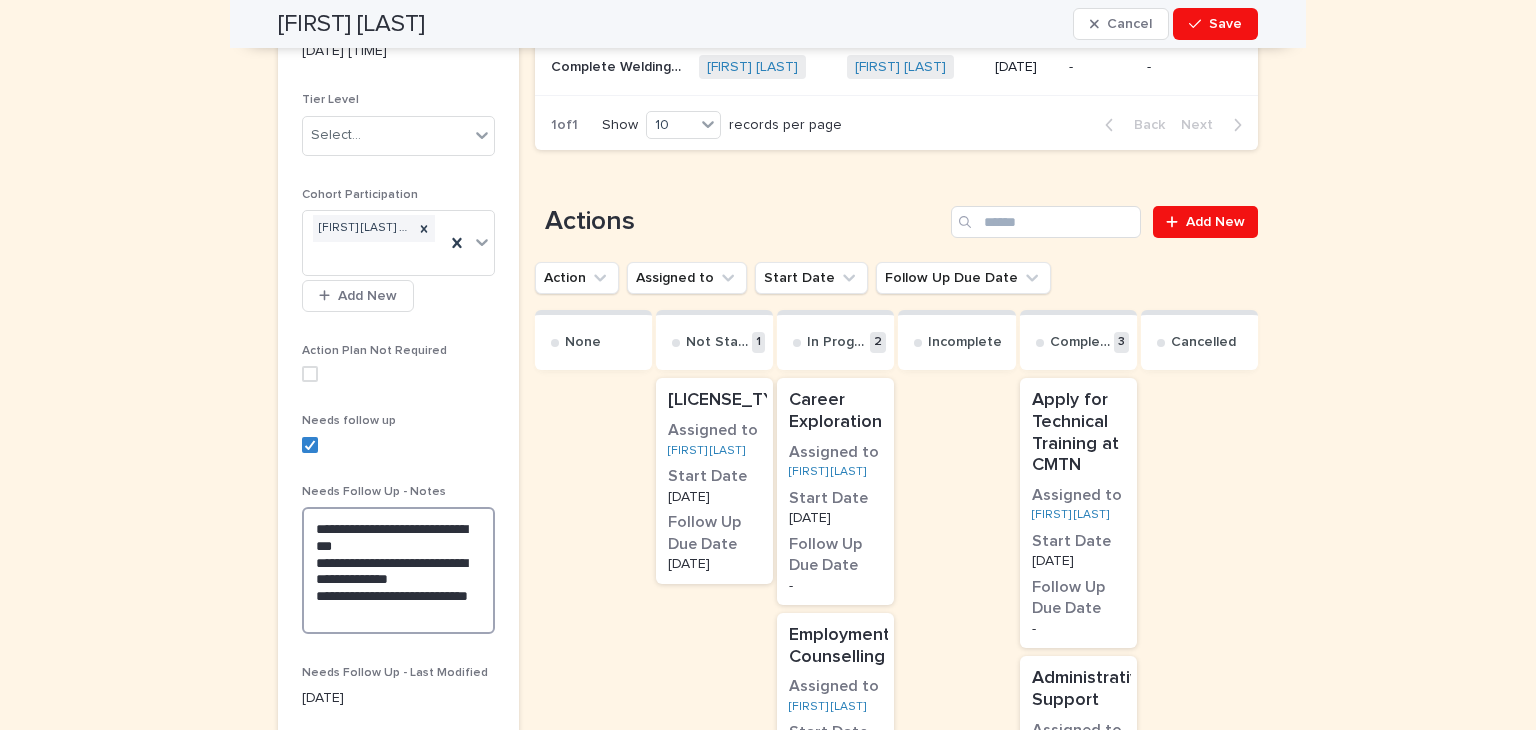 click on "**********" at bounding box center [398, 570] 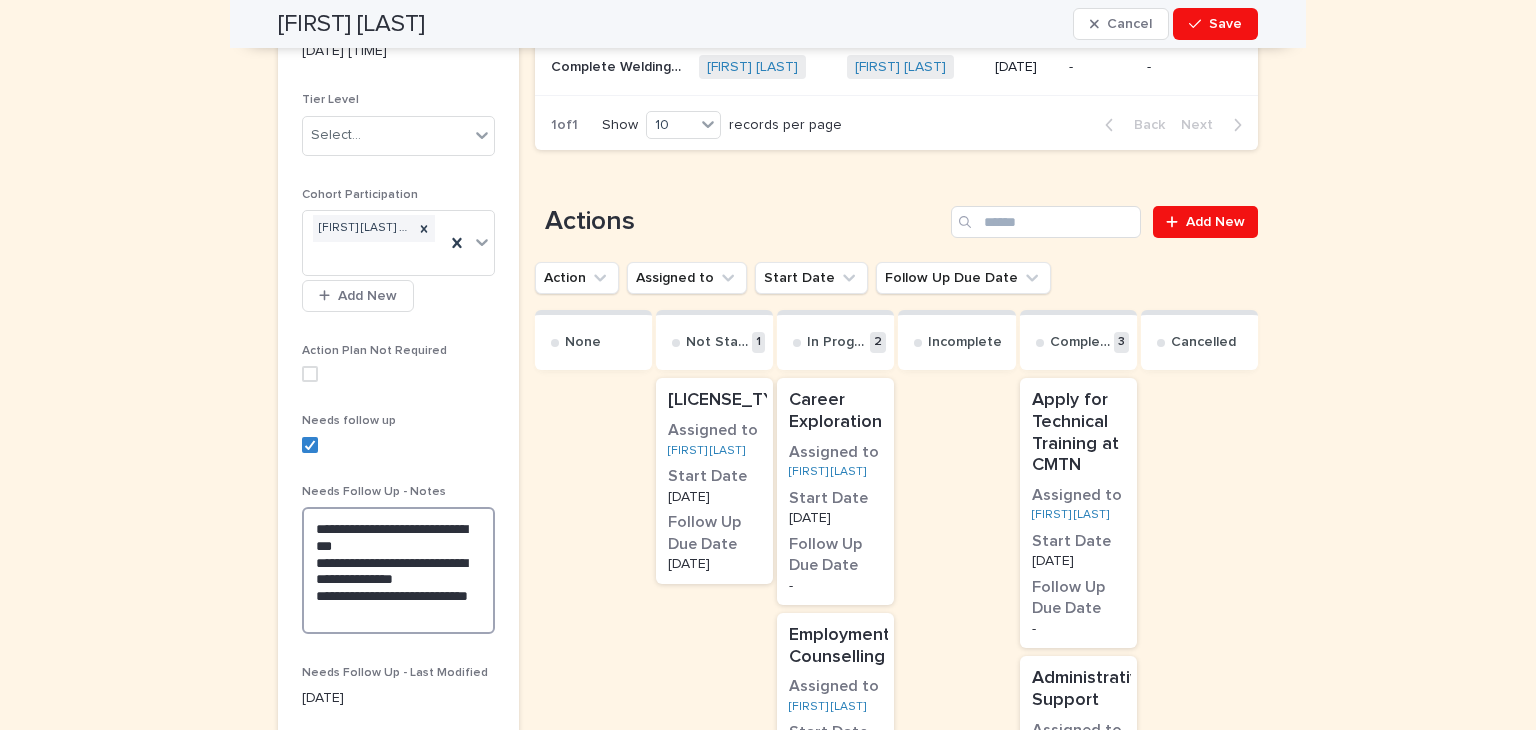 click on "**********" at bounding box center (398, 570) 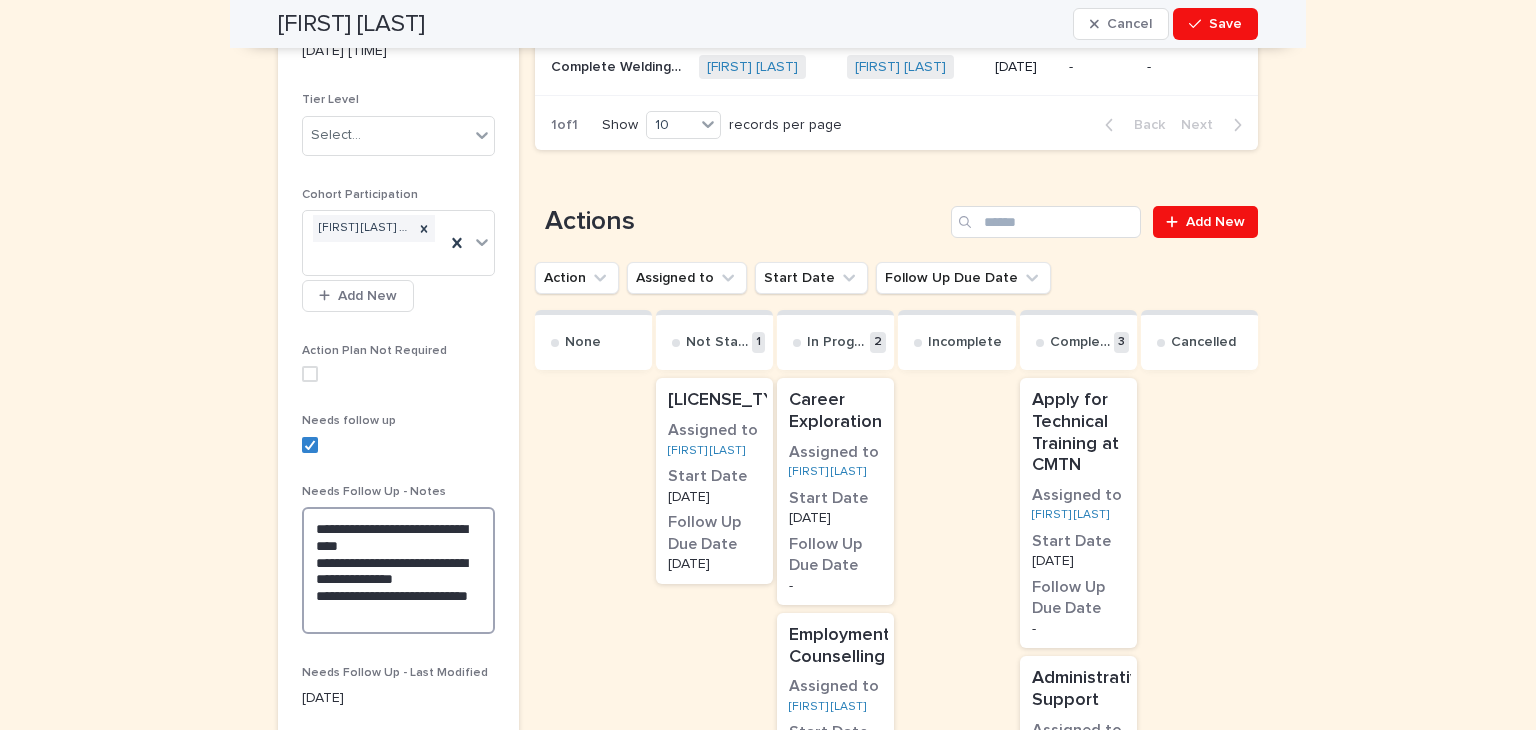click on "**********" at bounding box center [398, 570] 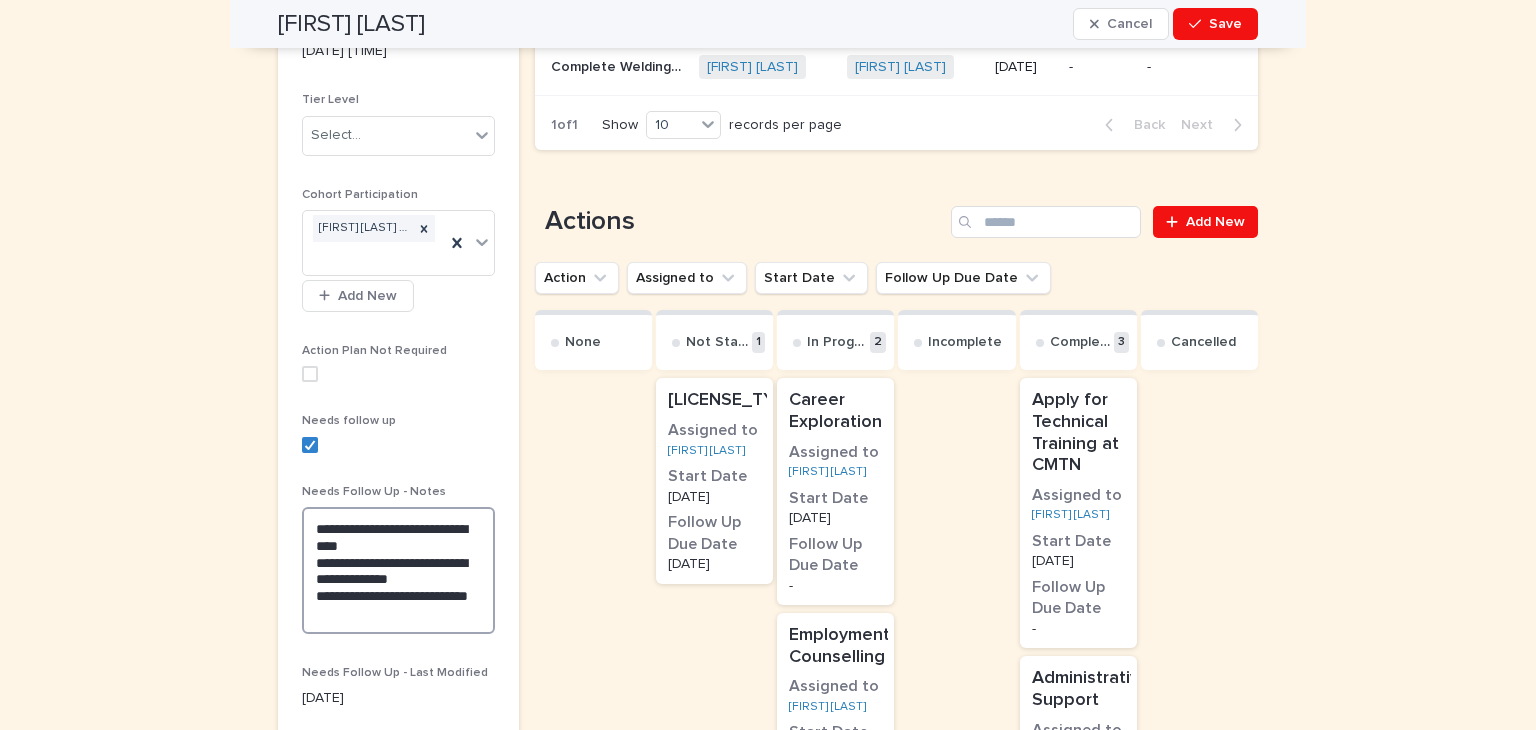 click on "**********" at bounding box center (398, 570) 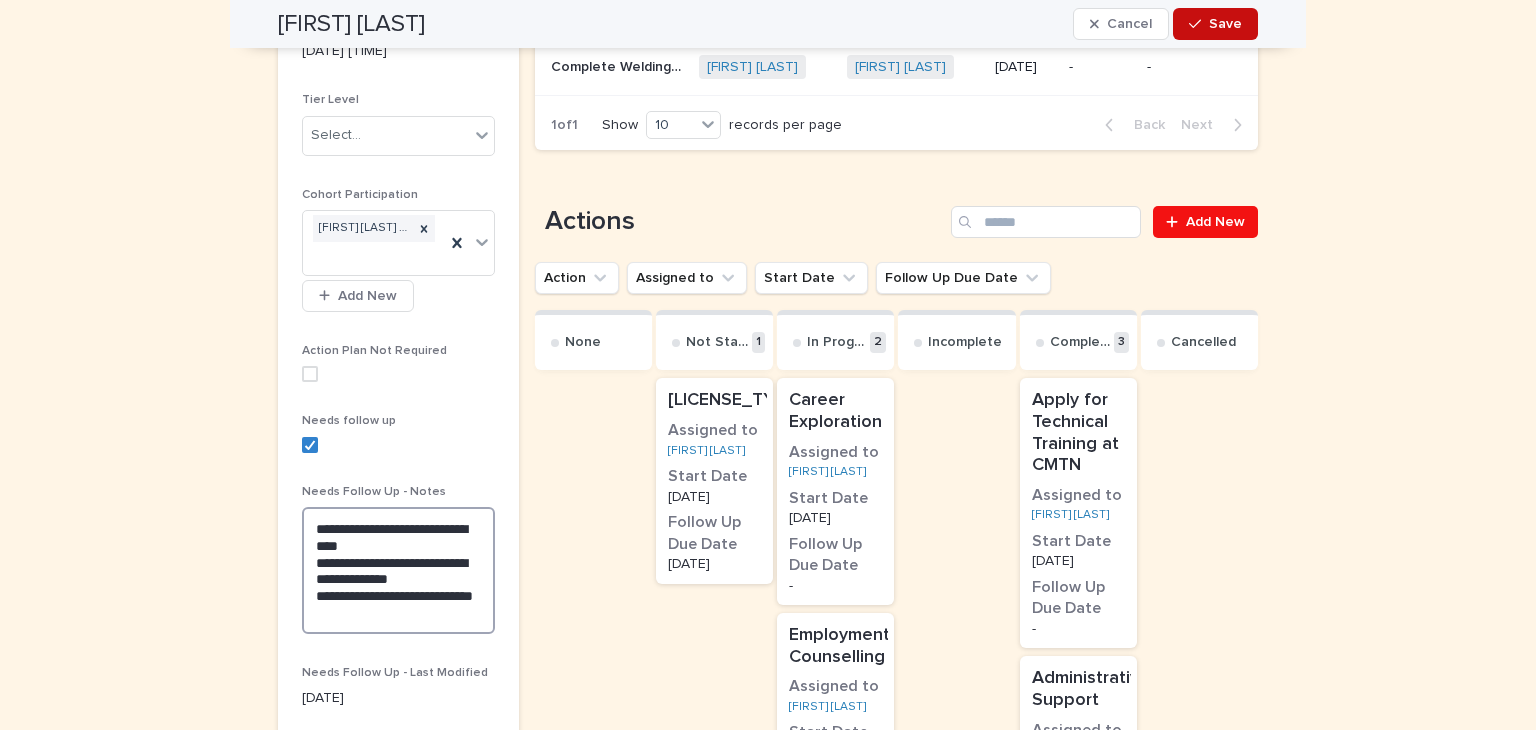 type on "**********" 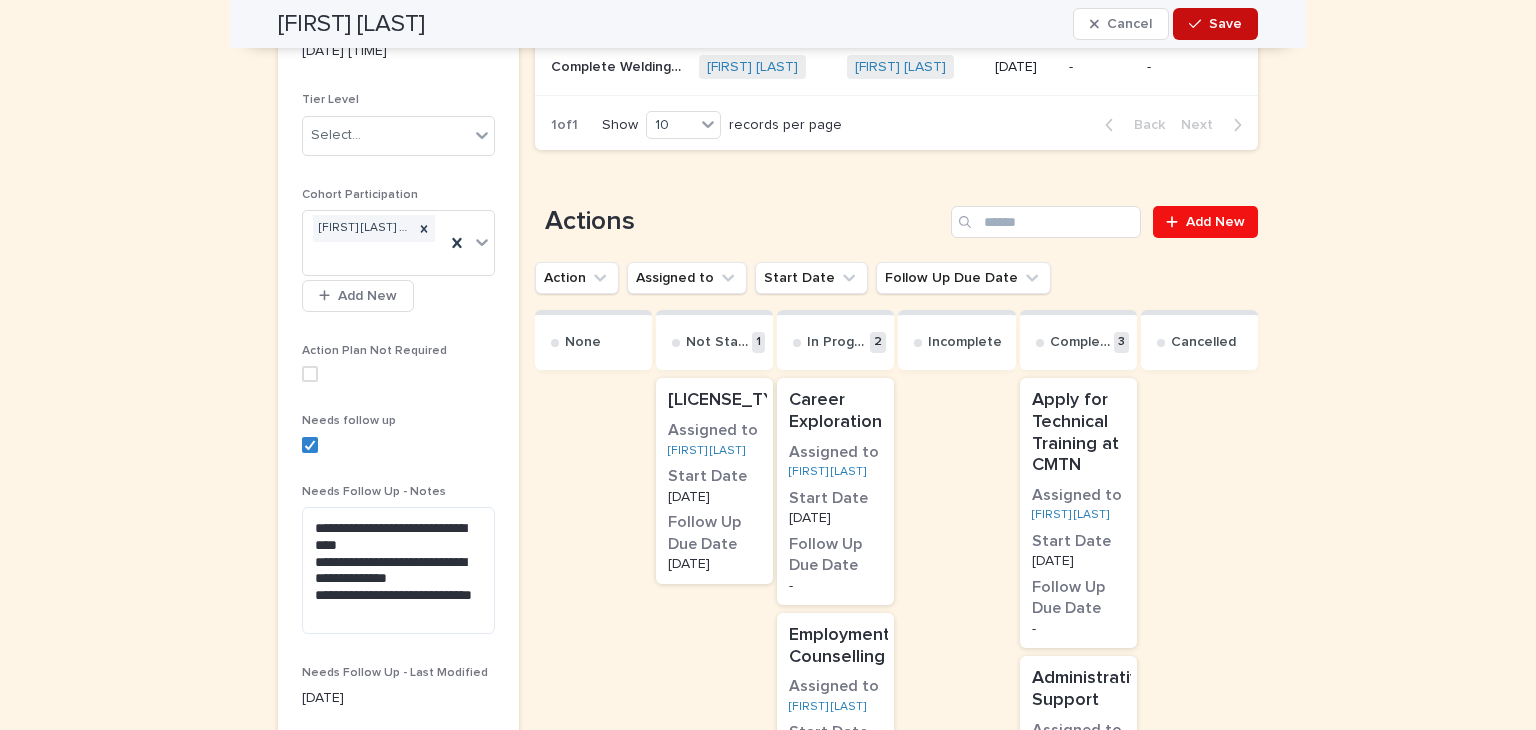 click on "Save" at bounding box center [1225, 24] 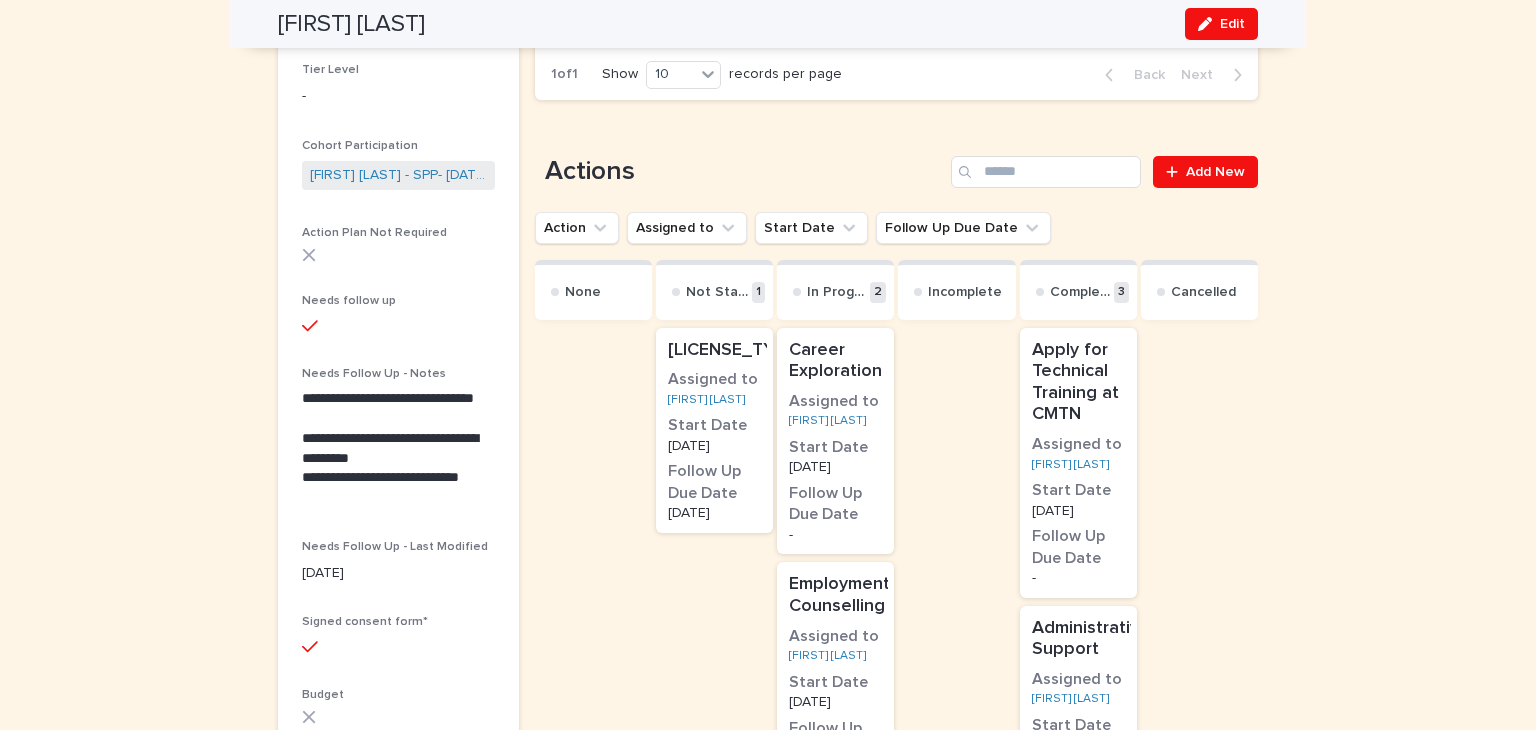 scroll, scrollTop: 0, scrollLeft: 0, axis: both 